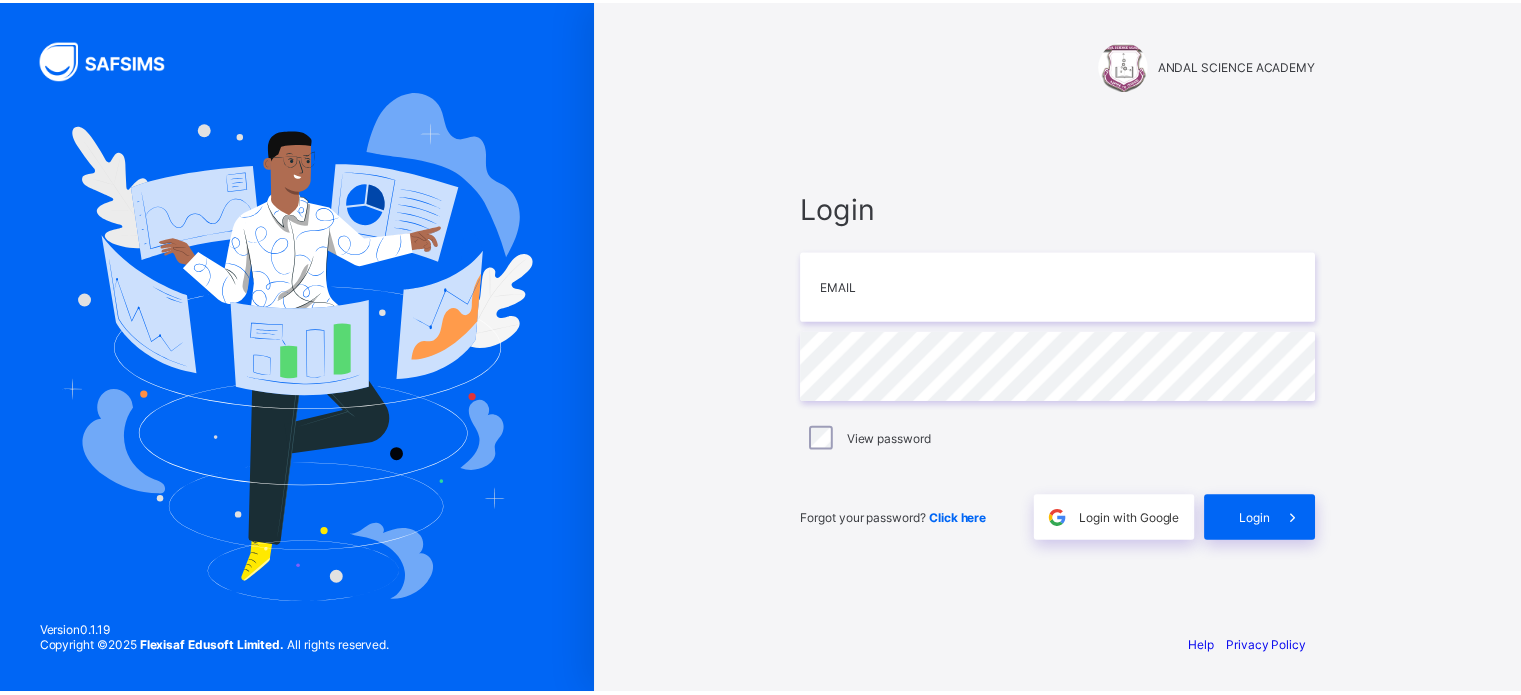scroll, scrollTop: 0, scrollLeft: 0, axis: both 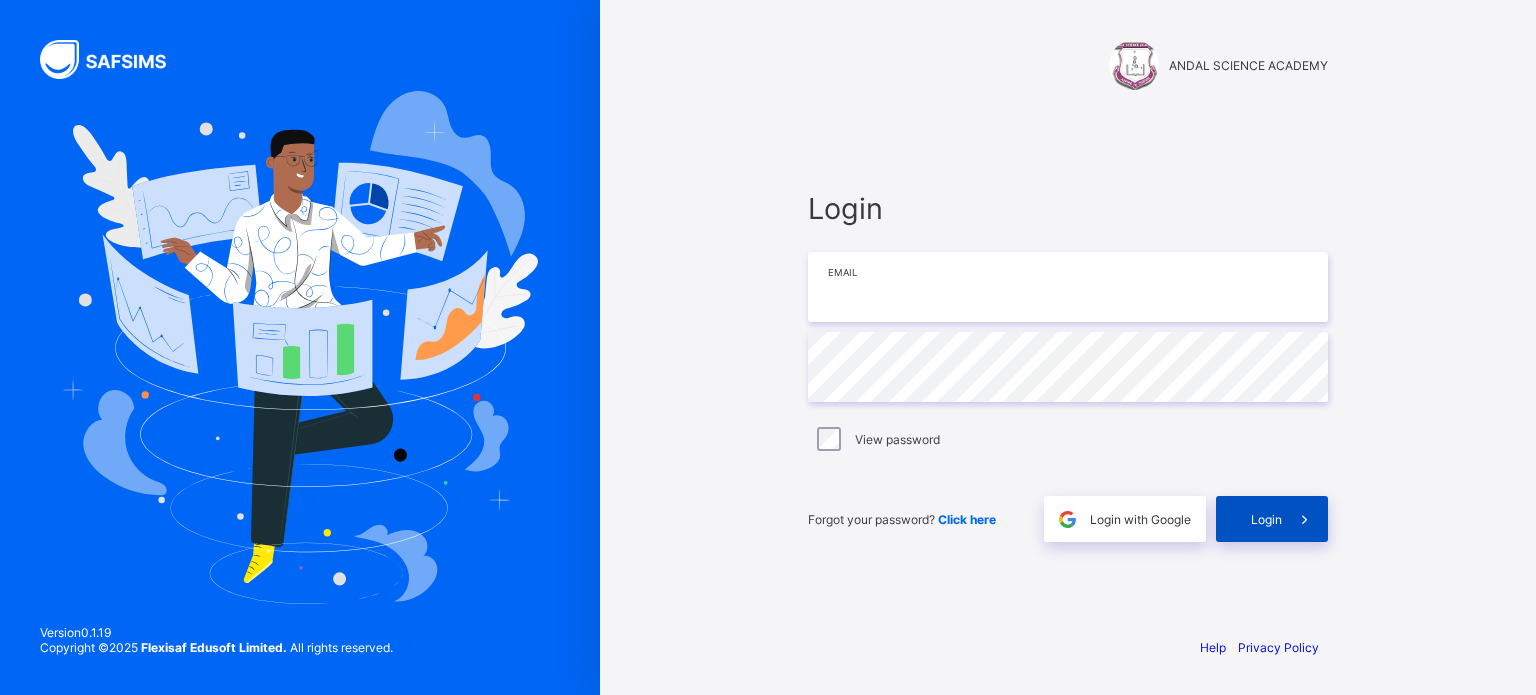 type on "**********" 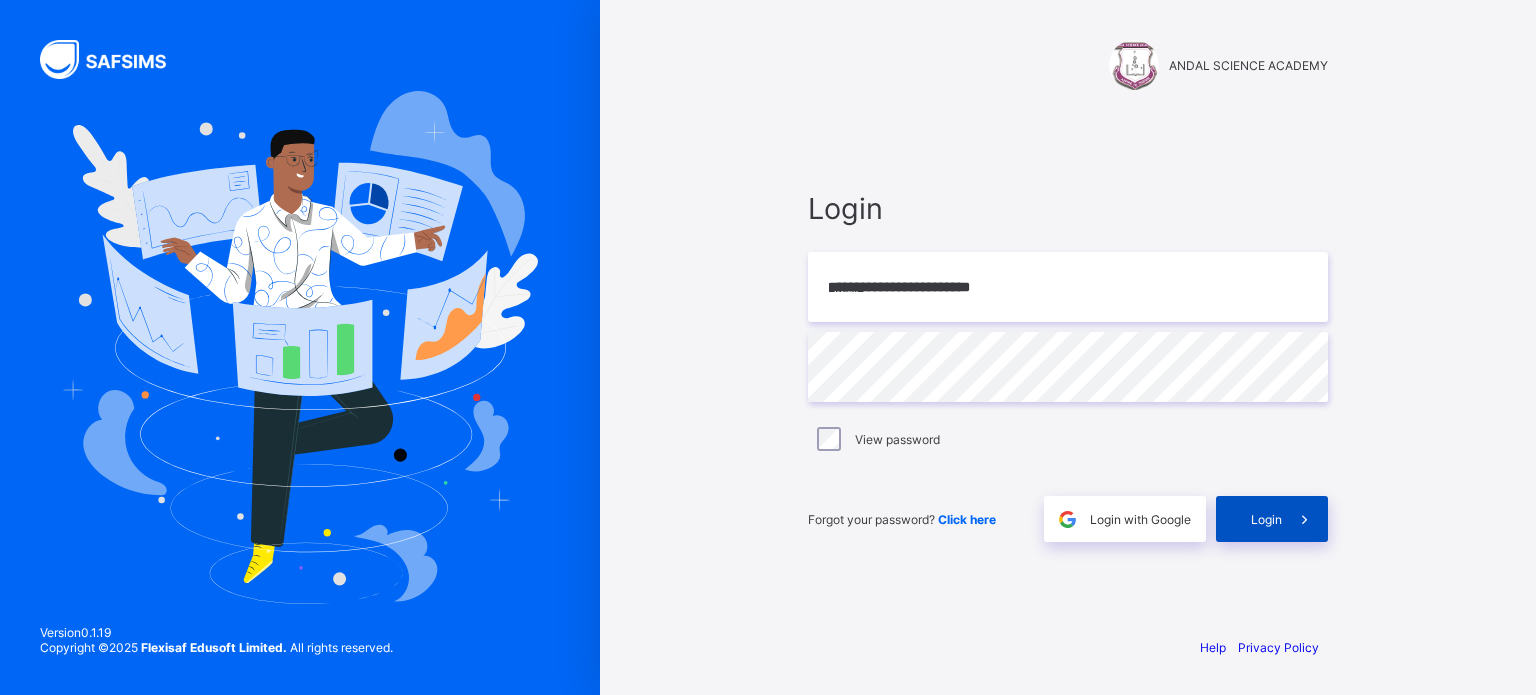 click on "Login" at bounding box center (1266, 519) 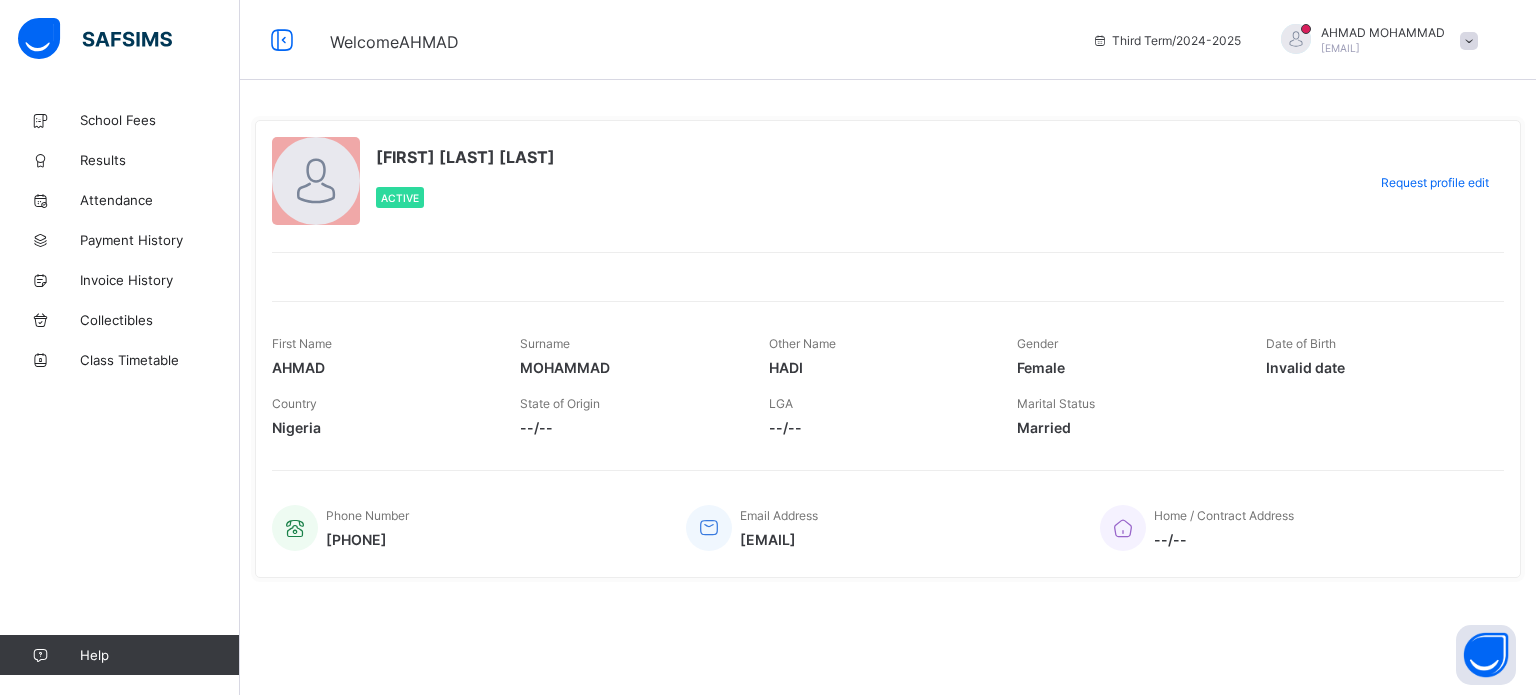 click on "**********" at bounding box center (888, 347) 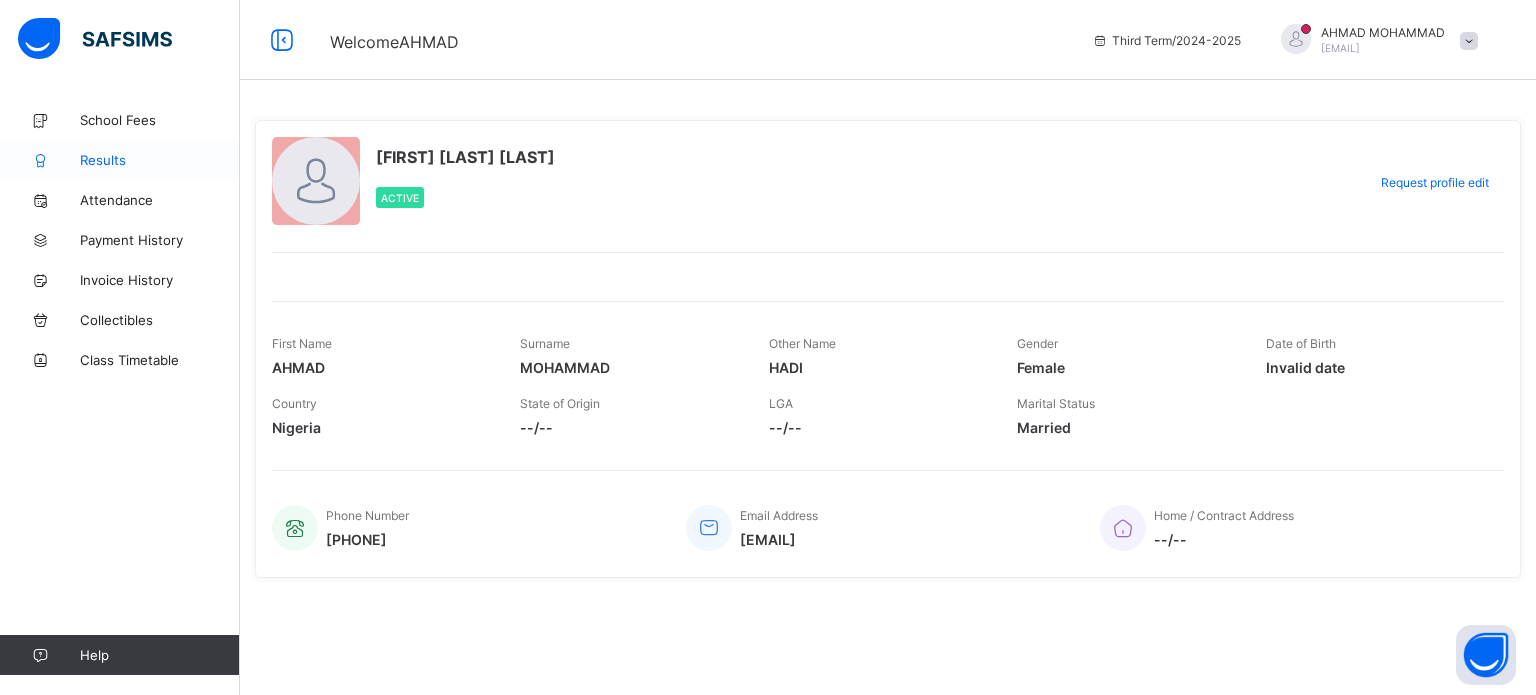 click on "Results" at bounding box center [160, 160] 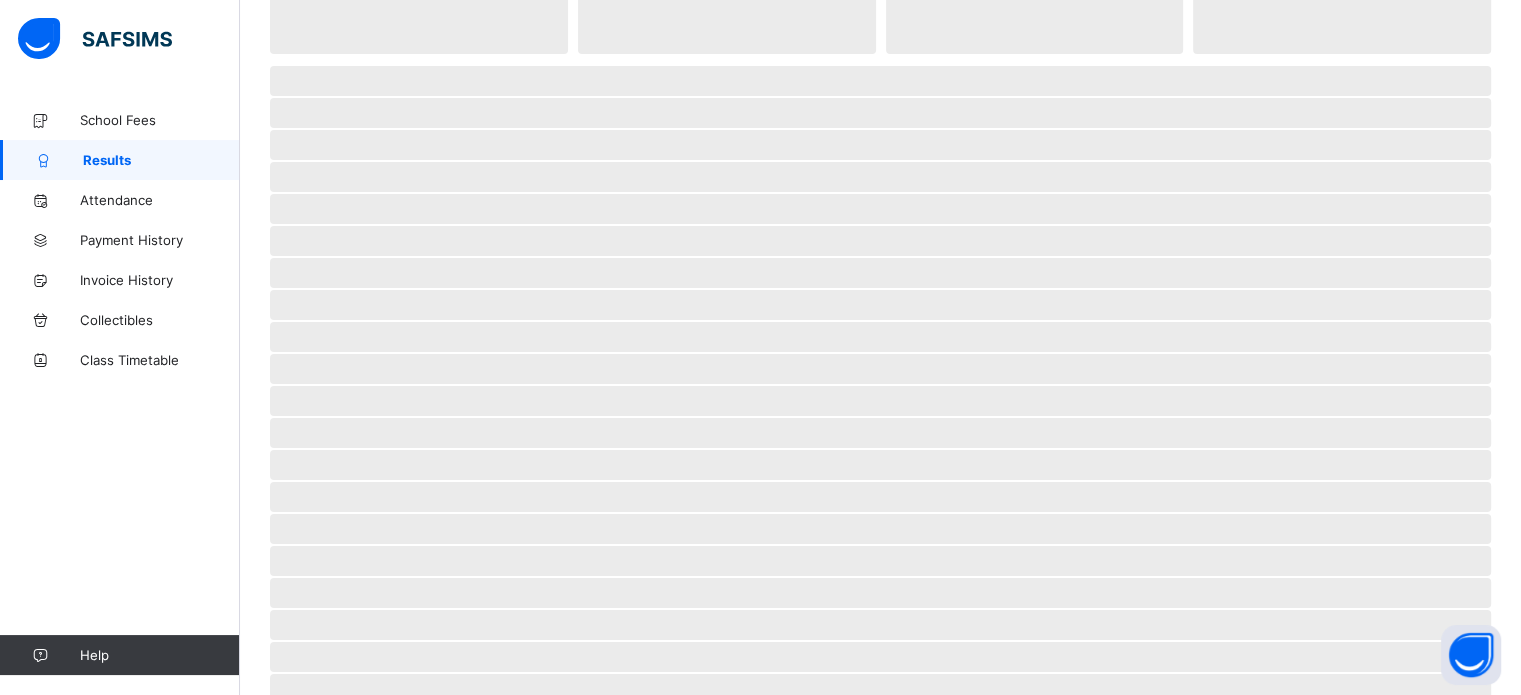 scroll, scrollTop: 0, scrollLeft: 0, axis: both 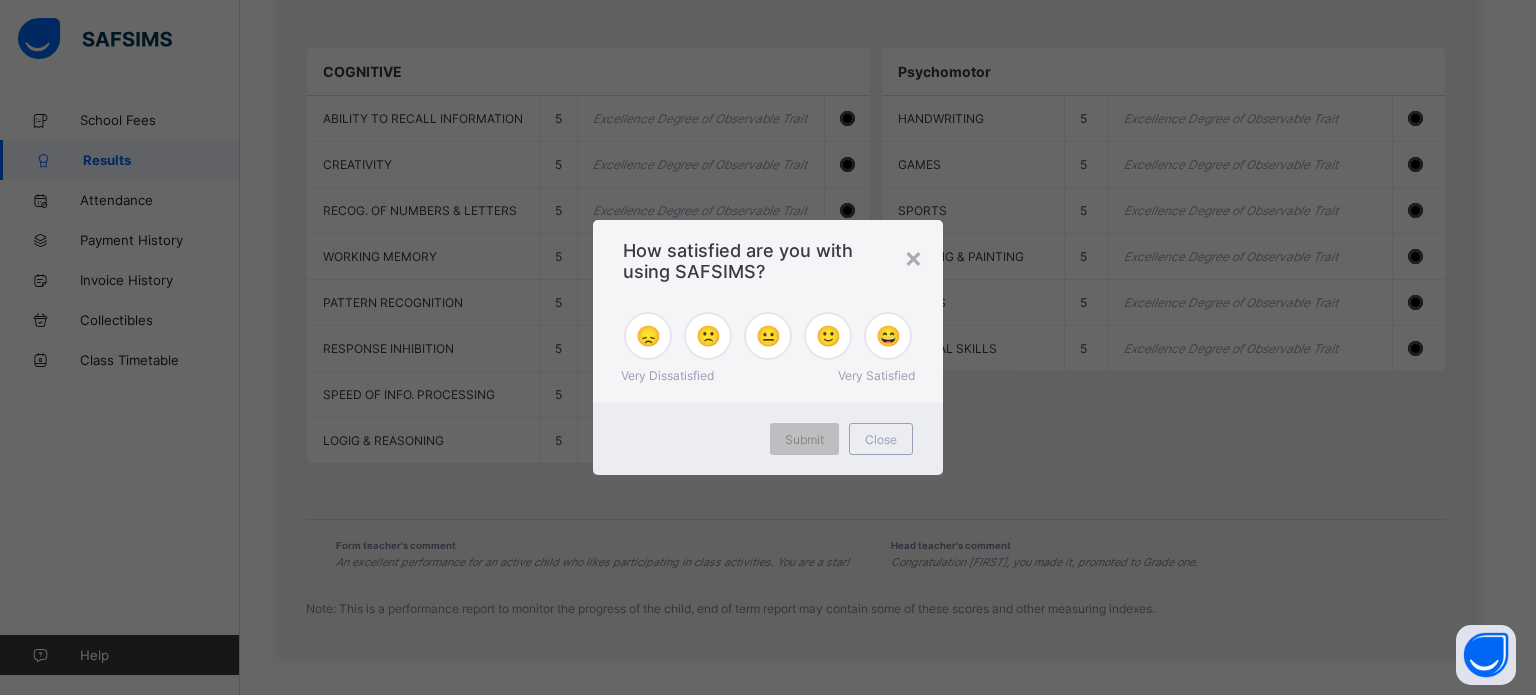 drag, startPoint x: 1528, startPoint y: 175, endPoint x: 1535, endPoint y: 563, distance: 388.06314 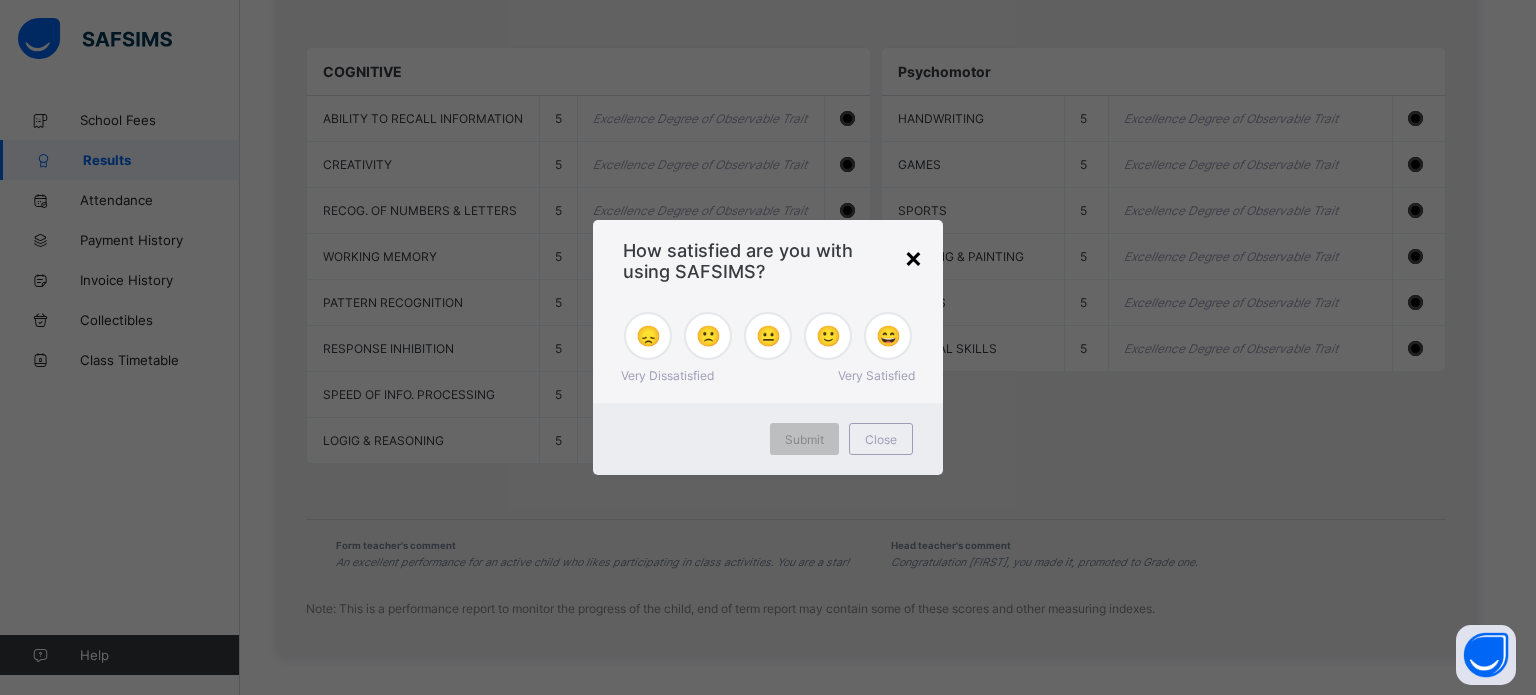 click on "×" at bounding box center (913, 257) 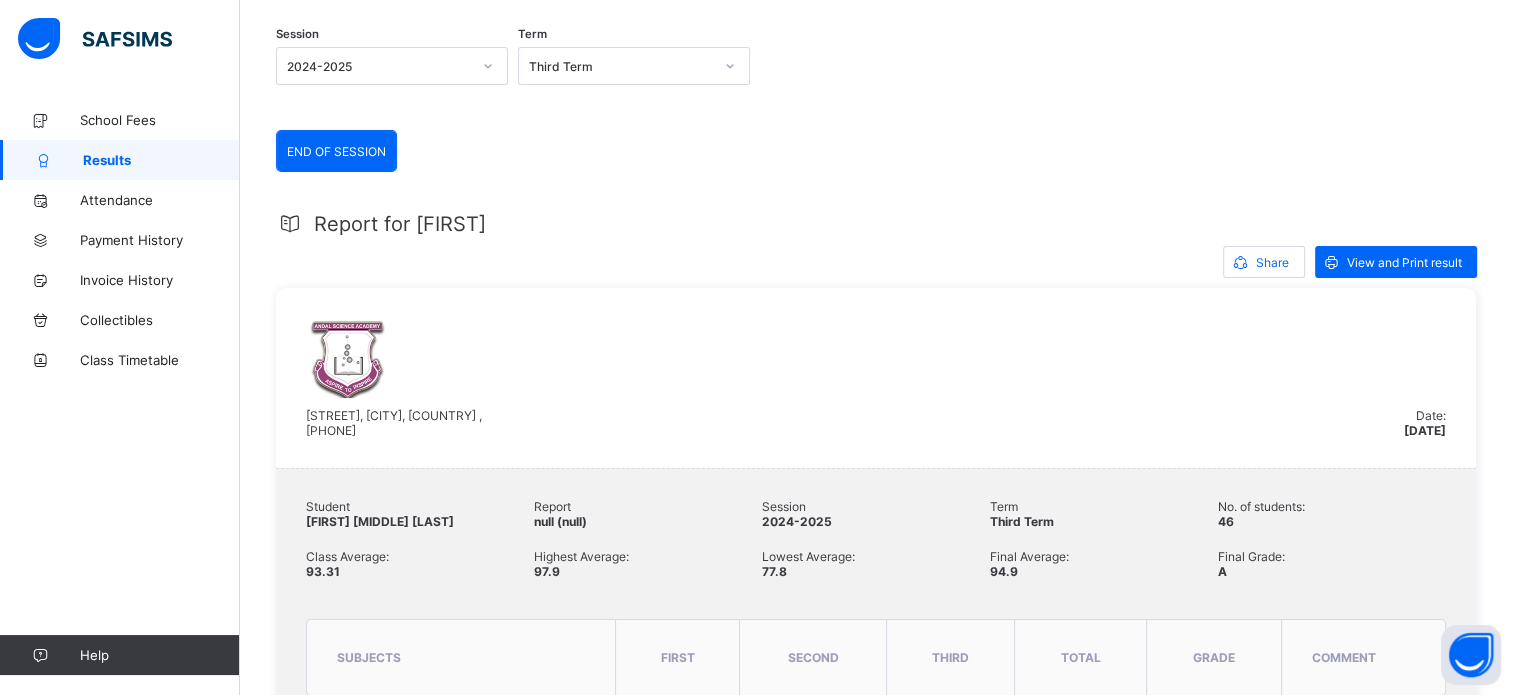scroll, scrollTop: 205, scrollLeft: 0, axis: vertical 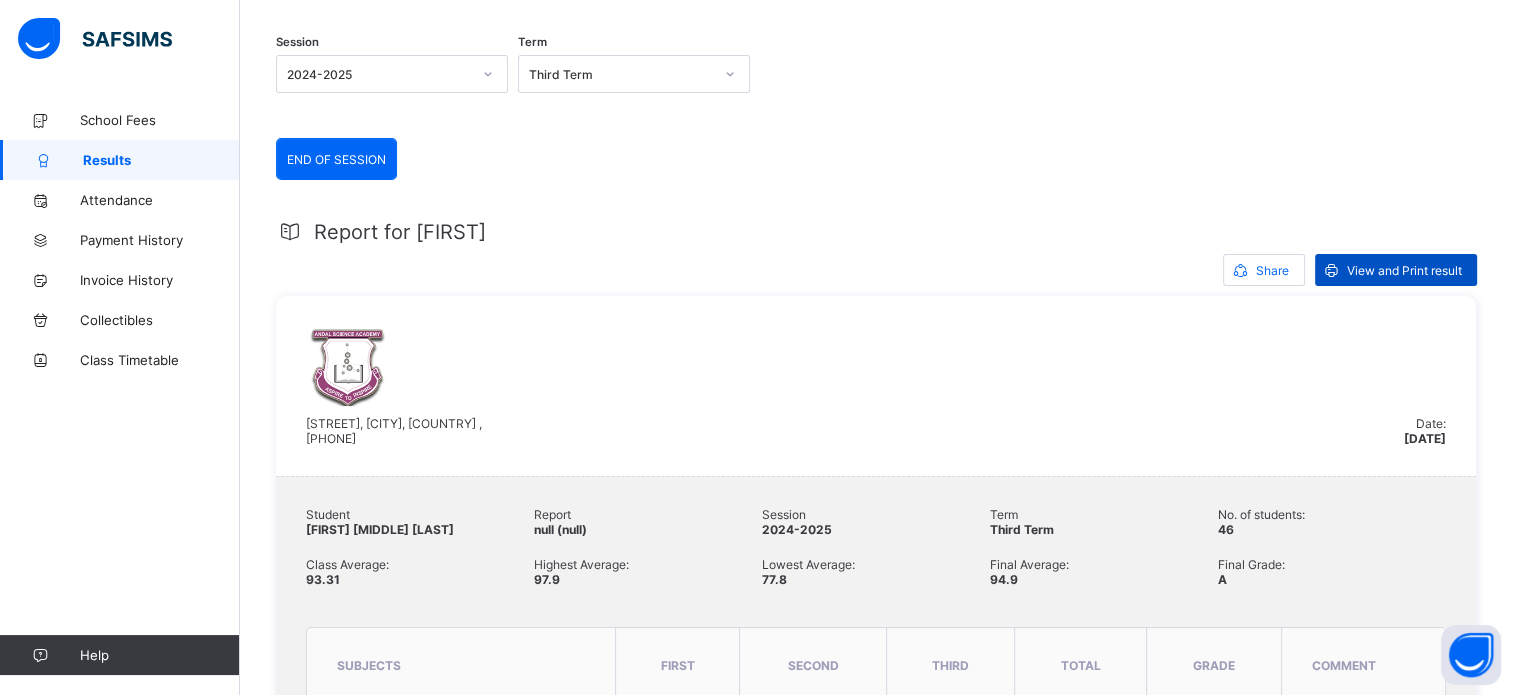 click on "View and Print result" at bounding box center [1404, 270] 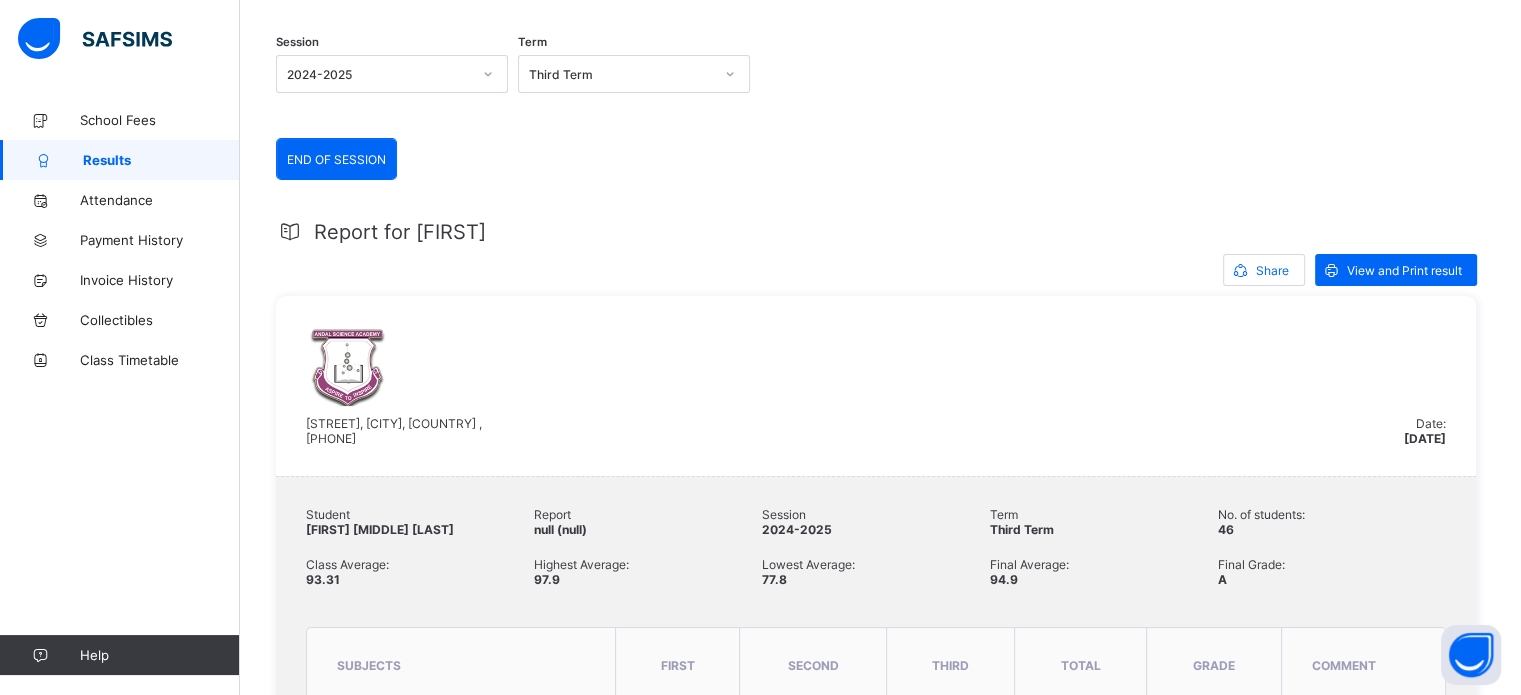 scroll, scrollTop: 0, scrollLeft: 0, axis: both 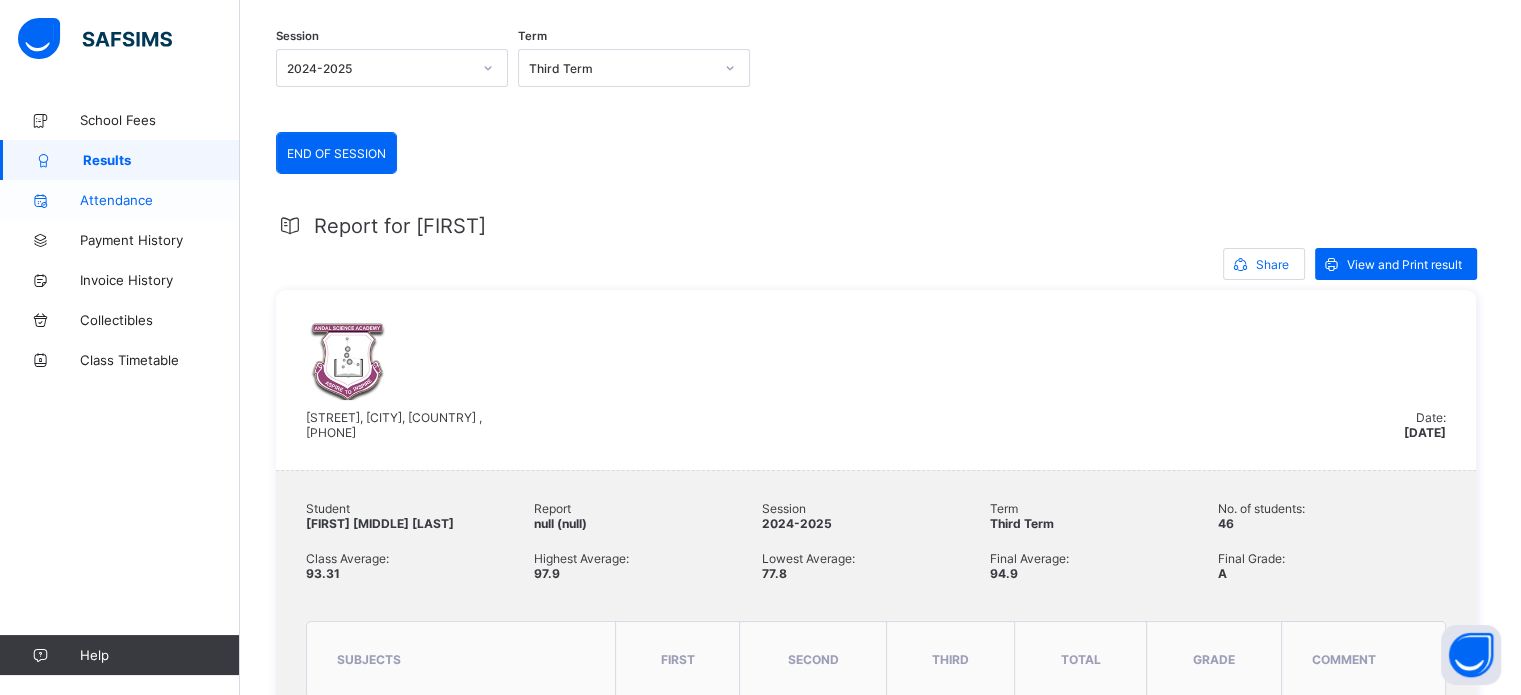 click on "Attendance" at bounding box center [160, 200] 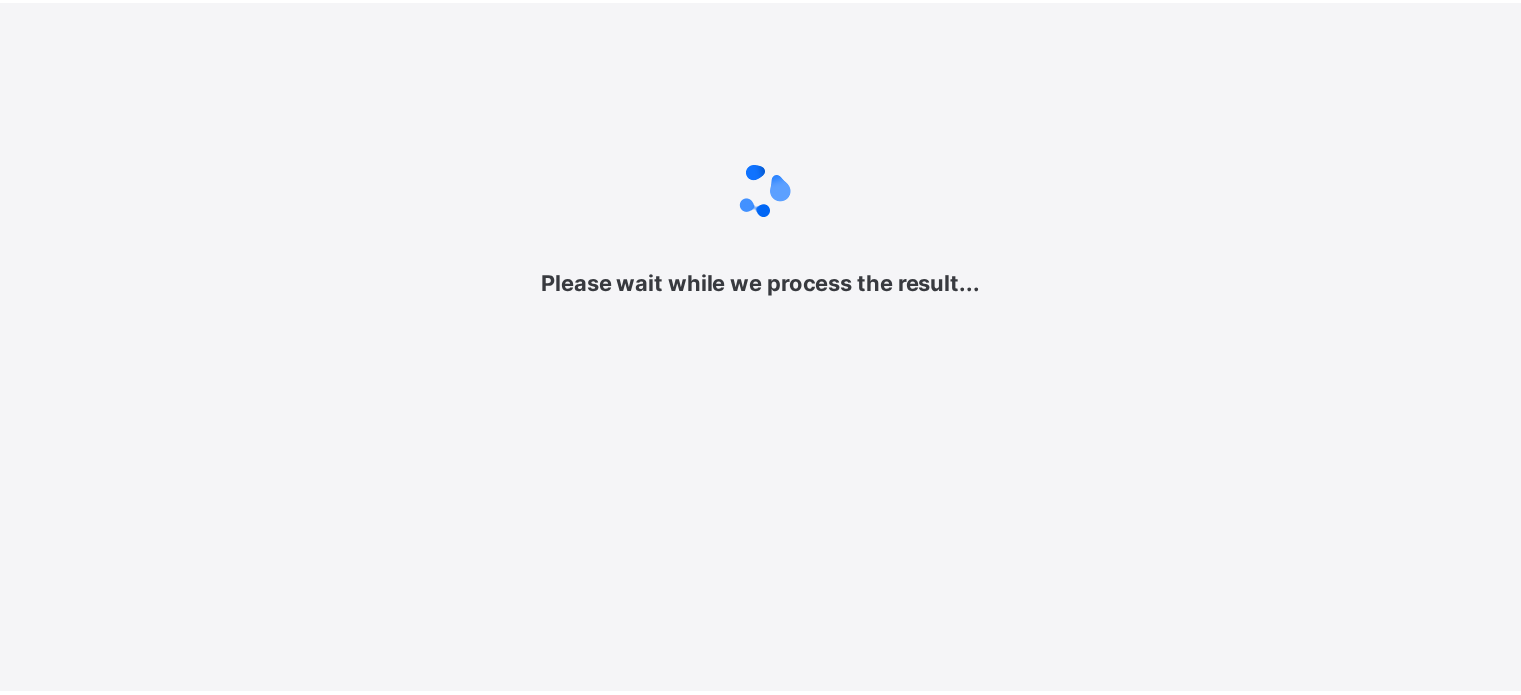 scroll, scrollTop: 0, scrollLeft: 0, axis: both 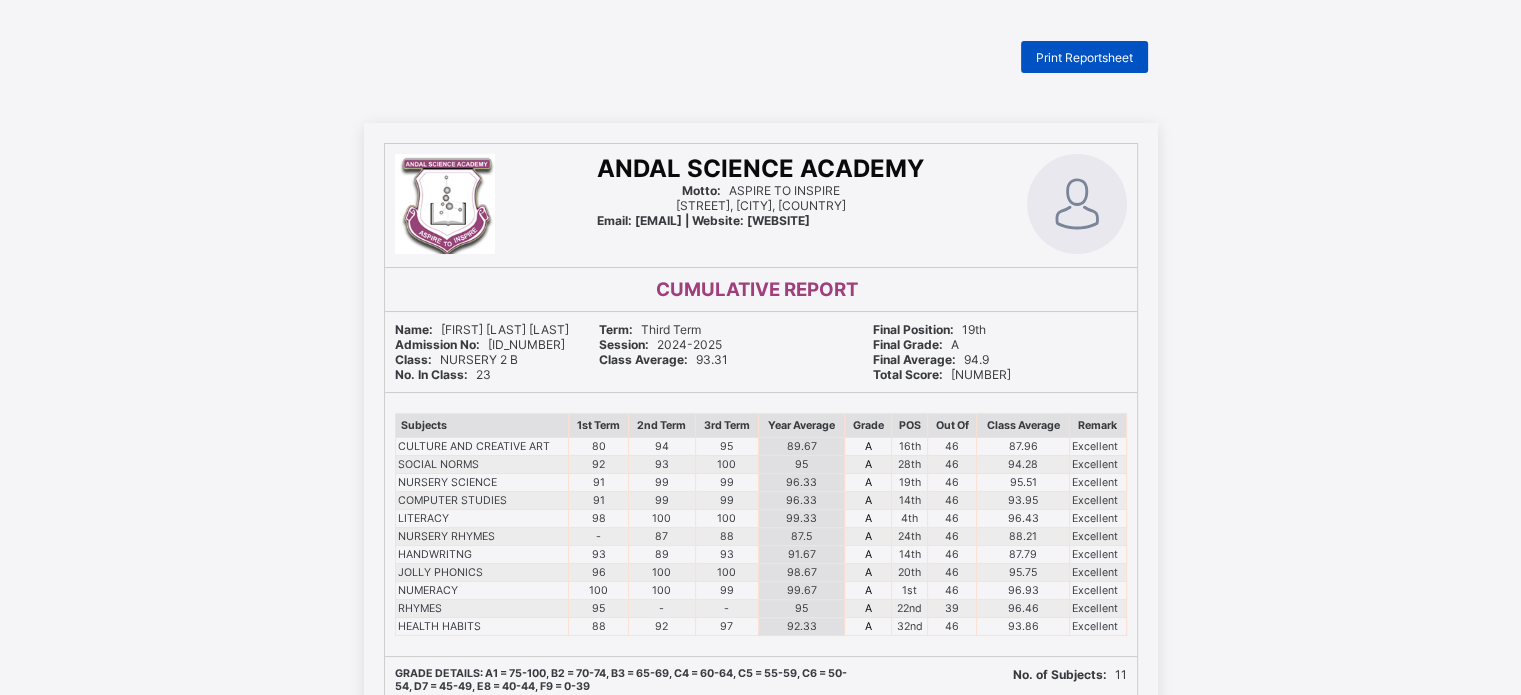 click on "Print Reportsheet" at bounding box center [1084, 57] 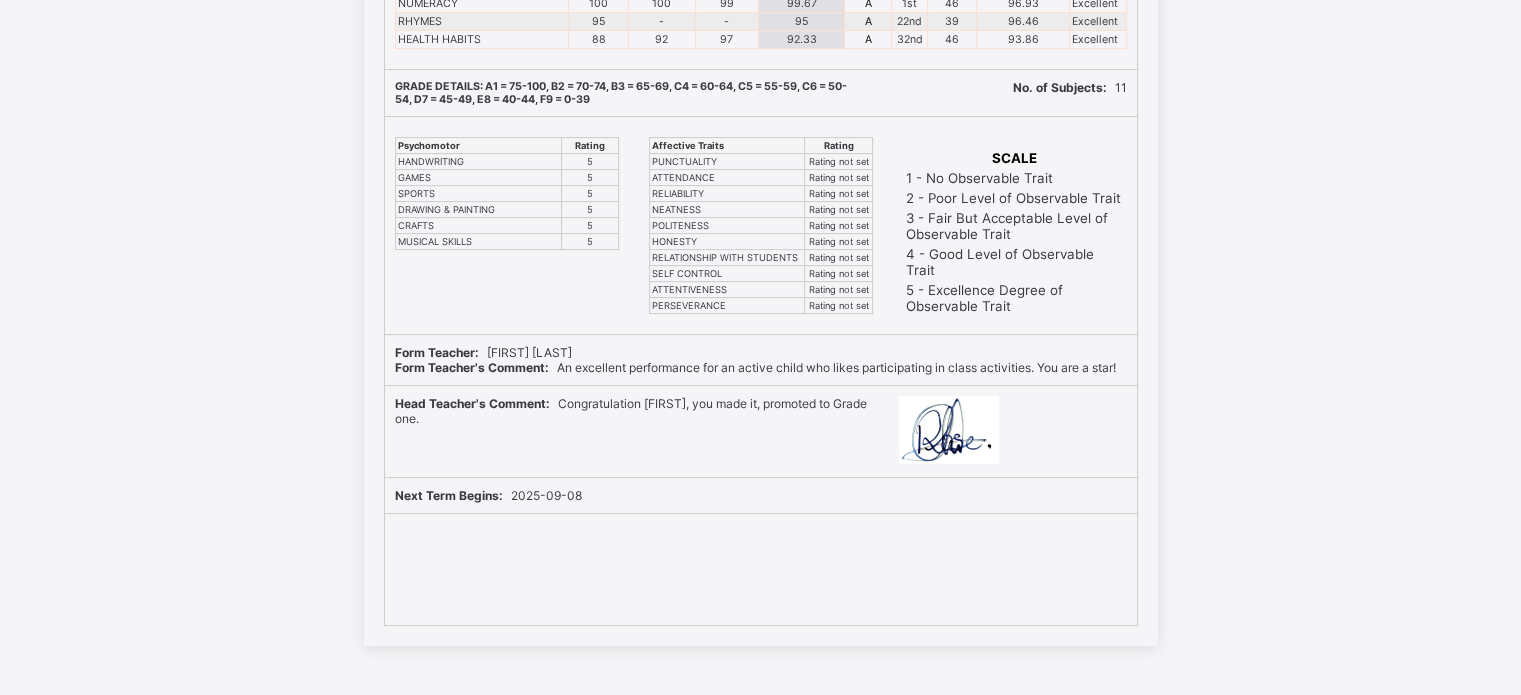 scroll, scrollTop: 0, scrollLeft: 0, axis: both 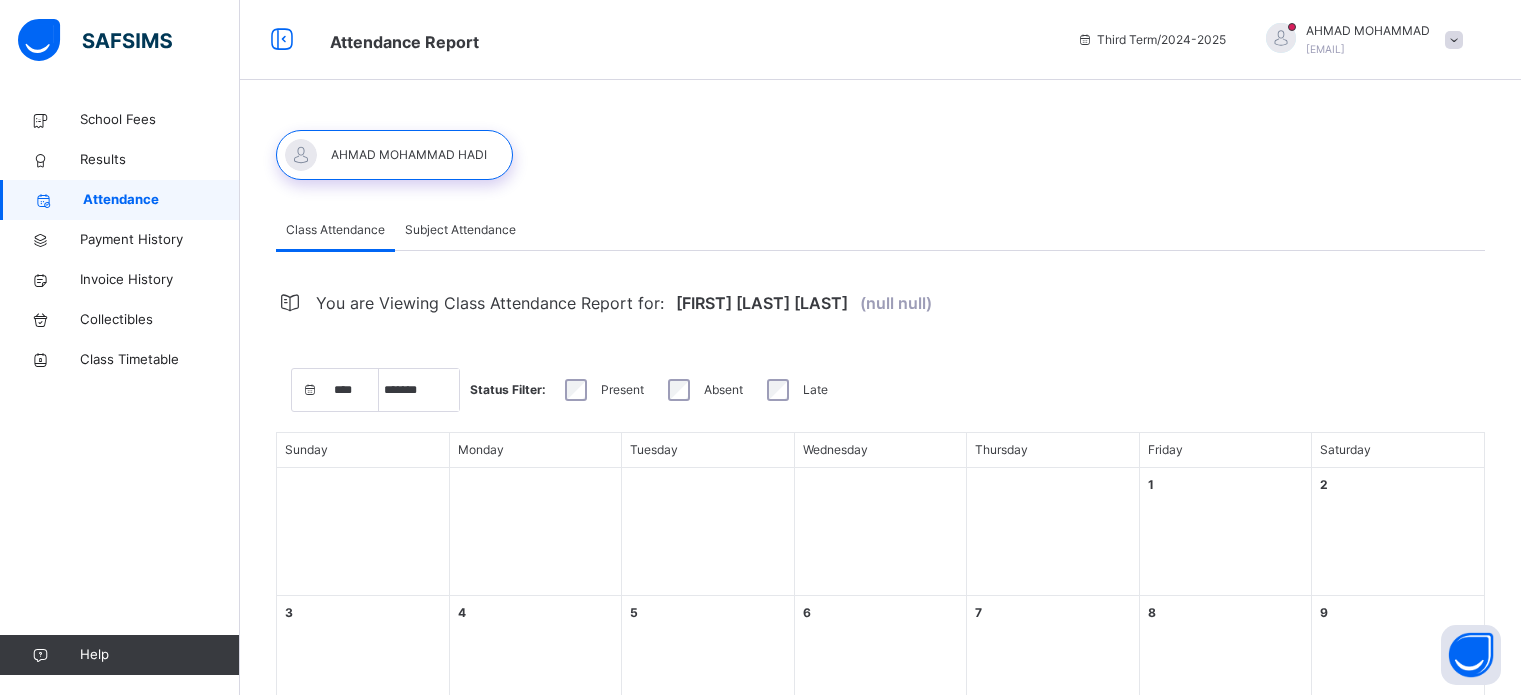 select on "****" 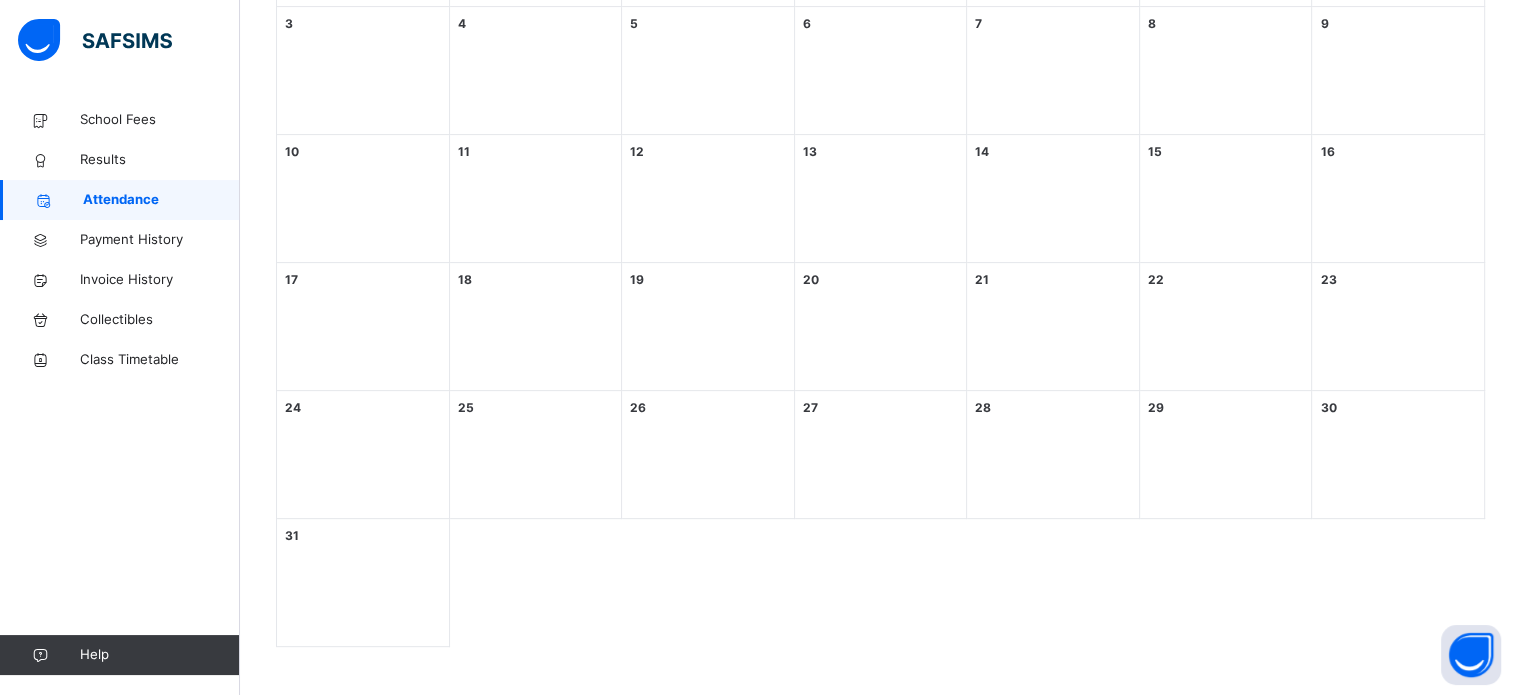 scroll, scrollTop: 211, scrollLeft: 0, axis: vertical 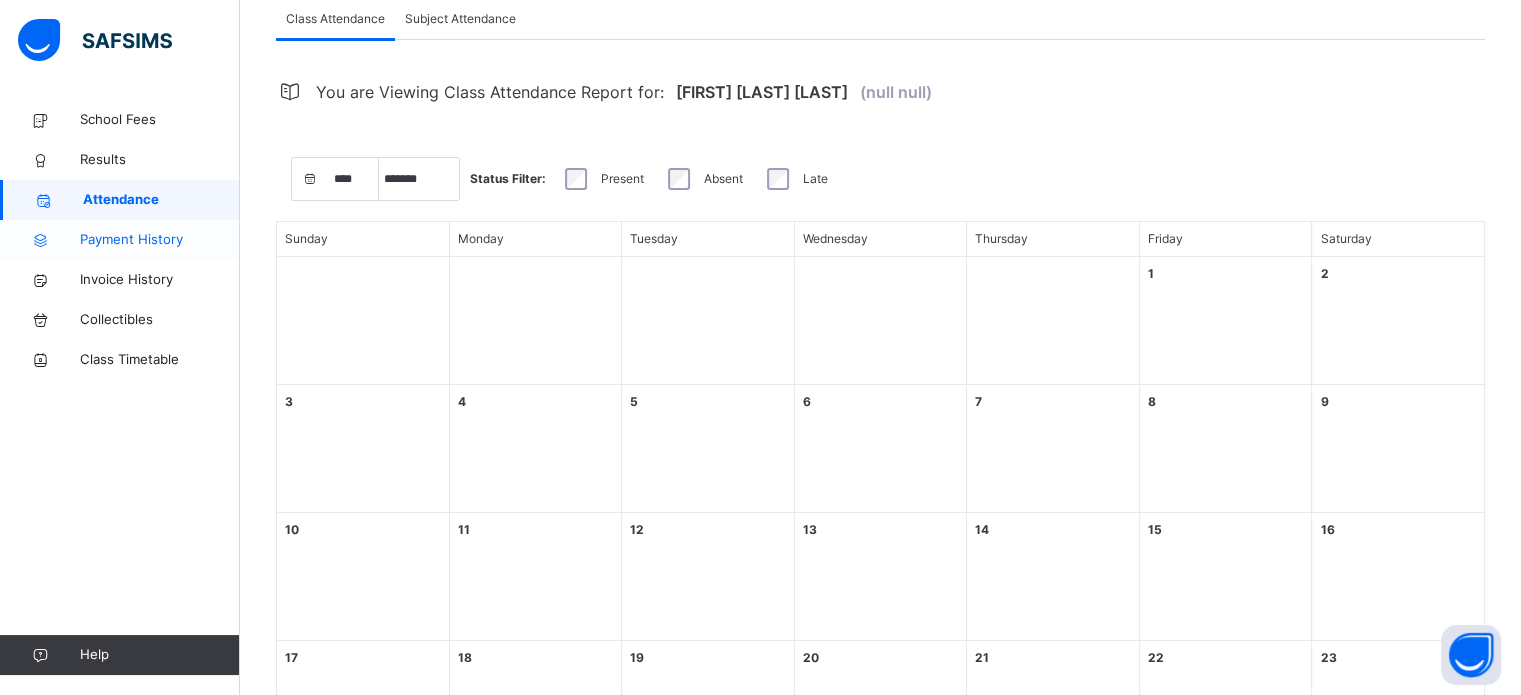 click on "Payment History" at bounding box center (160, 240) 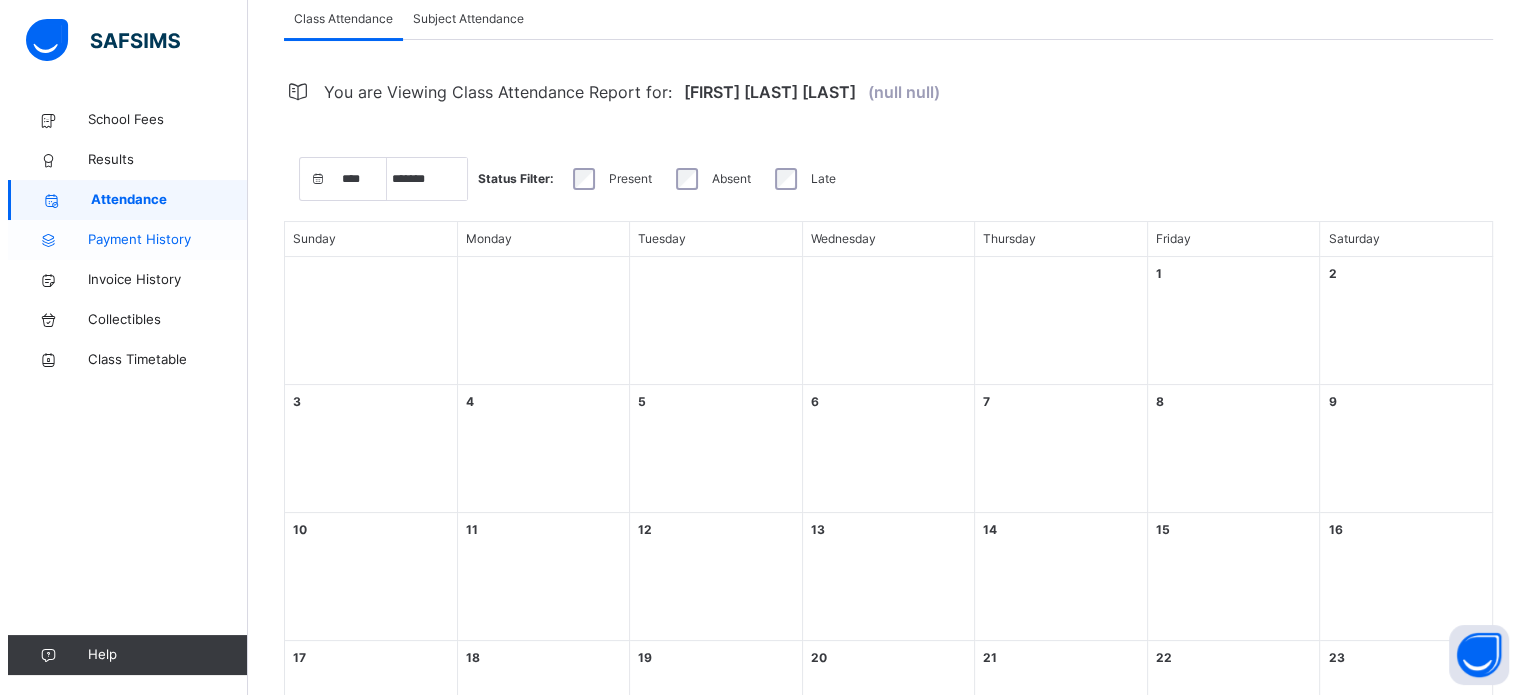 scroll, scrollTop: 0, scrollLeft: 0, axis: both 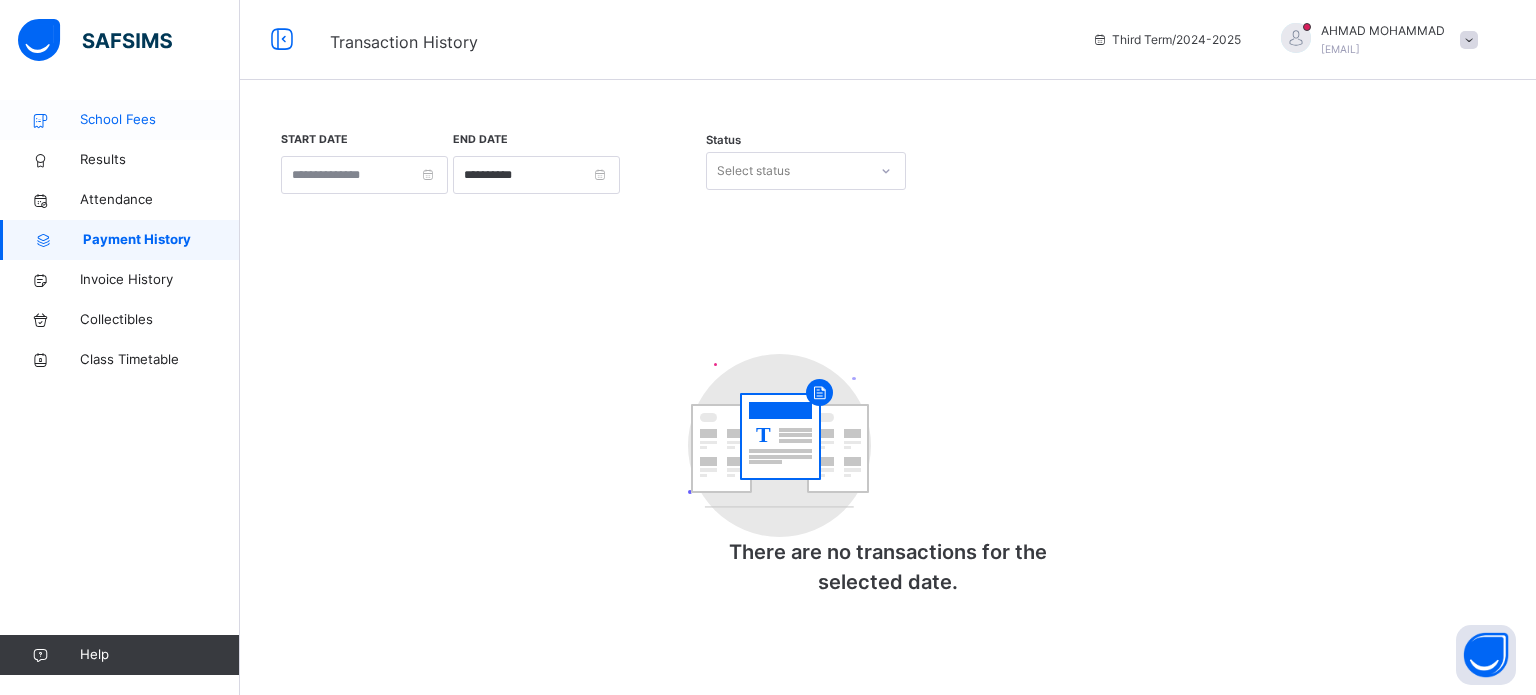 click on "School Fees" at bounding box center (160, 120) 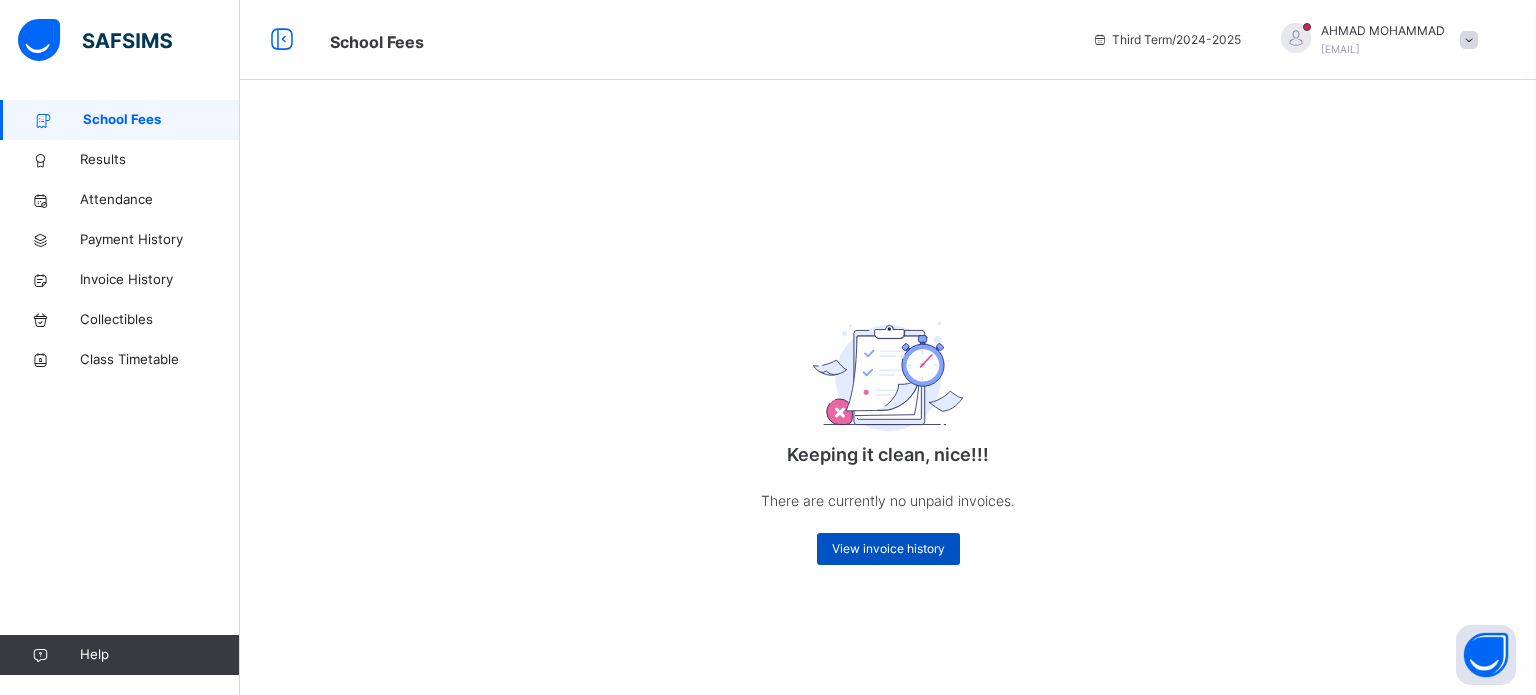 click on "View invoice history" at bounding box center (888, 549) 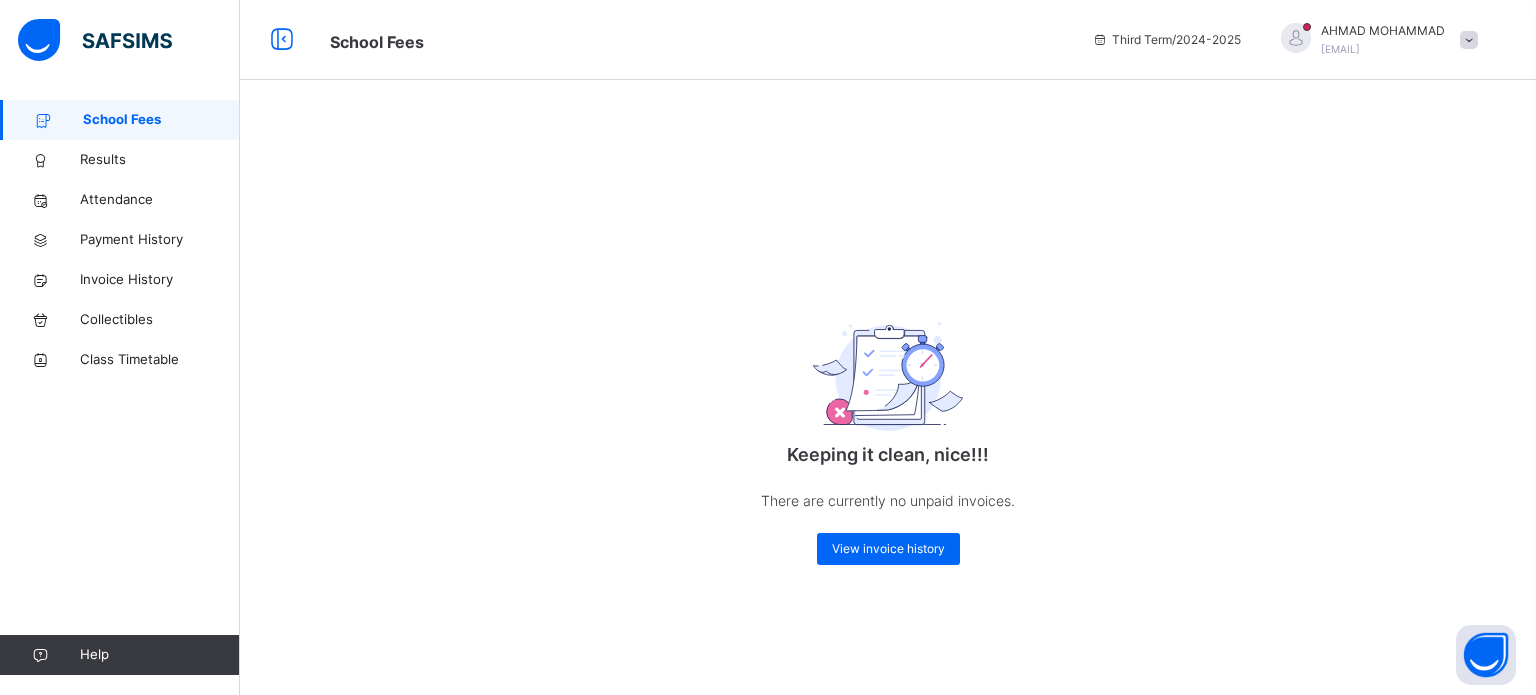 click on "AHMAD   MOHAMMAD" at bounding box center (1383, 31) 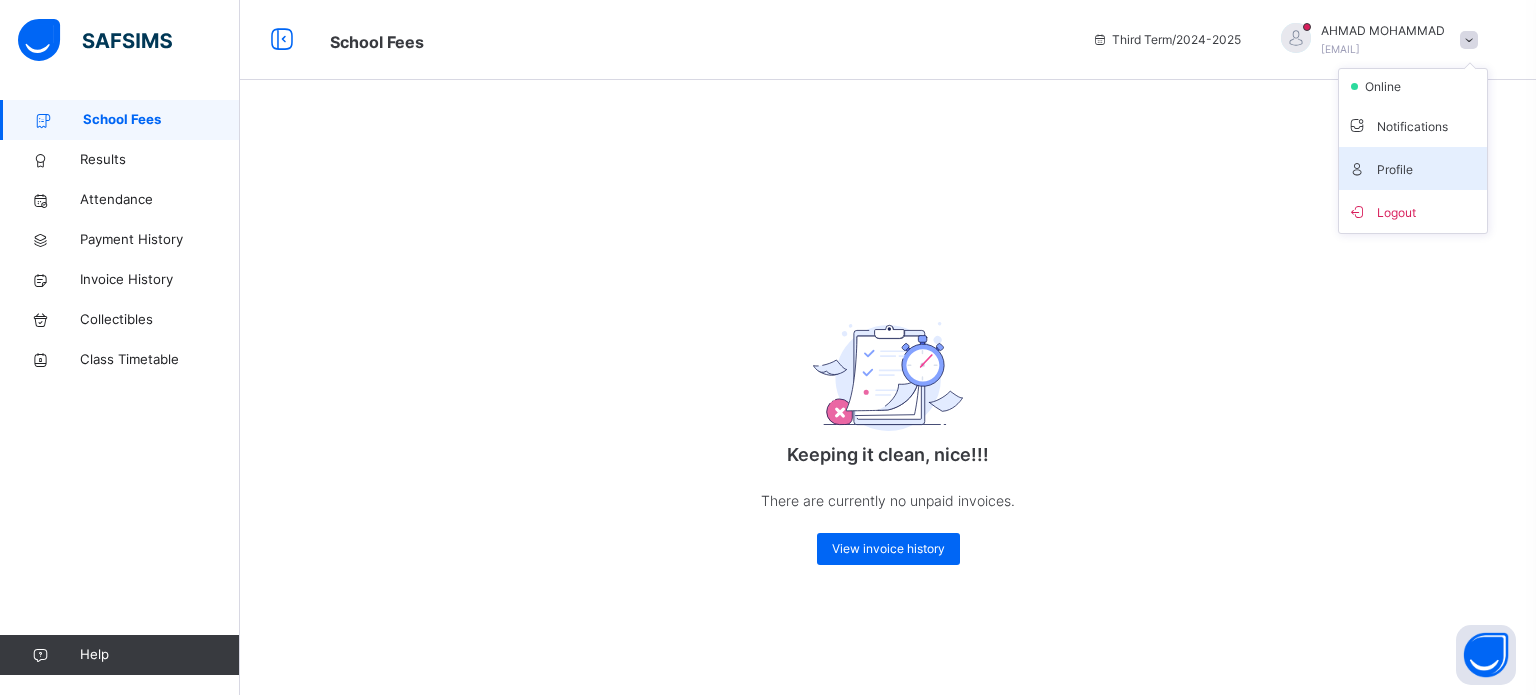 click on "Profile" at bounding box center [1413, 168] 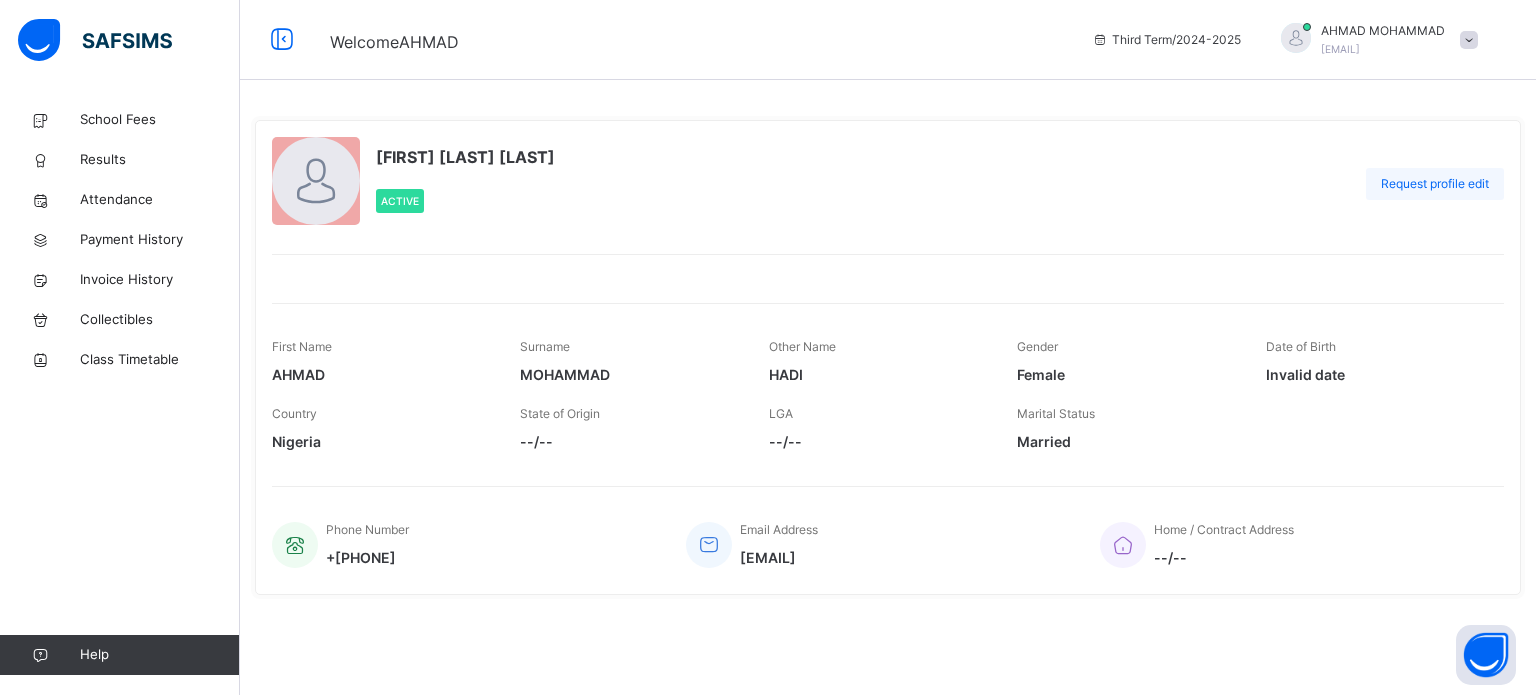 click on "Request profile edit" at bounding box center [1435, 184] 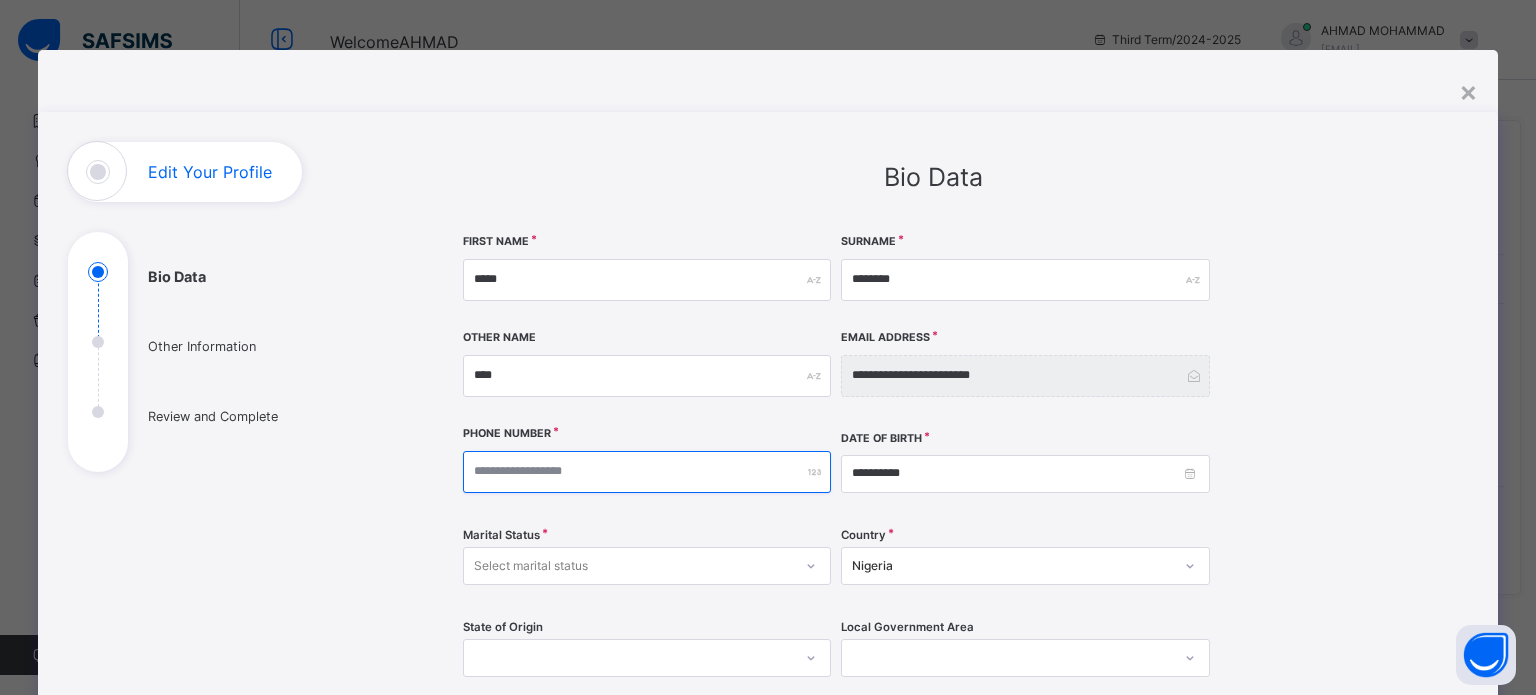 click at bounding box center [647, 472] 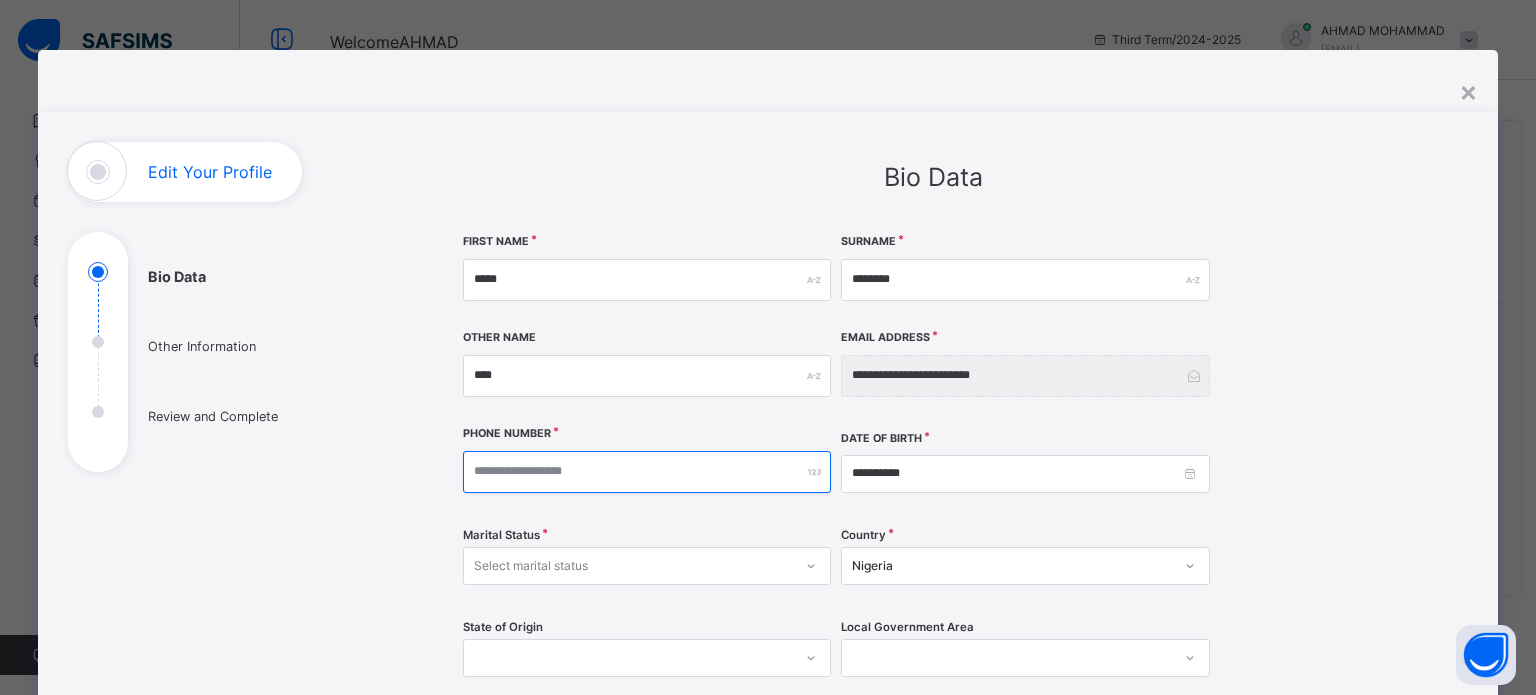 type on "**********" 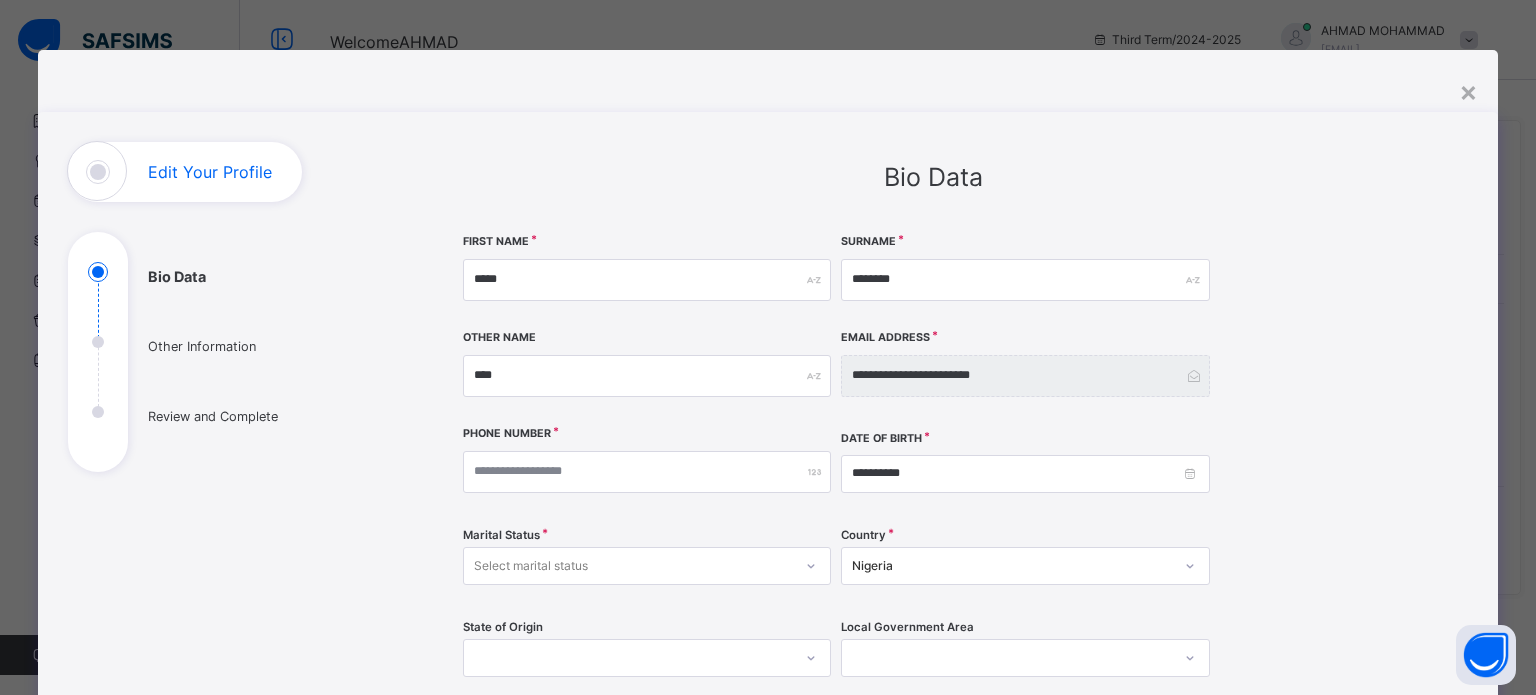 type on "****" 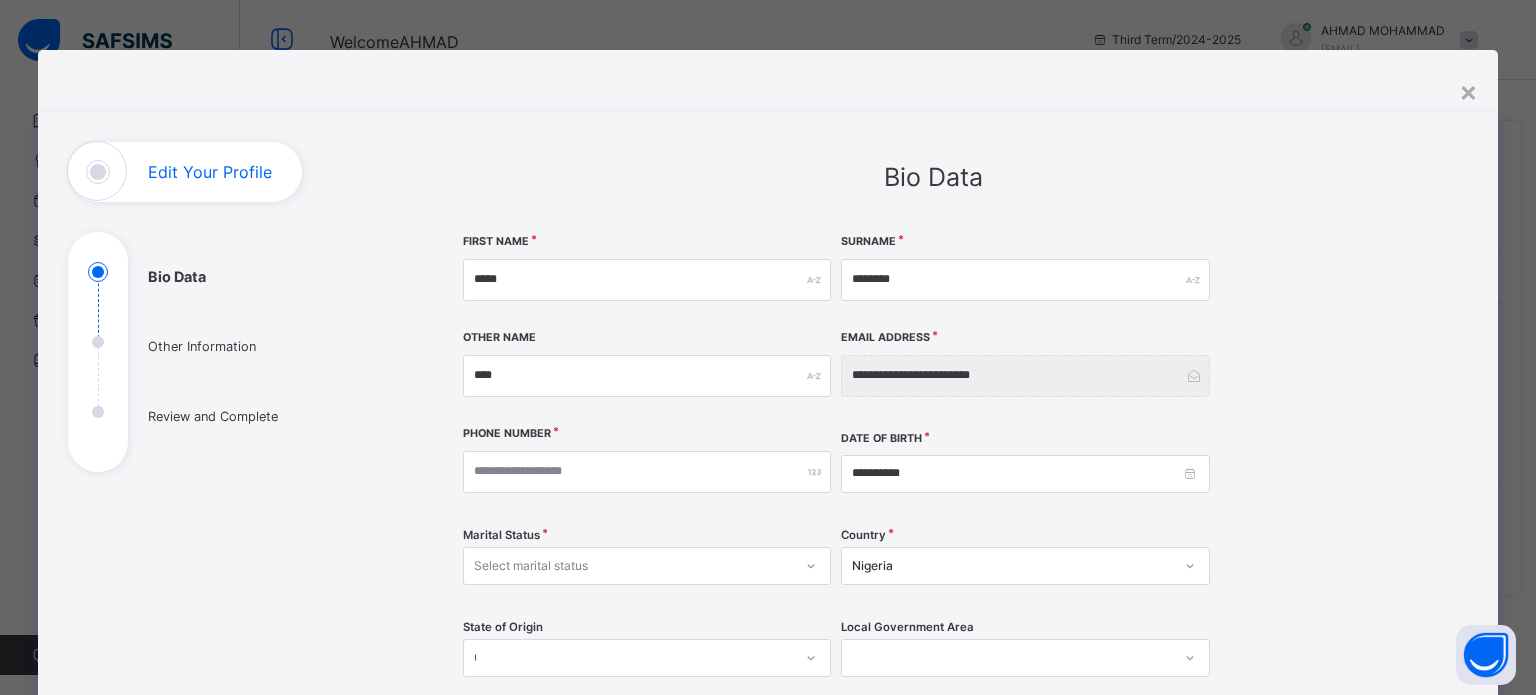 type on "**********" 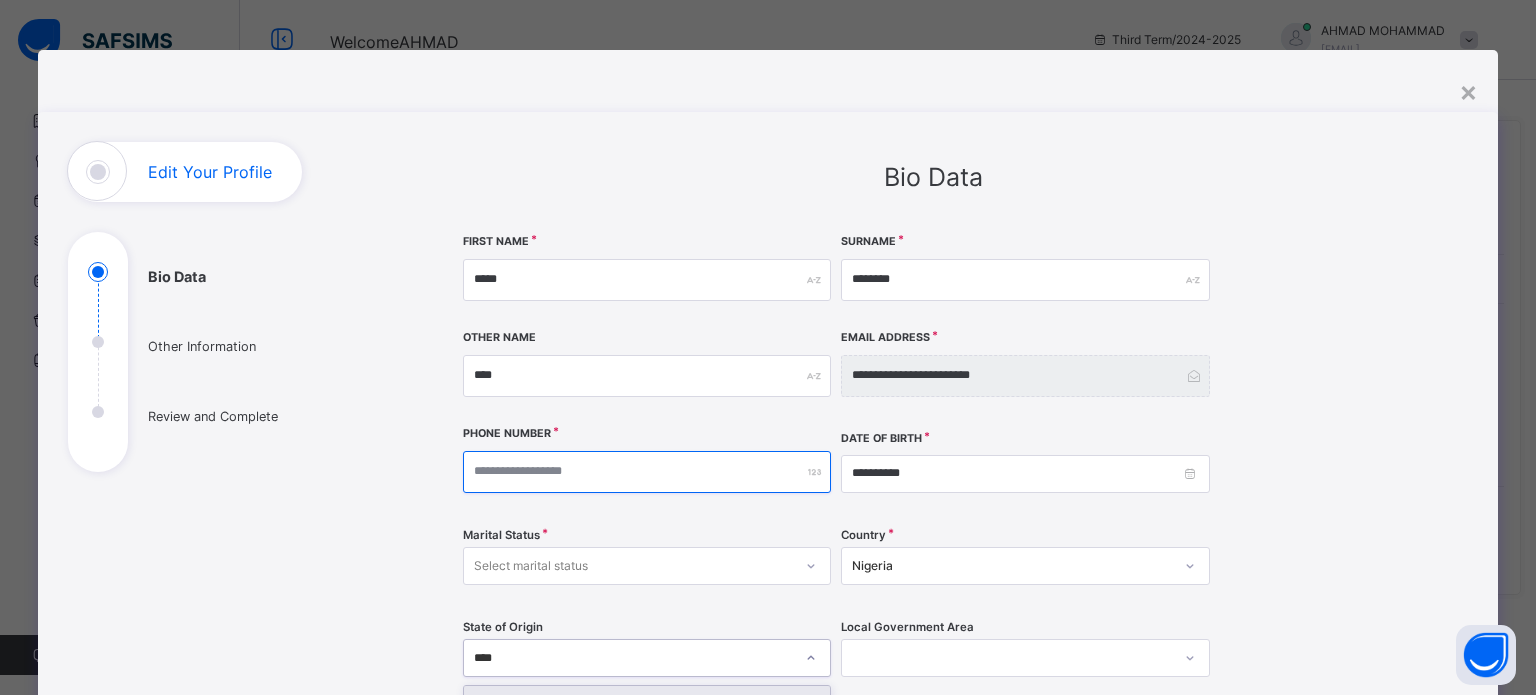 scroll, scrollTop: 32, scrollLeft: 0, axis: vertical 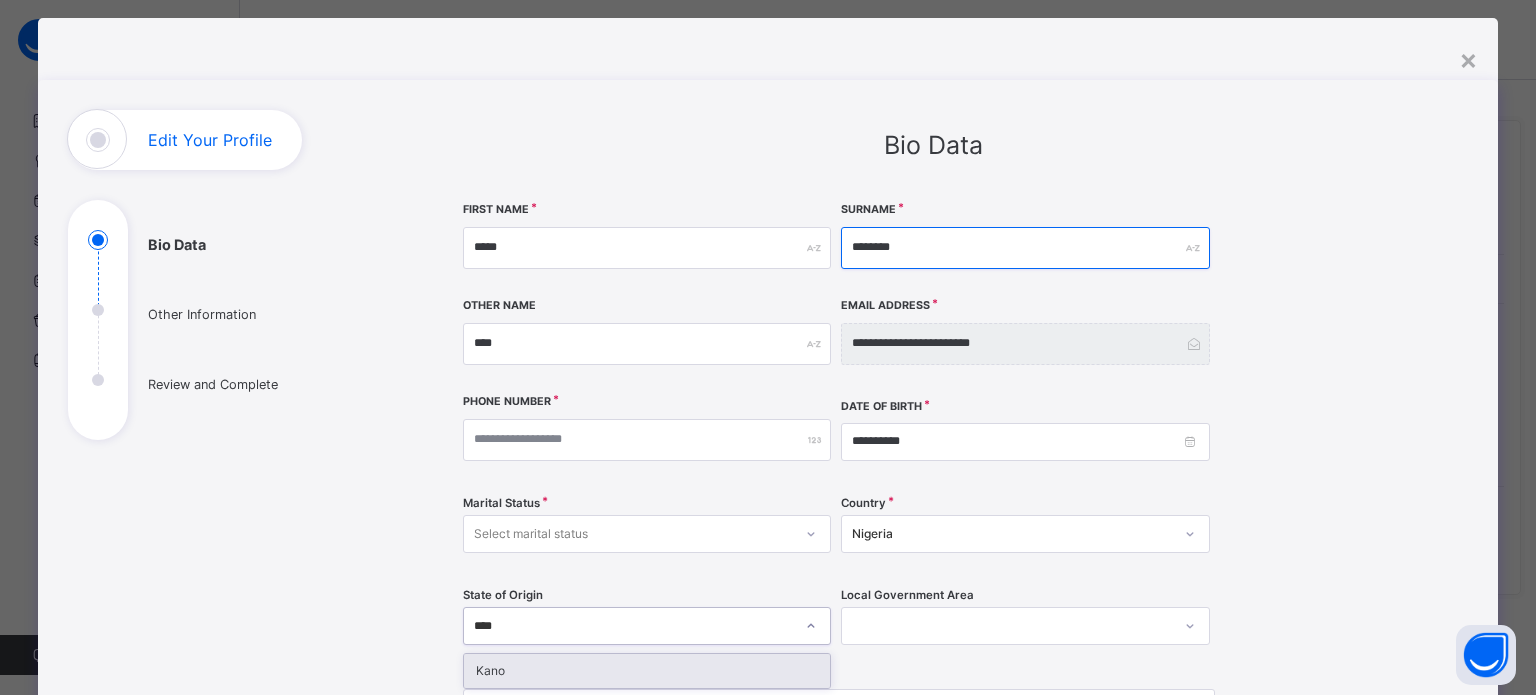 type 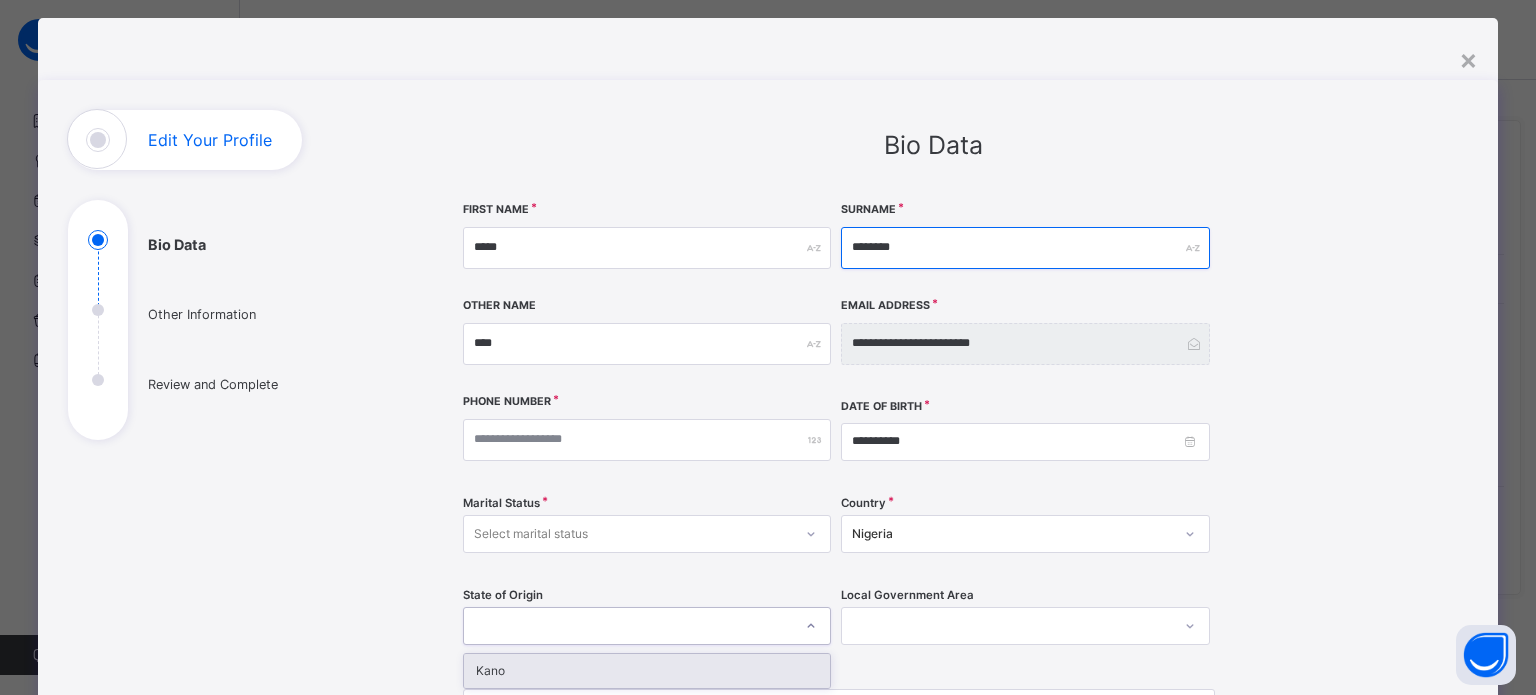 click on "********" at bounding box center (1025, 248) 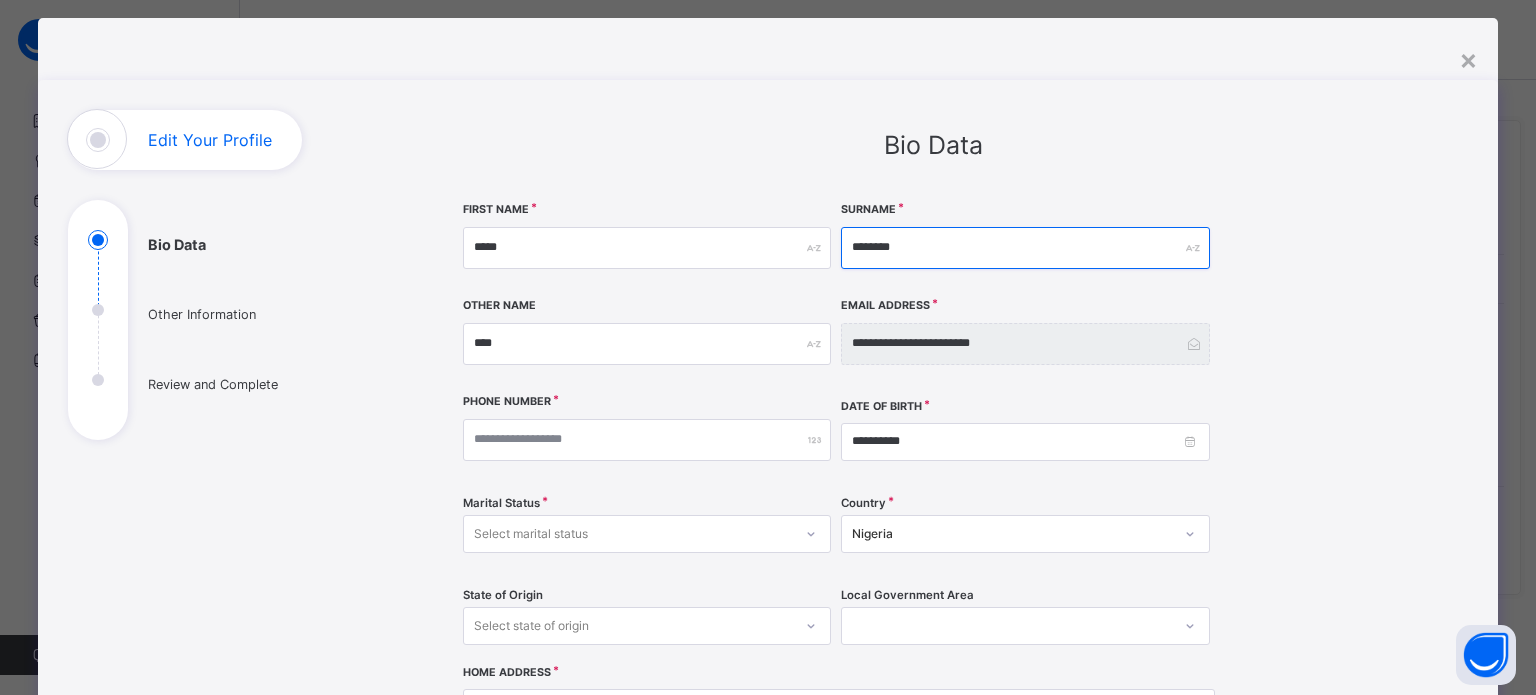 drag, startPoint x: 954, startPoint y: 248, endPoint x: 827, endPoint y: 276, distance: 130.04999 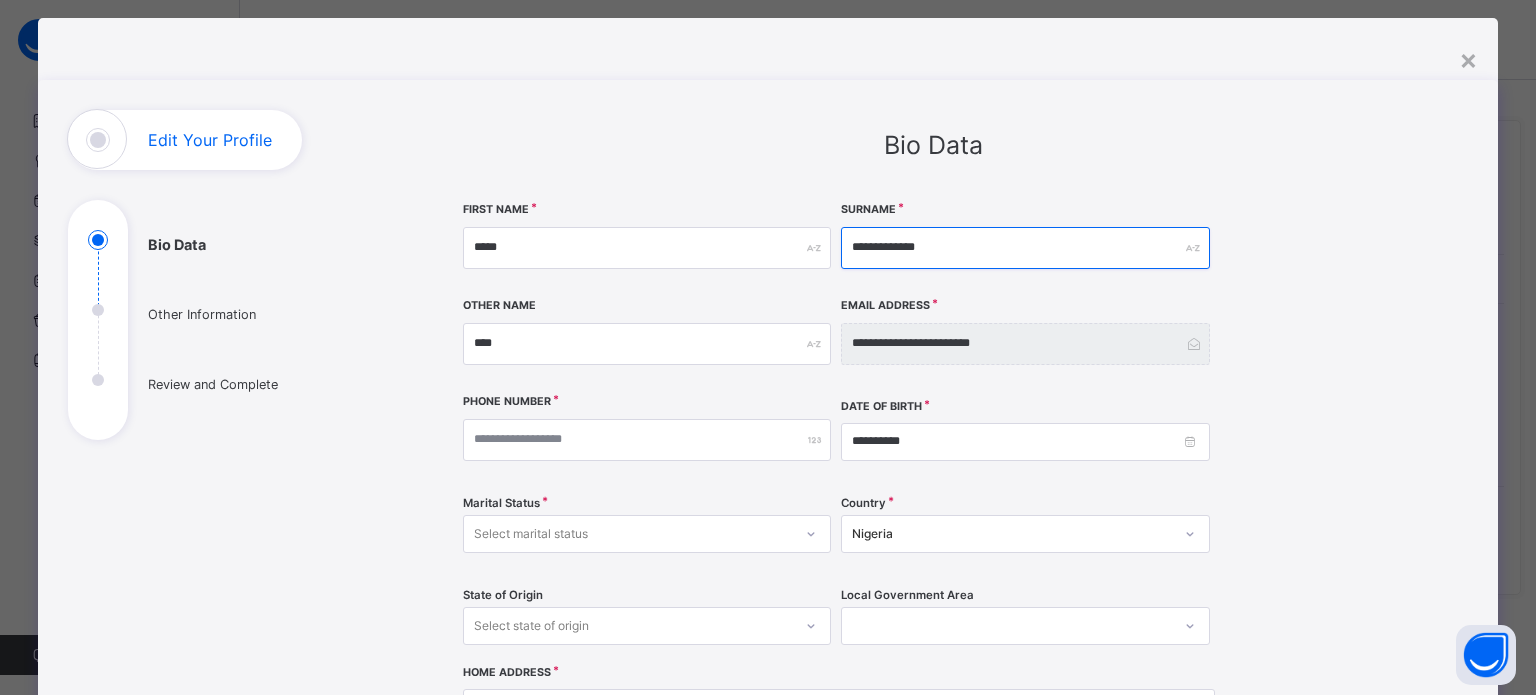 type on "**********" 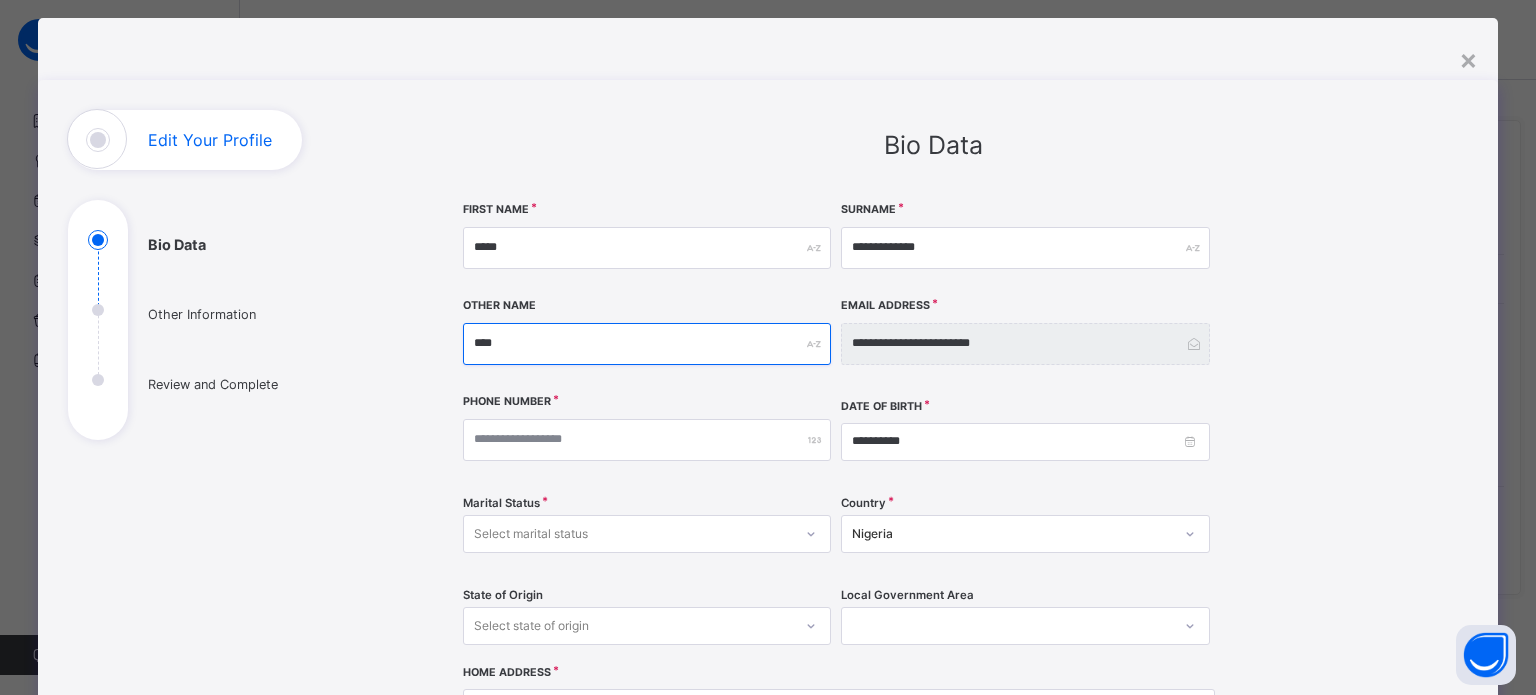 click on "****" at bounding box center [647, 344] 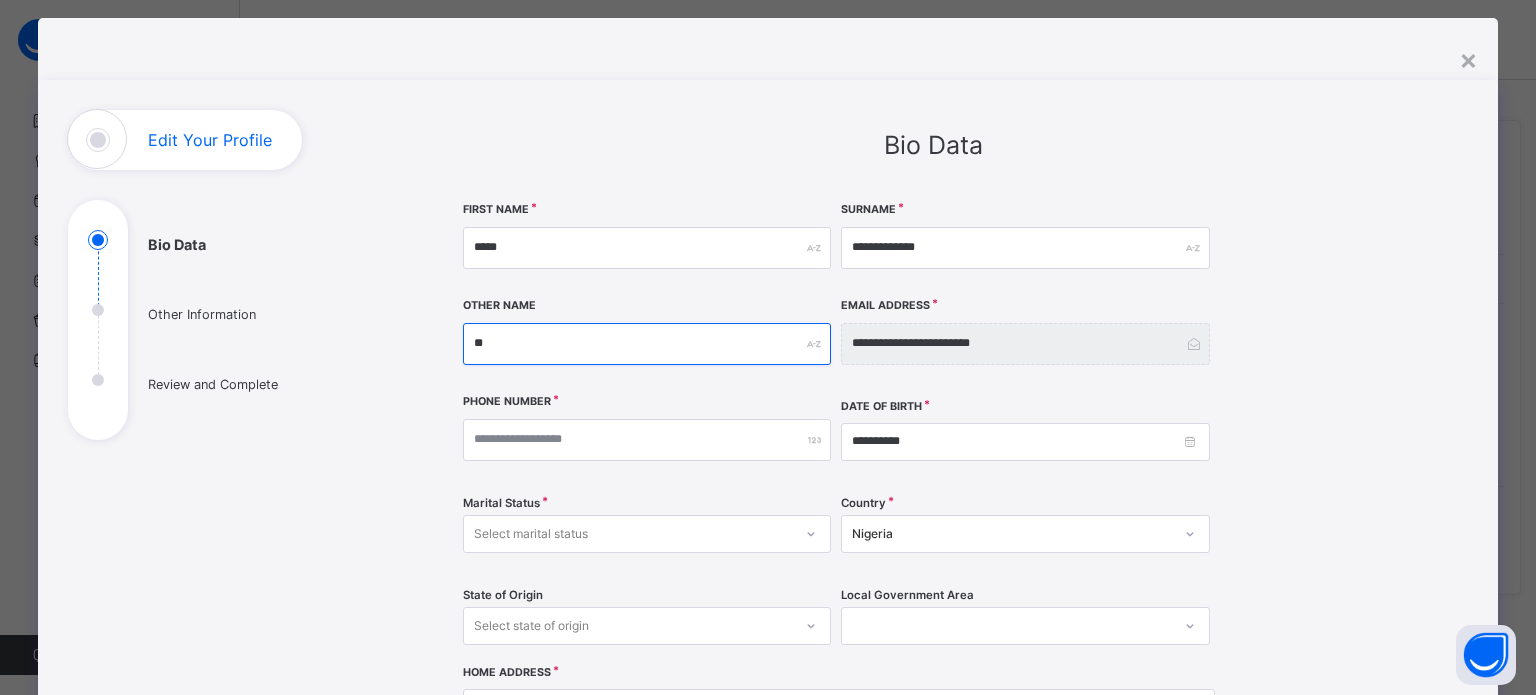 type on "*" 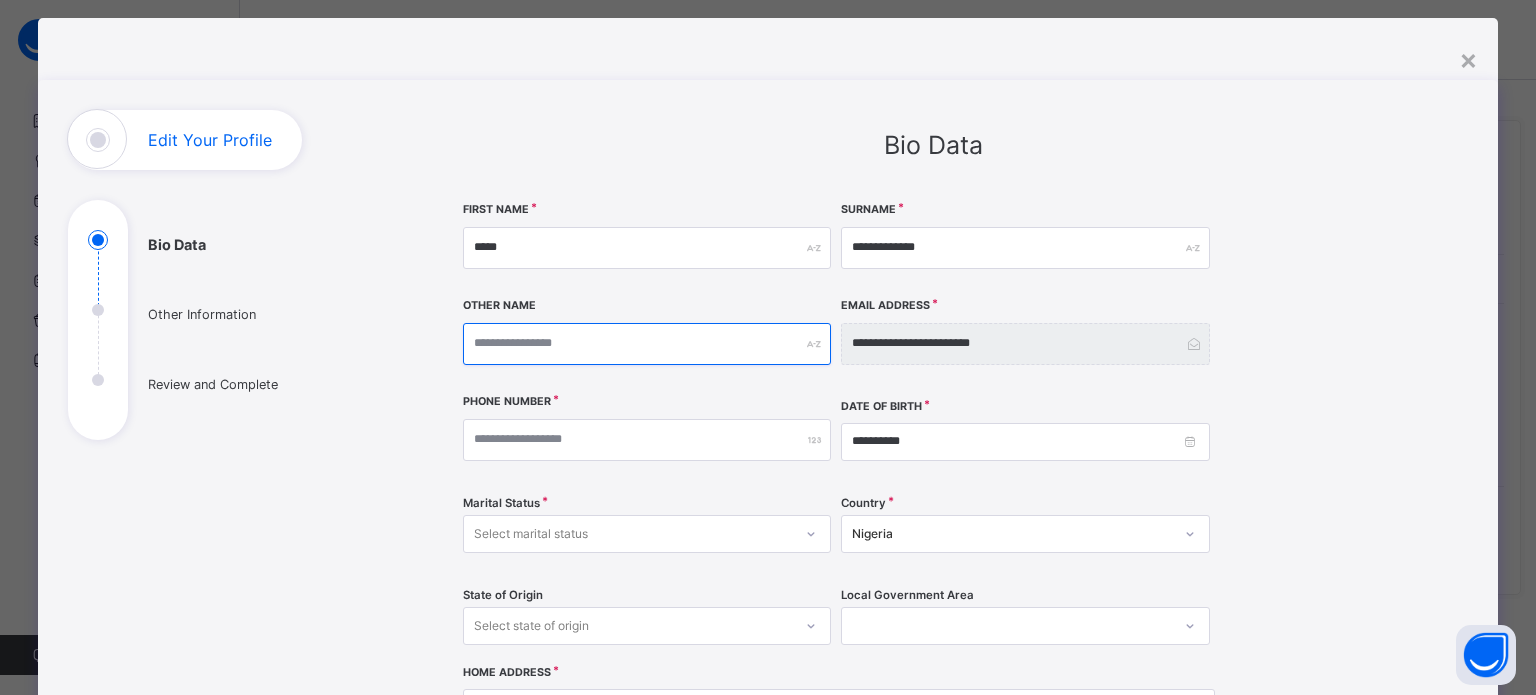 type 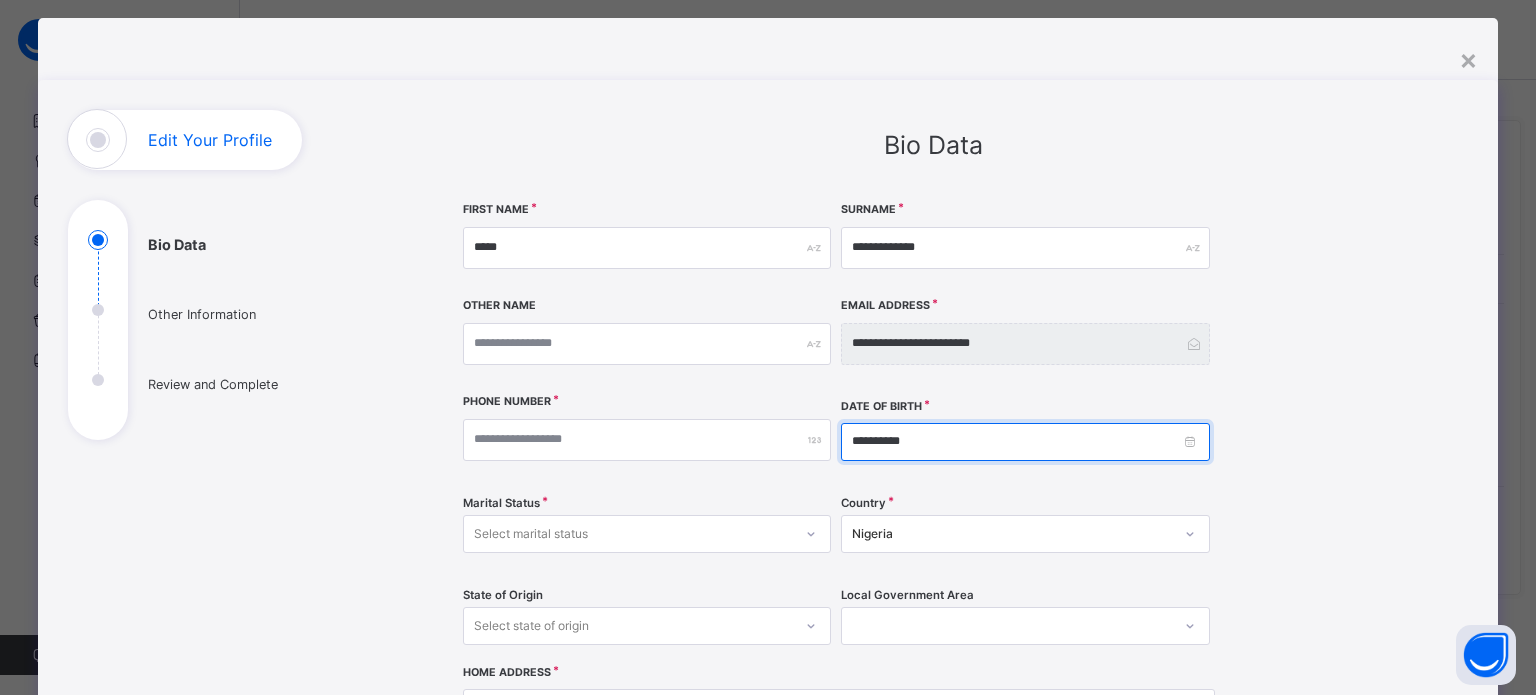click on "**********" at bounding box center [1025, 442] 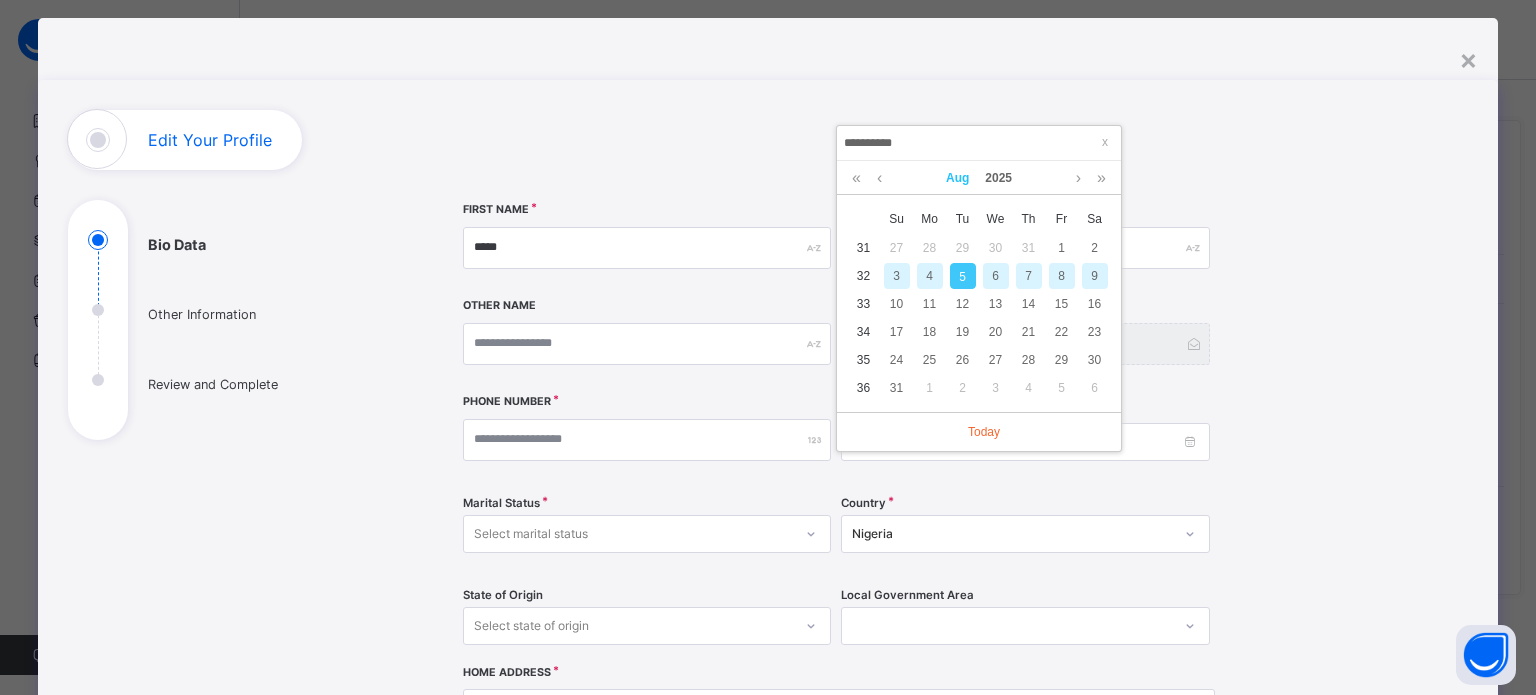 click on "Aug" at bounding box center [957, 178] 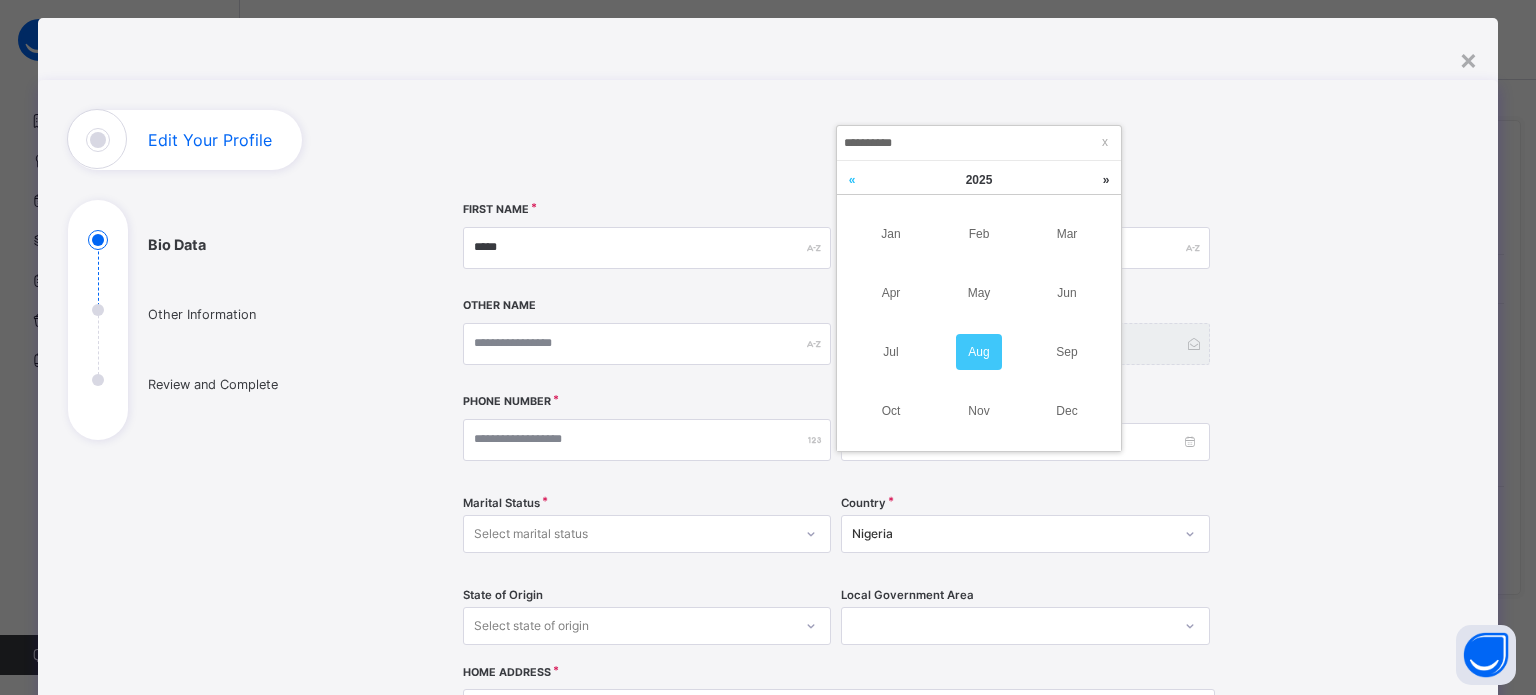 click at bounding box center [852, 180] 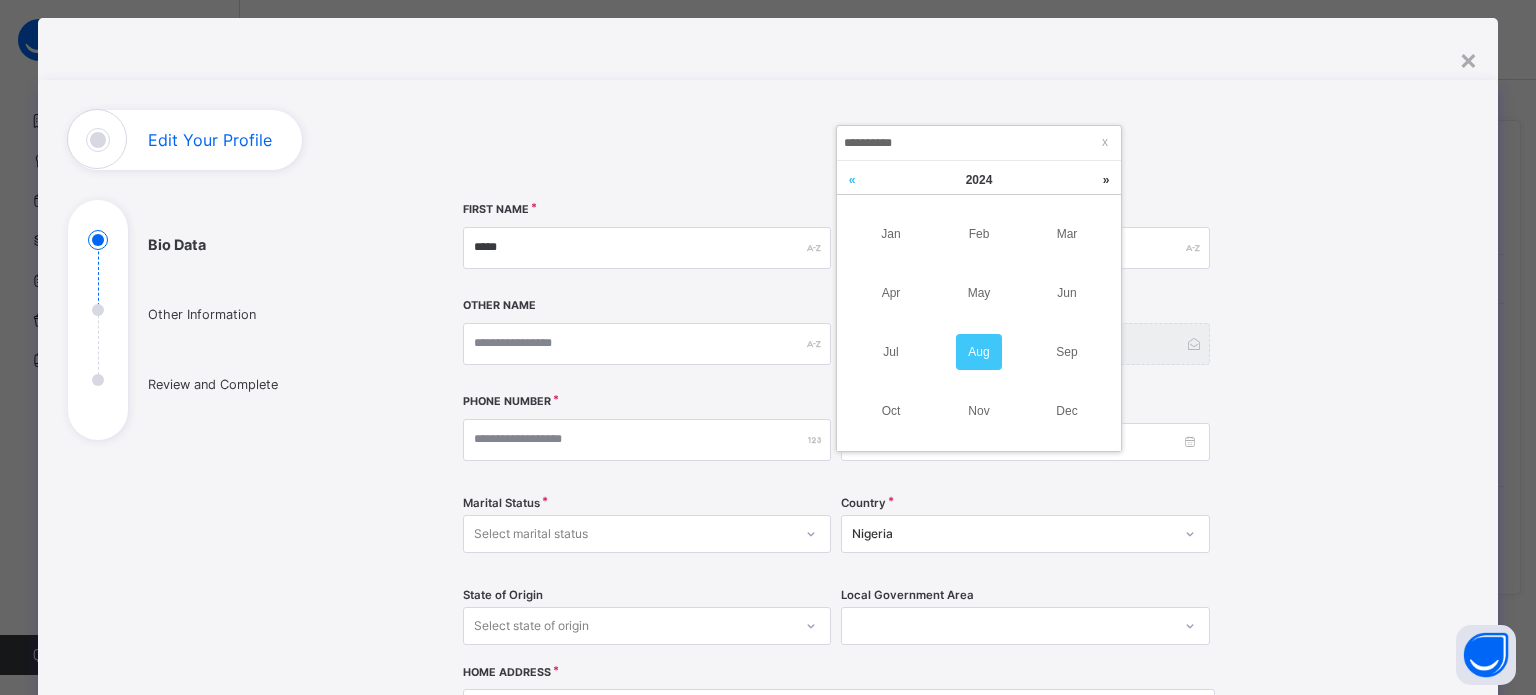 click at bounding box center [852, 180] 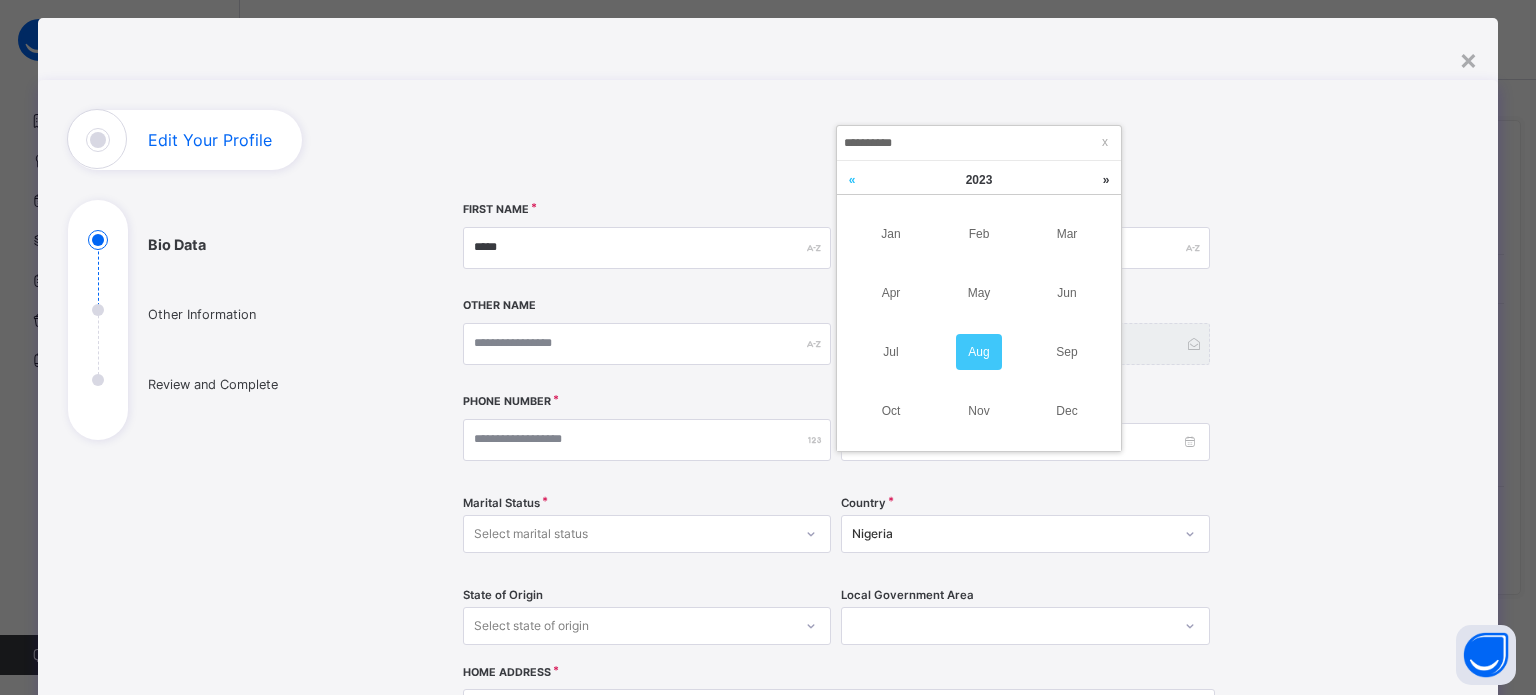 click at bounding box center (852, 180) 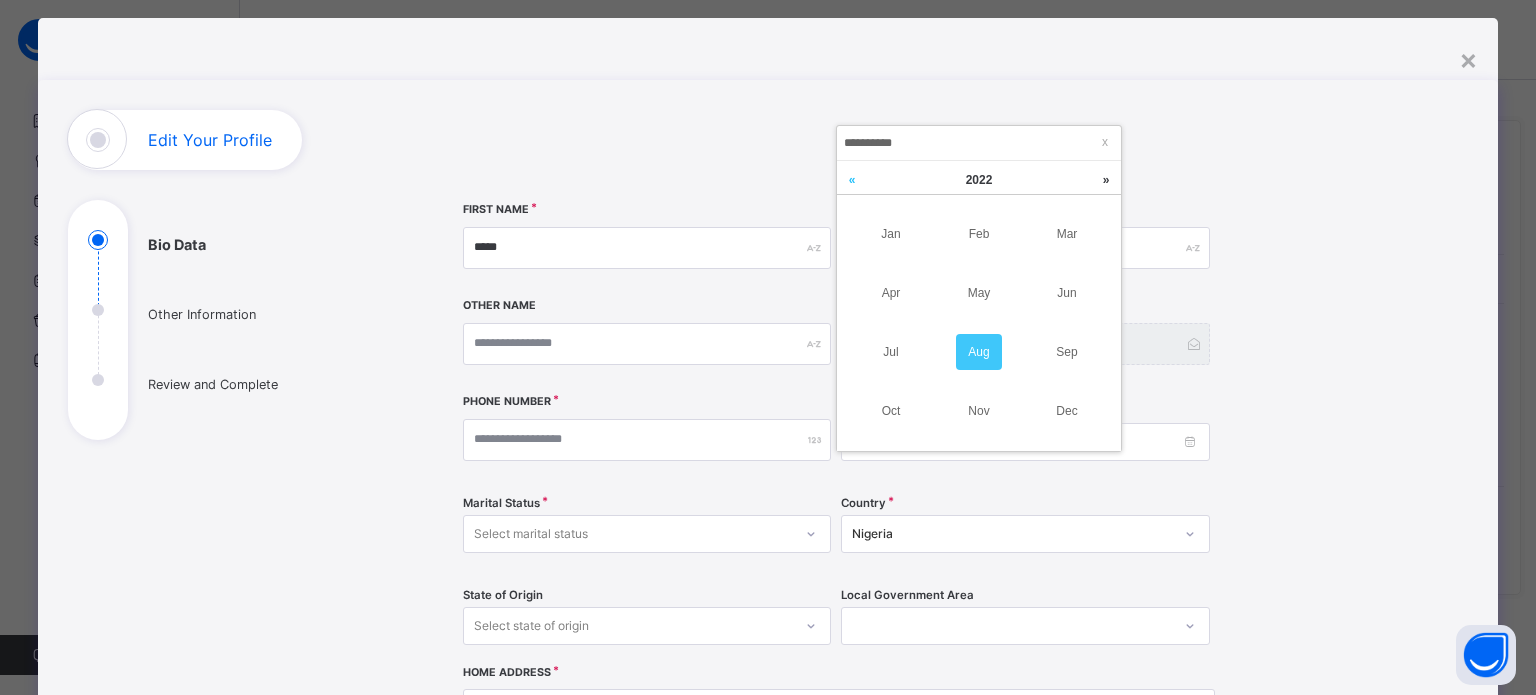 click at bounding box center (852, 180) 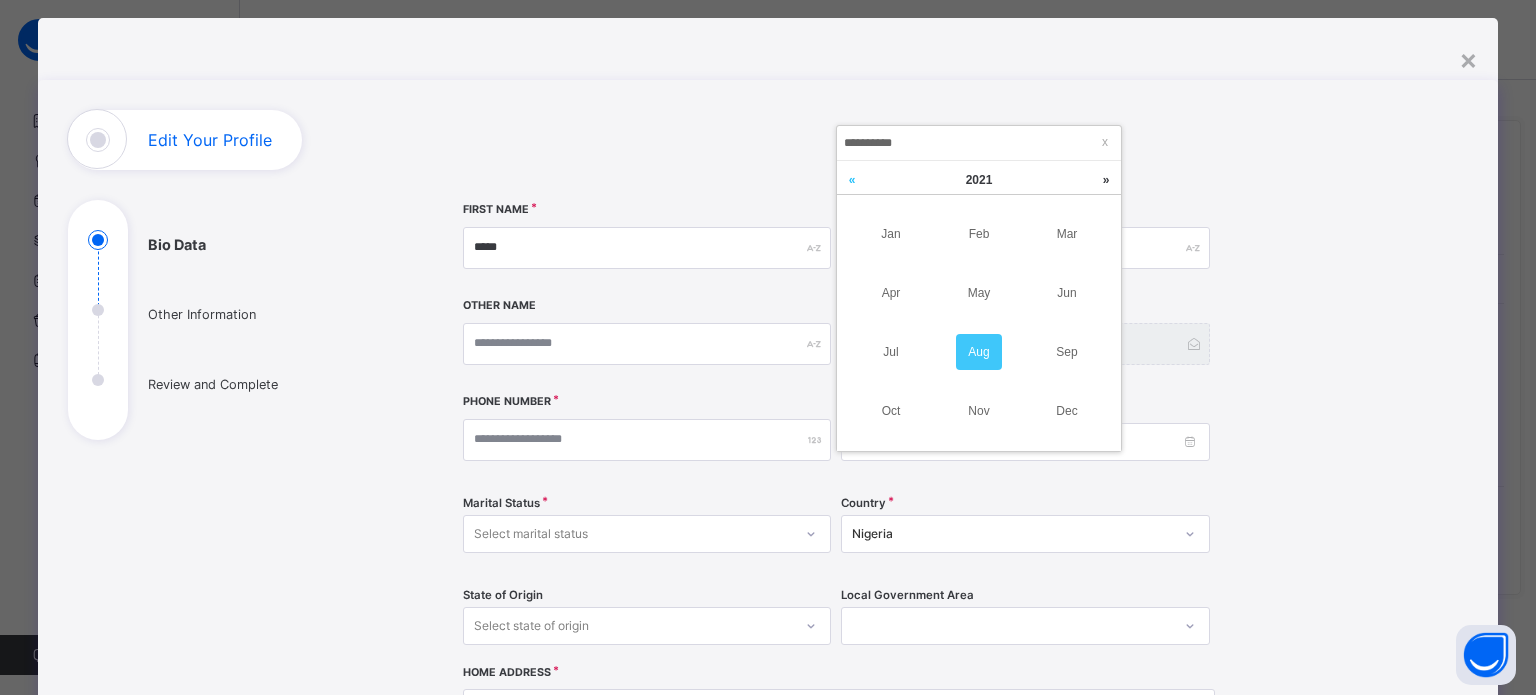 click at bounding box center (852, 180) 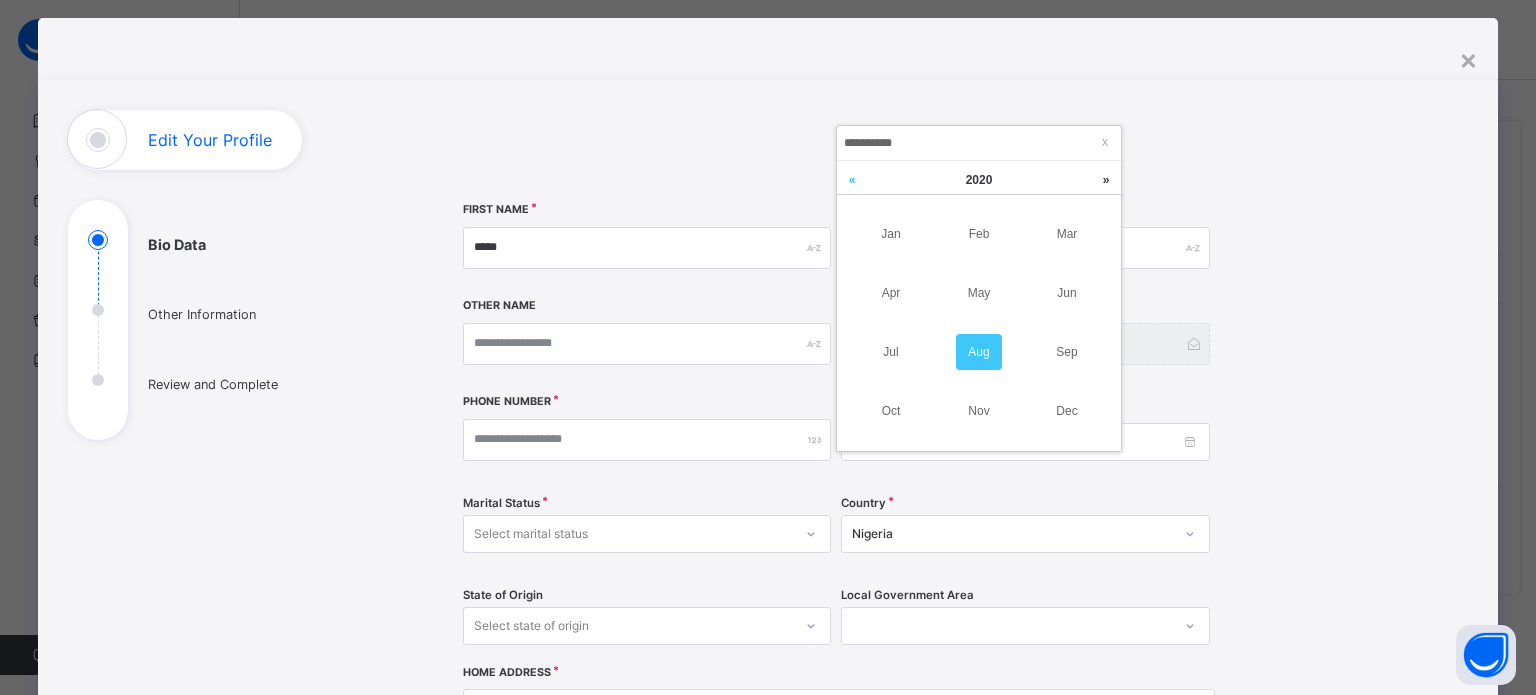 click at bounding box center (852, 180) 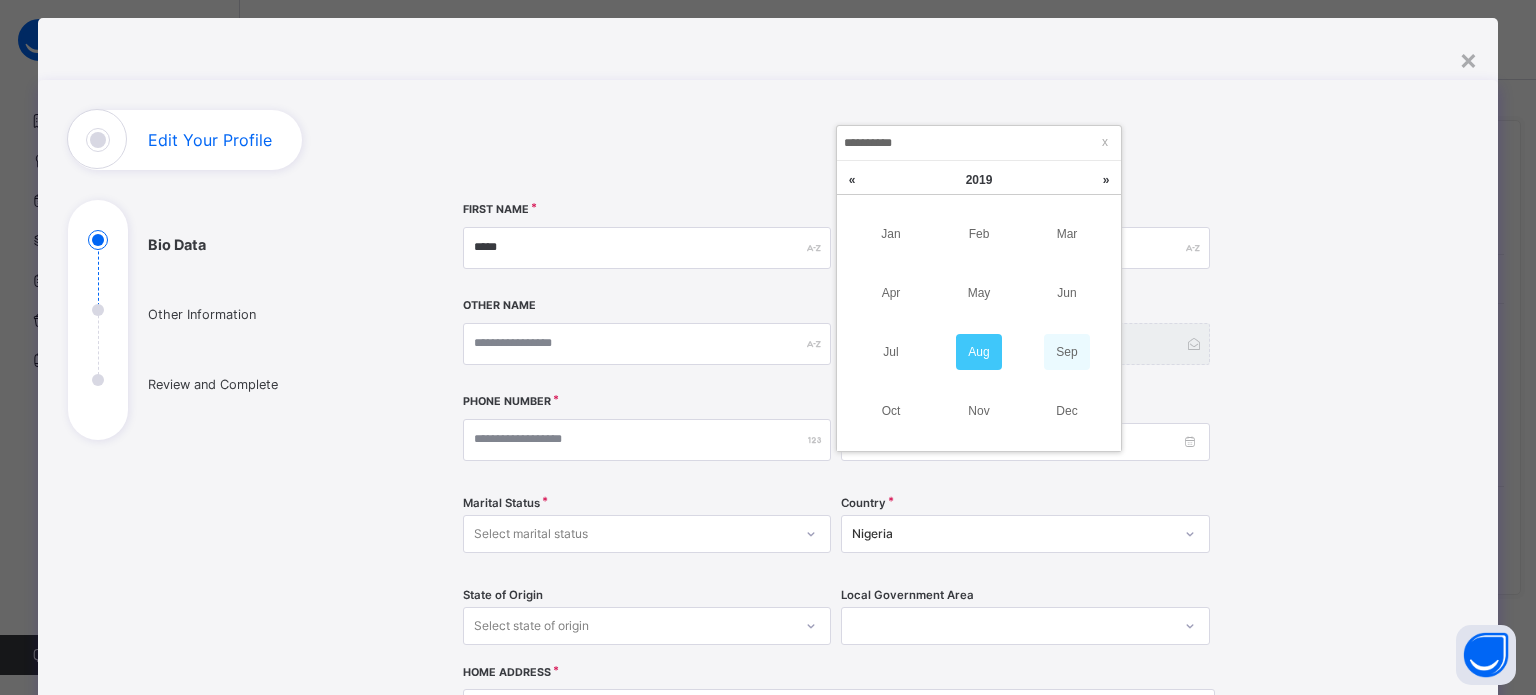 click on "Sep" at bounding box center (1067, 352) 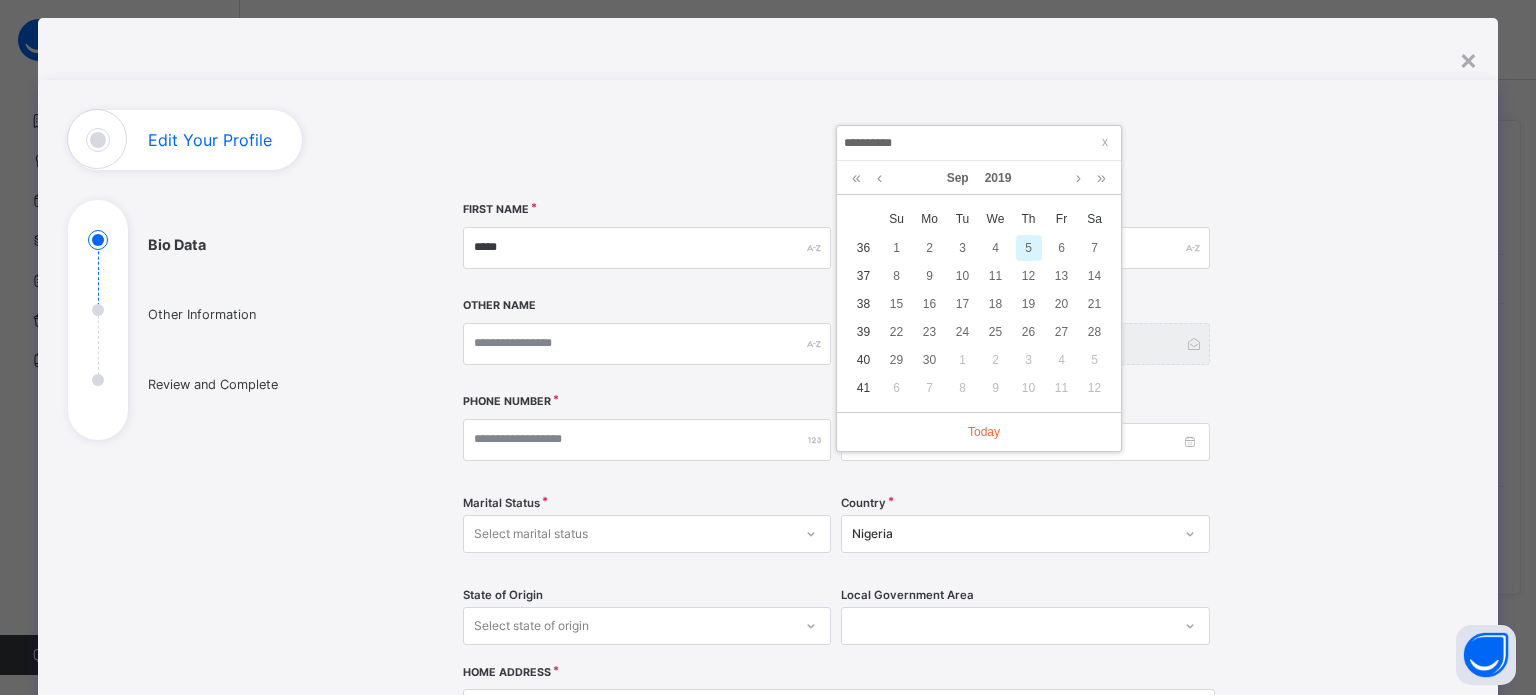 click on "5" at bounding box center [1029, 248] 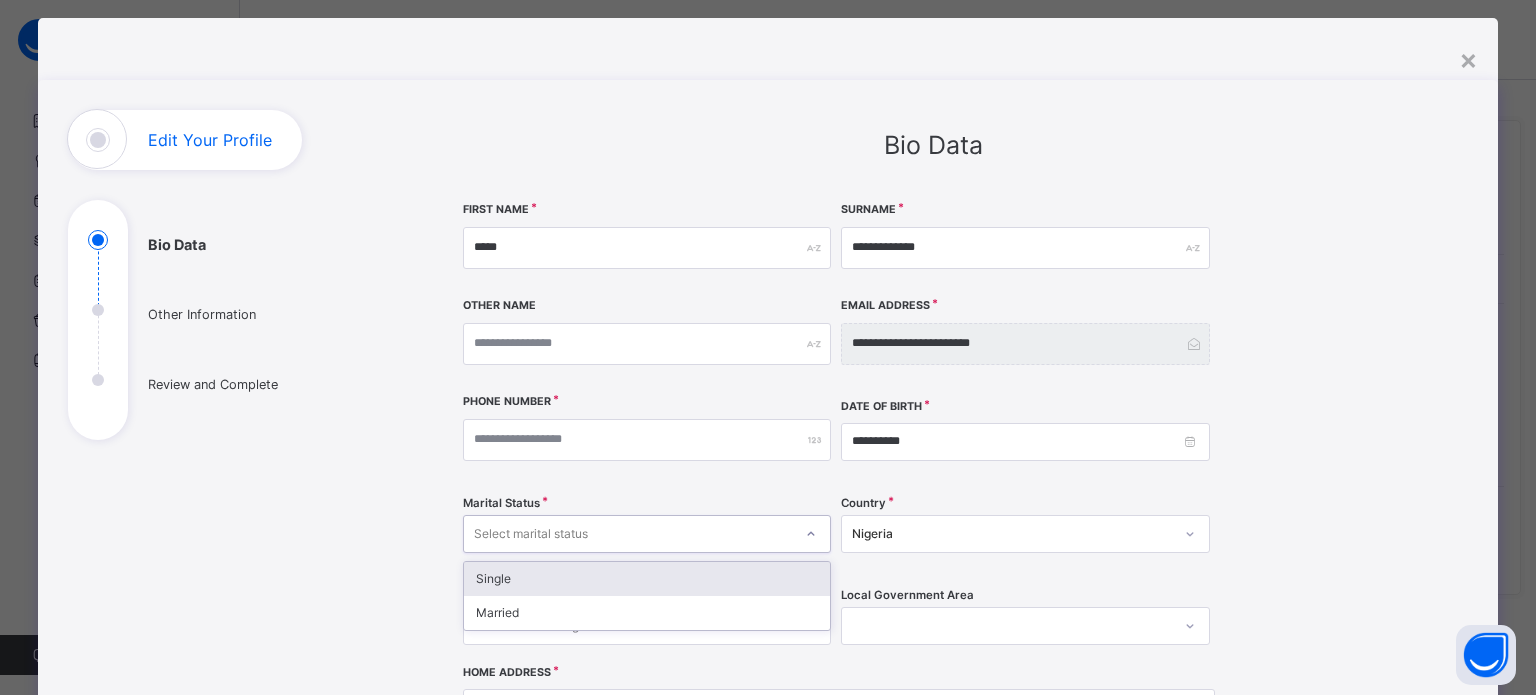 click at bounding box center (811, 534) 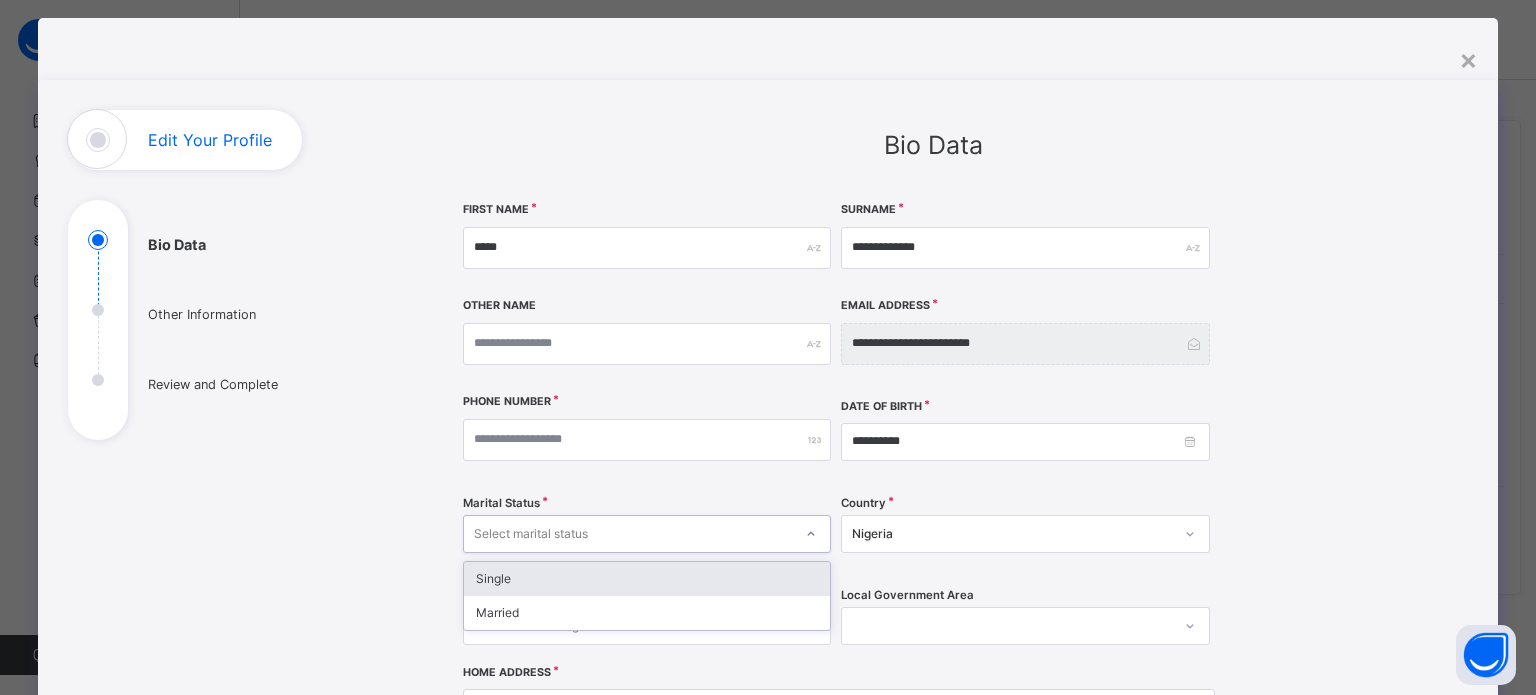 click on "Single" at bounding box center [647, 579] 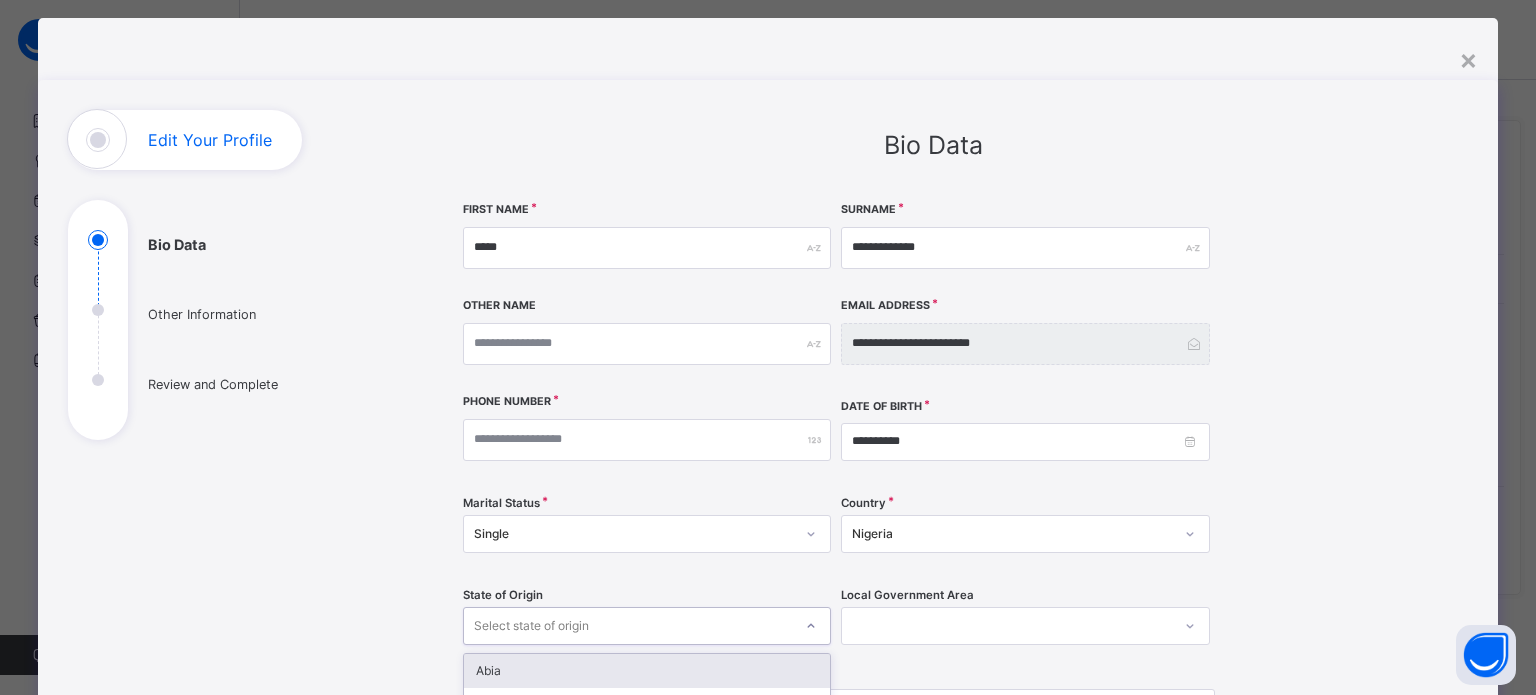 scroll, scrollTop: 299, scrollLeft: 0, axis: vertical 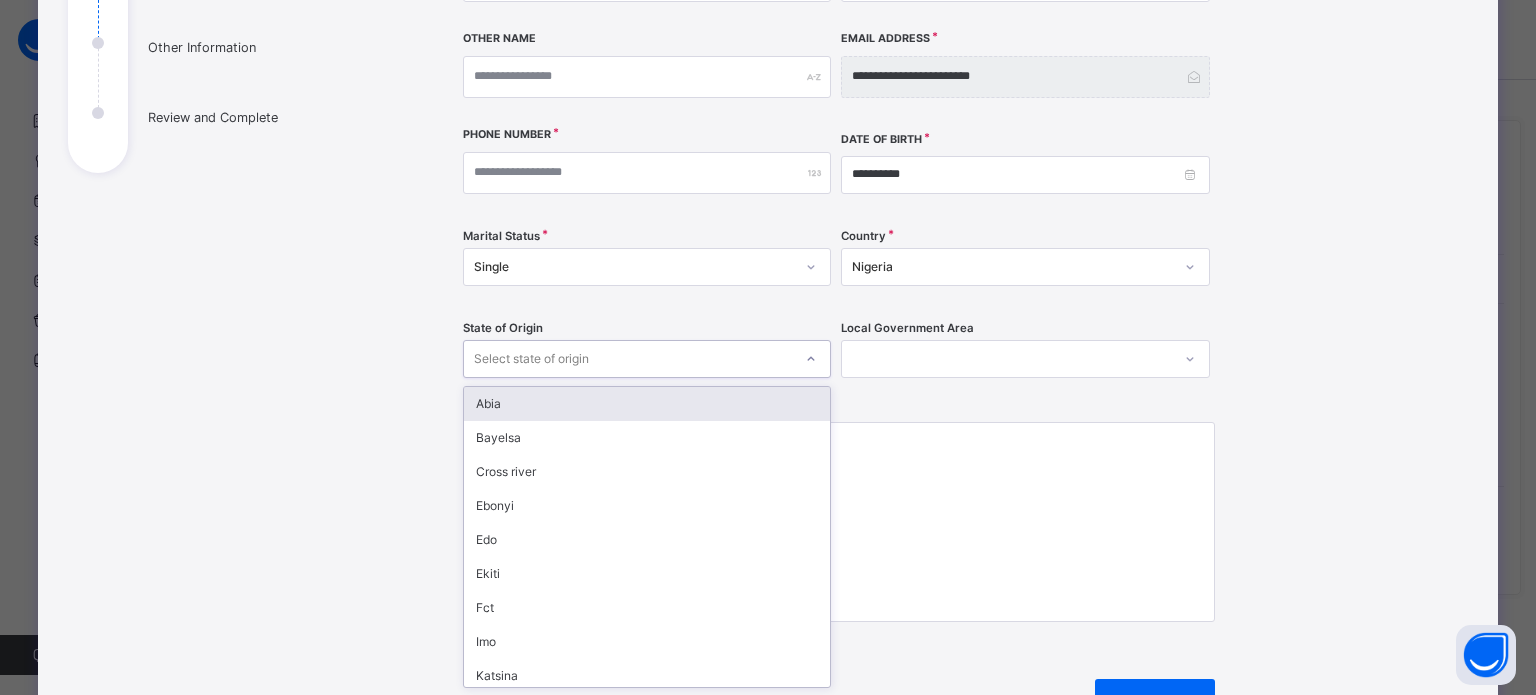 click on "option Abia focused, 1 of 37. 37 results available. Use Up and Down to choose options, press Enter to select the currently focused option, press Escape to exit the menu, press Tab to select the option and exit the menu. Select state of origin Abia Bayelsa Cross river Ebonyi Edo Ekiti Fct Imo Katsina Kwara Ogun Osun Oyo Sokoto Gombe Jigawa Nassarawa Ondo Zamfara Akwa ibom Anambra Kebbi Kaduna Kano Adamawa Enugu Lagos Bauchi Benue Borno Delta Kogi Niger Plateau Rivers Taraba Yobe" at bounding box center [647, 359] 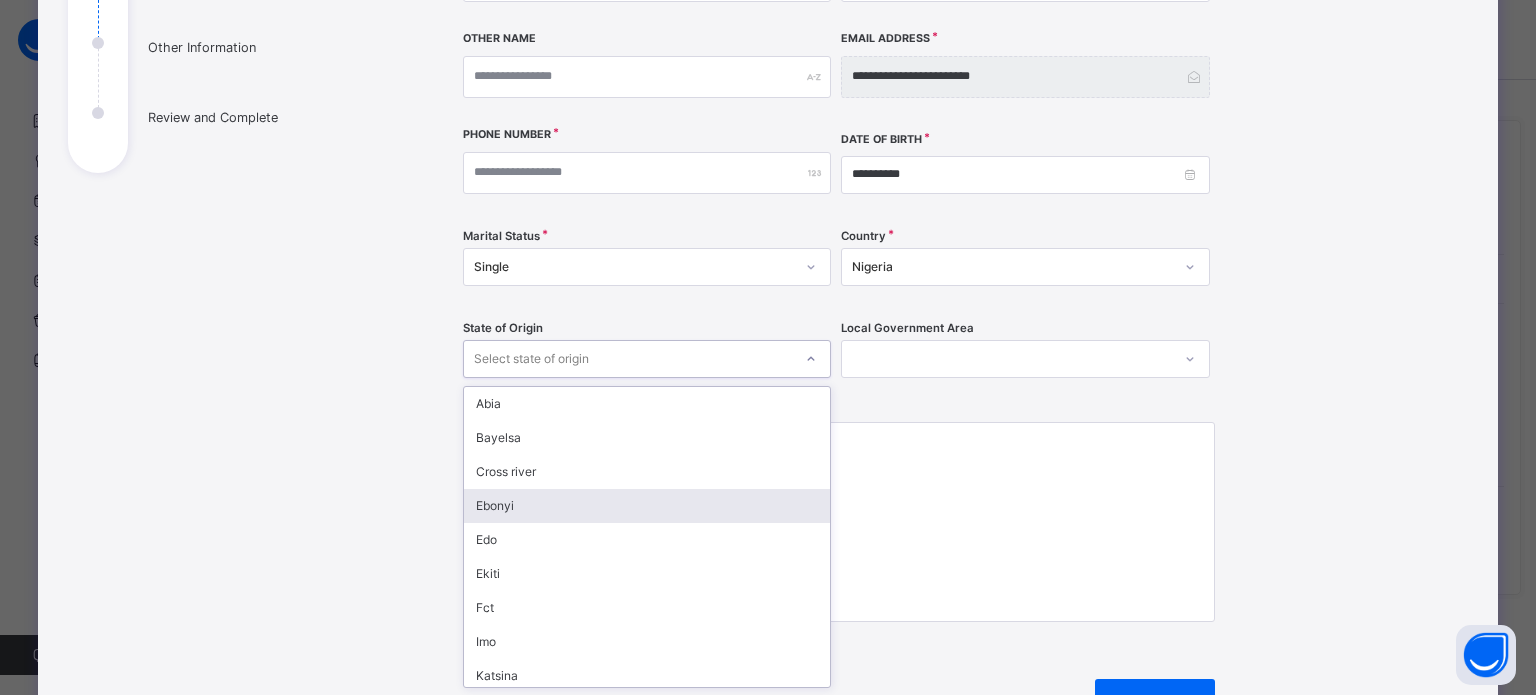 type on "*" 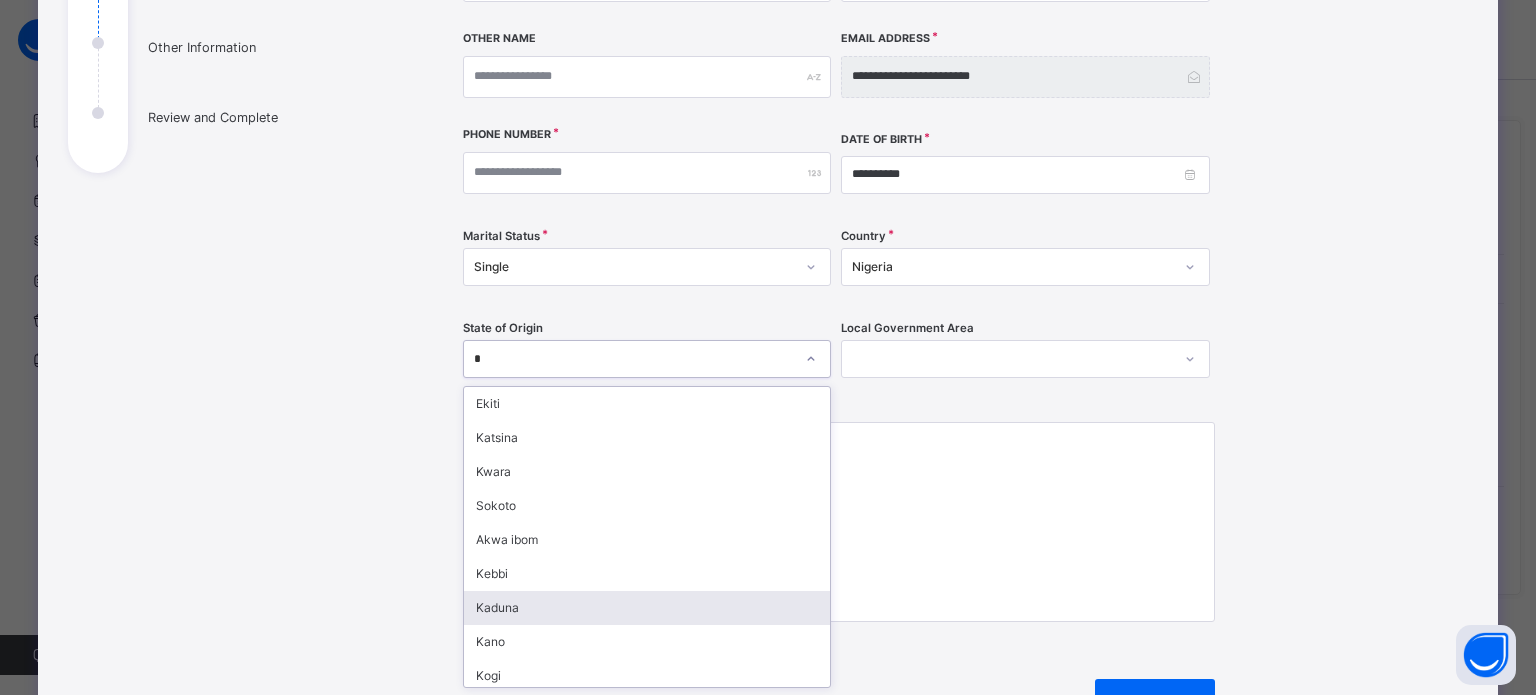 click on "Kaduna" at bounding box center (647, 608) 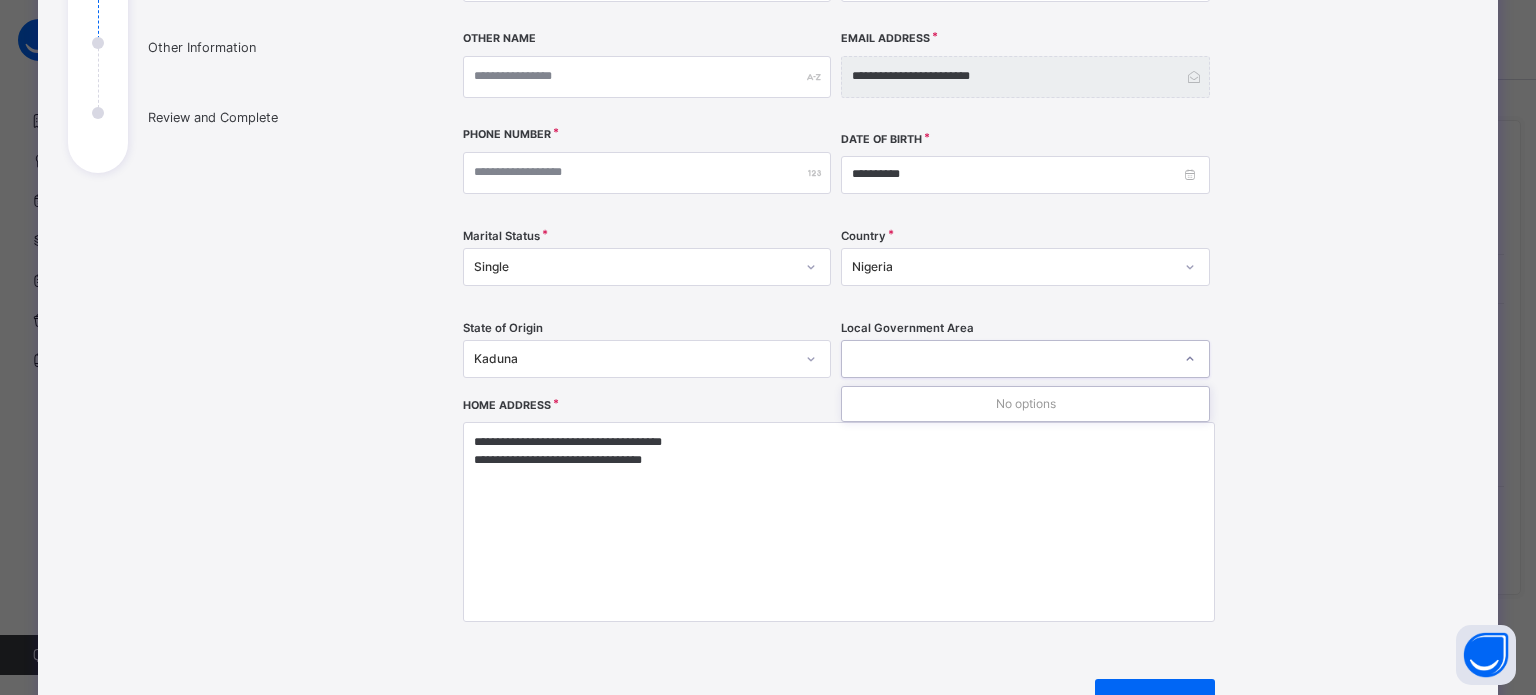 click at bounding box center (1006, 358) 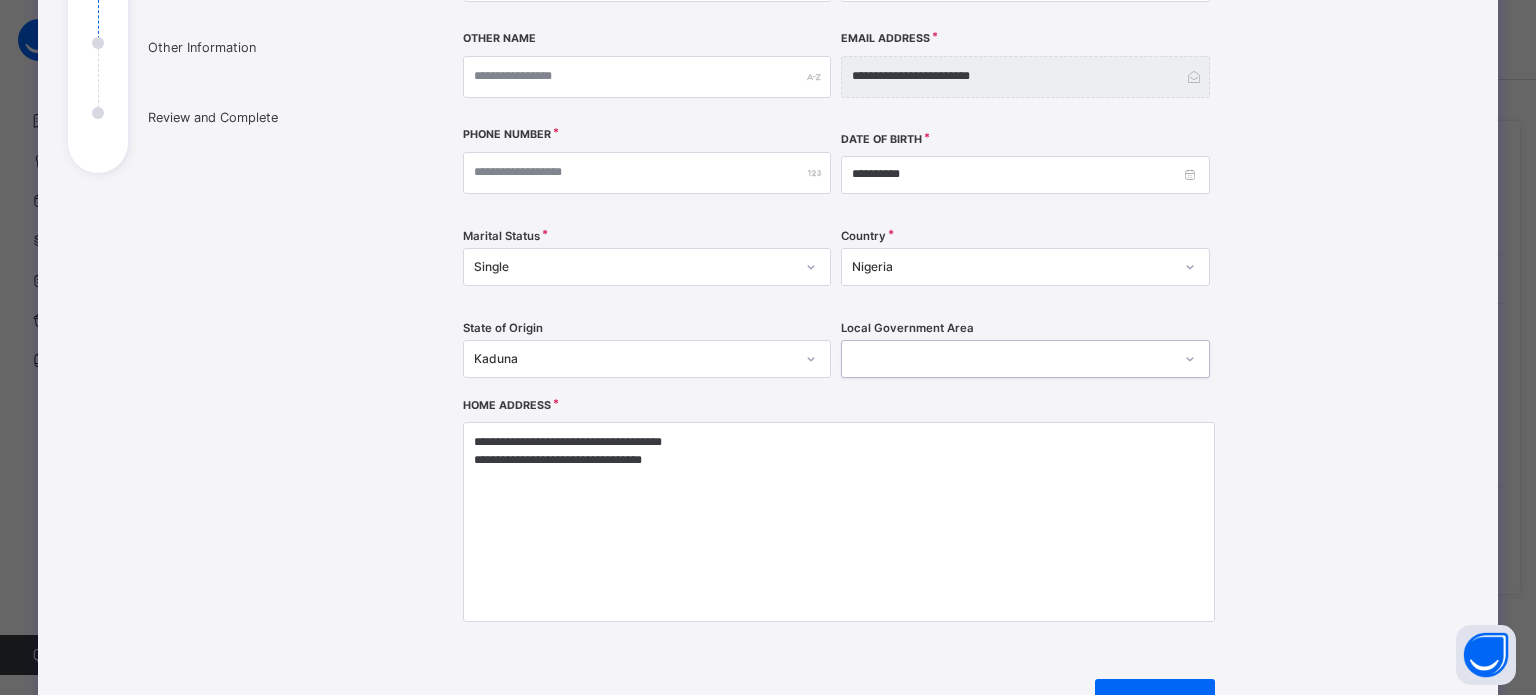 click at bounding box center [1006, 358] 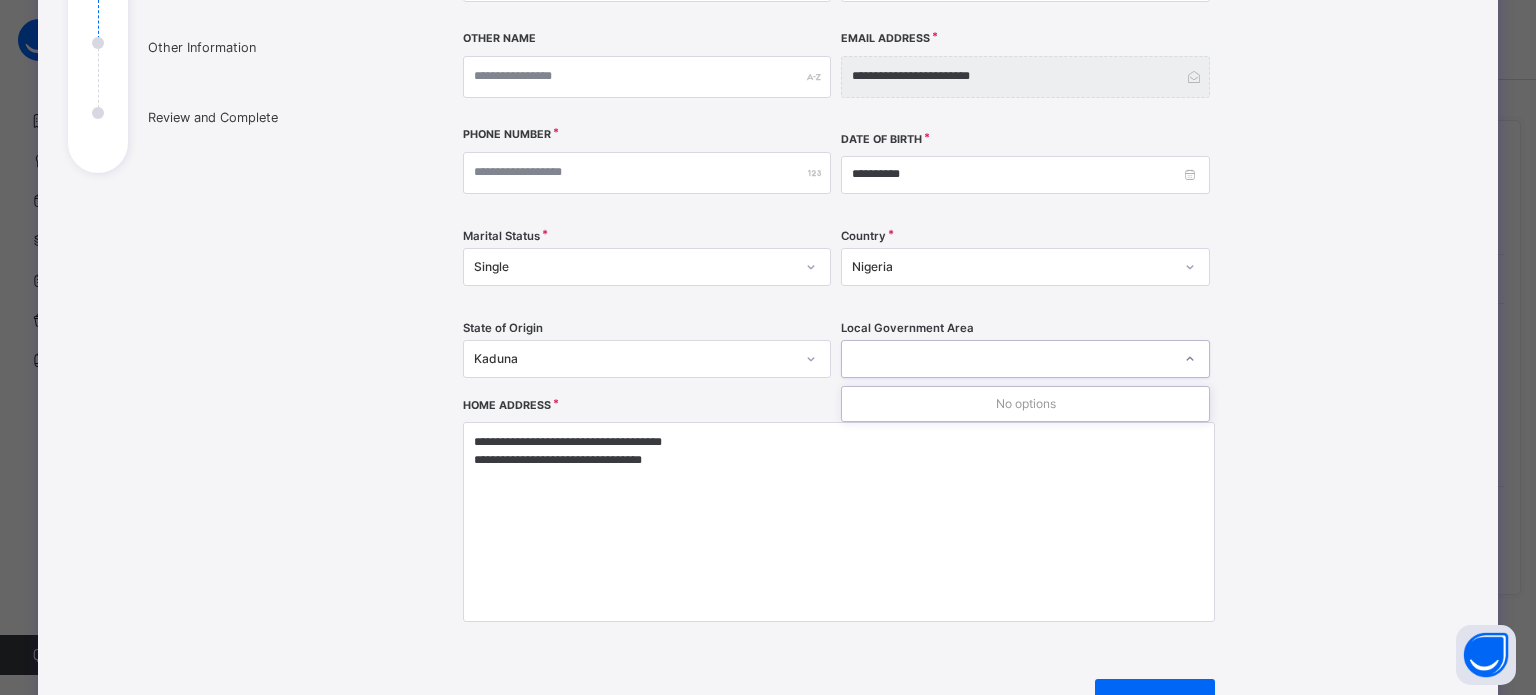 click at bounding box center [1006, 358] 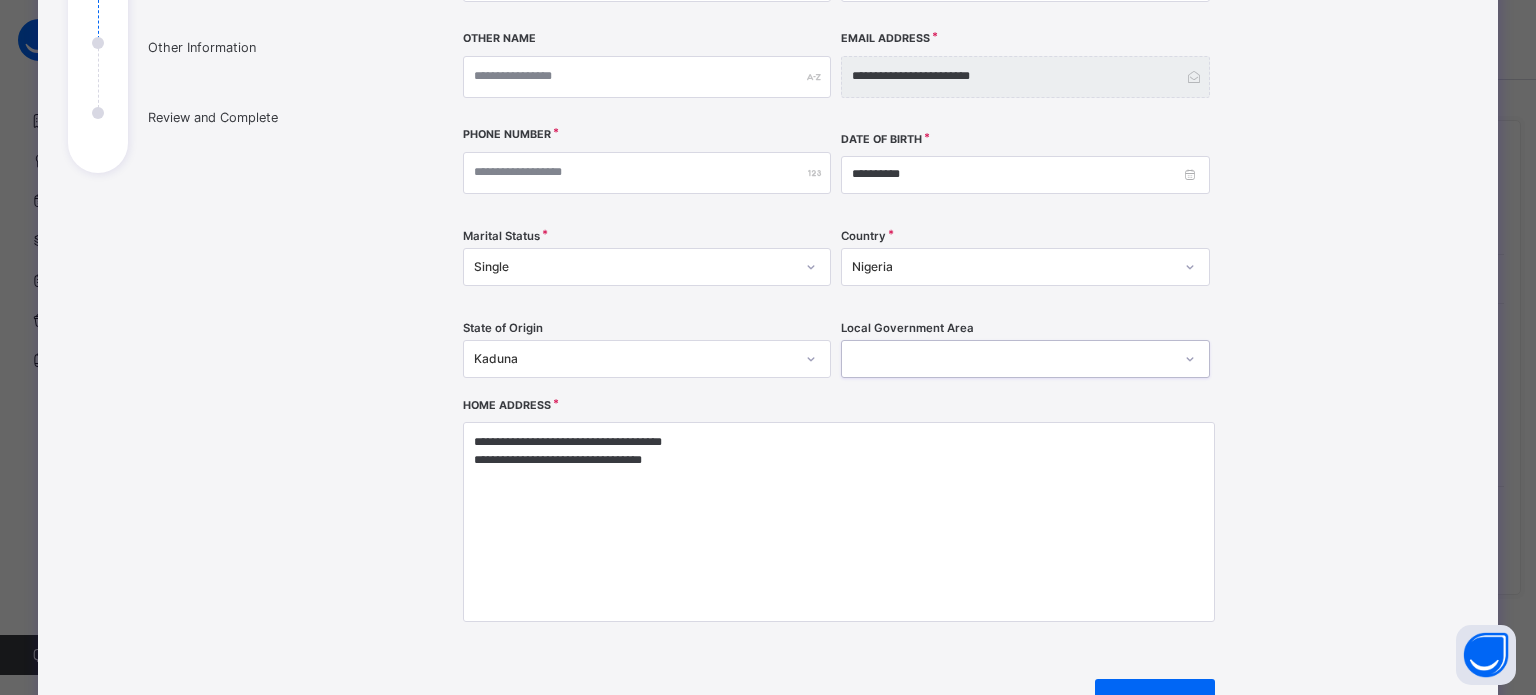 click at bounding box center (1006, 358) 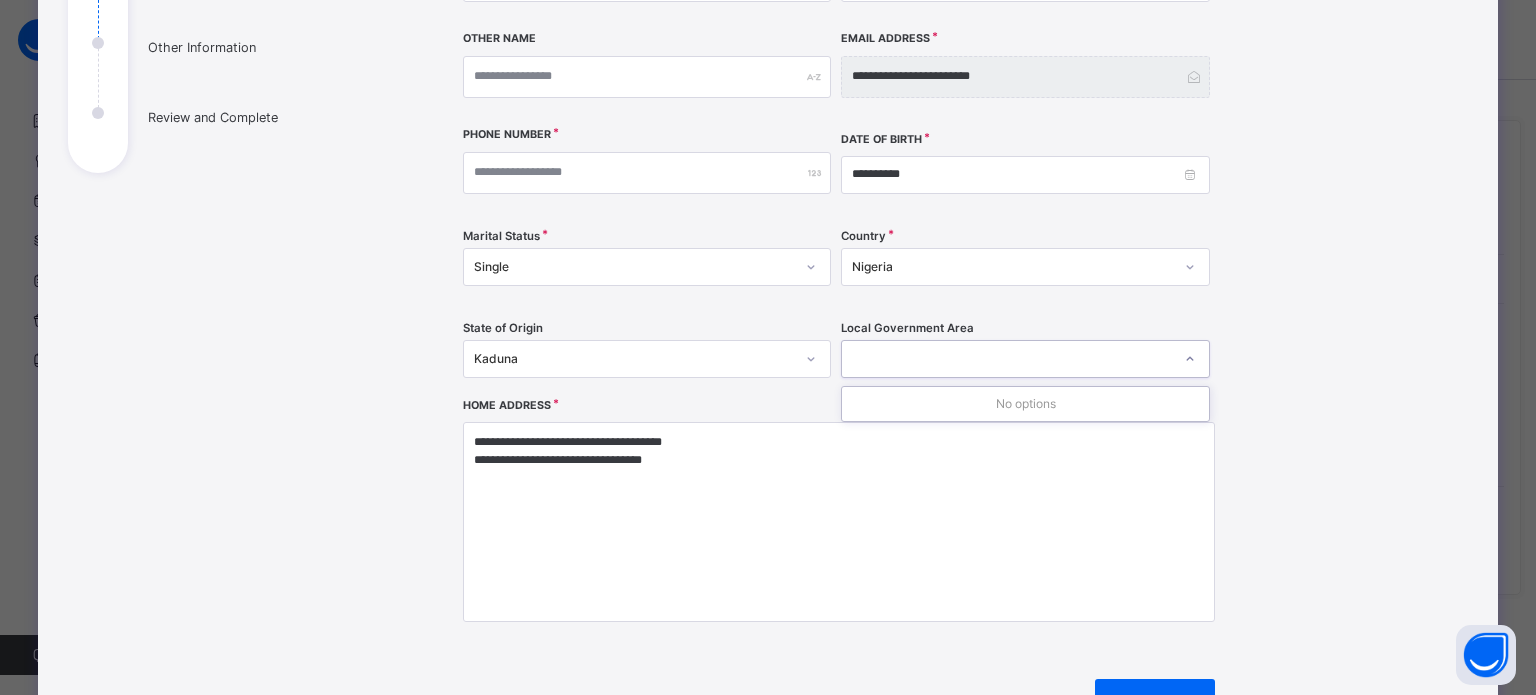 click at bounding box center (1006, 358) 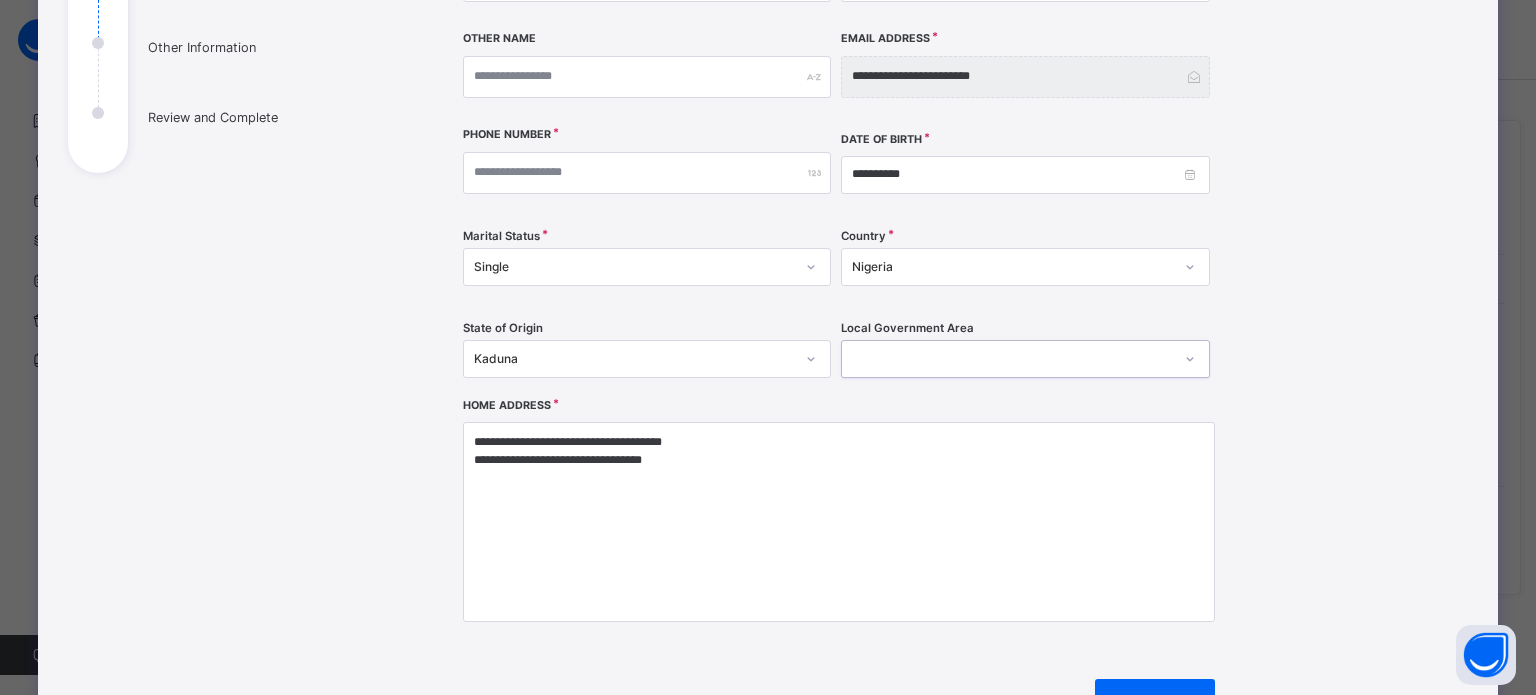 click at bounding box center [1006, 358] 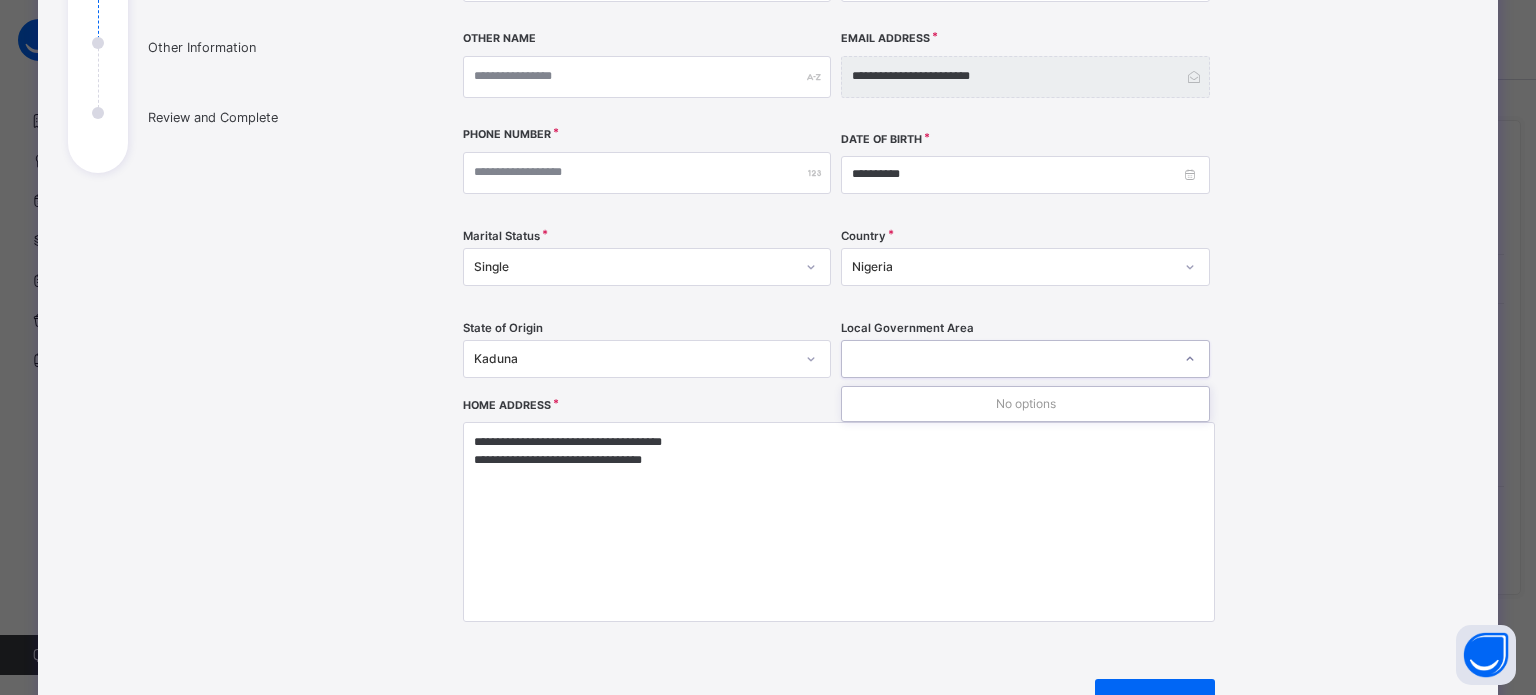 click at bounding box center [1006, 358] 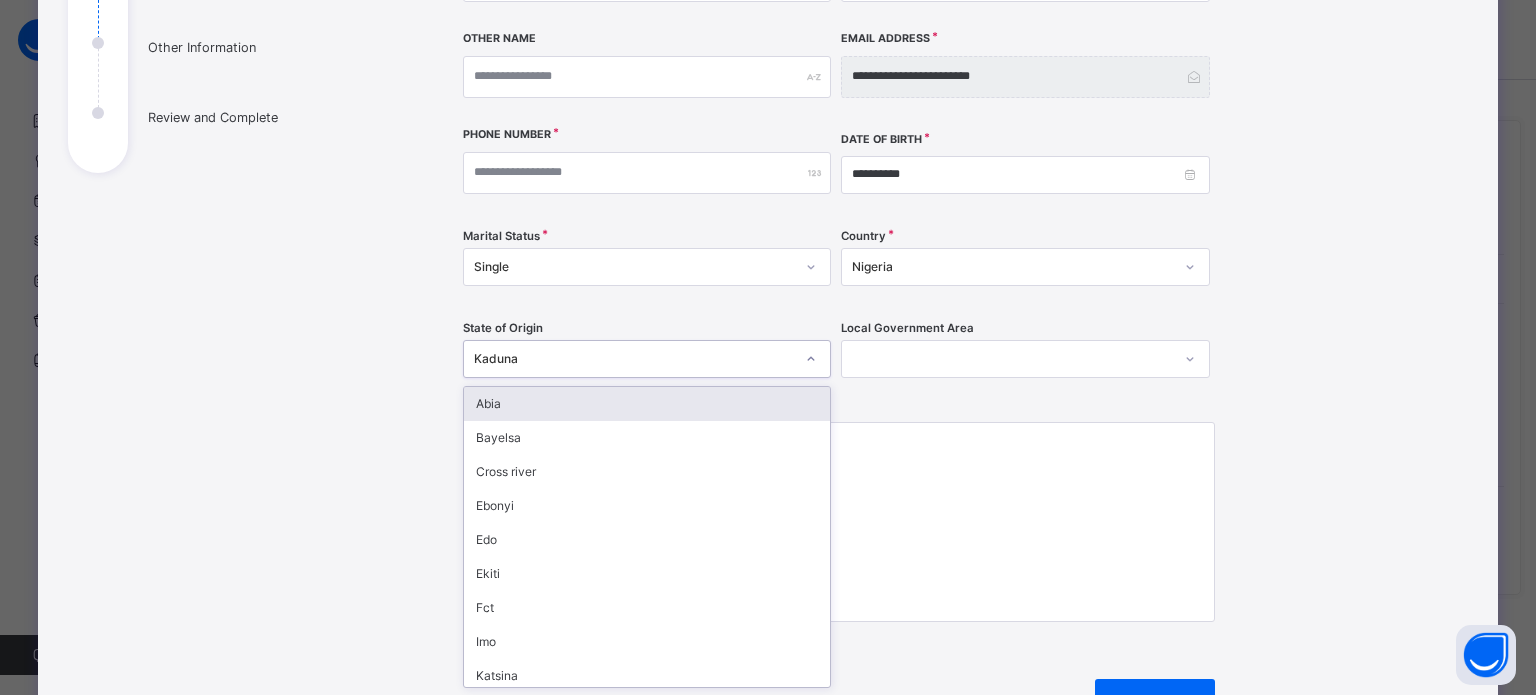 click 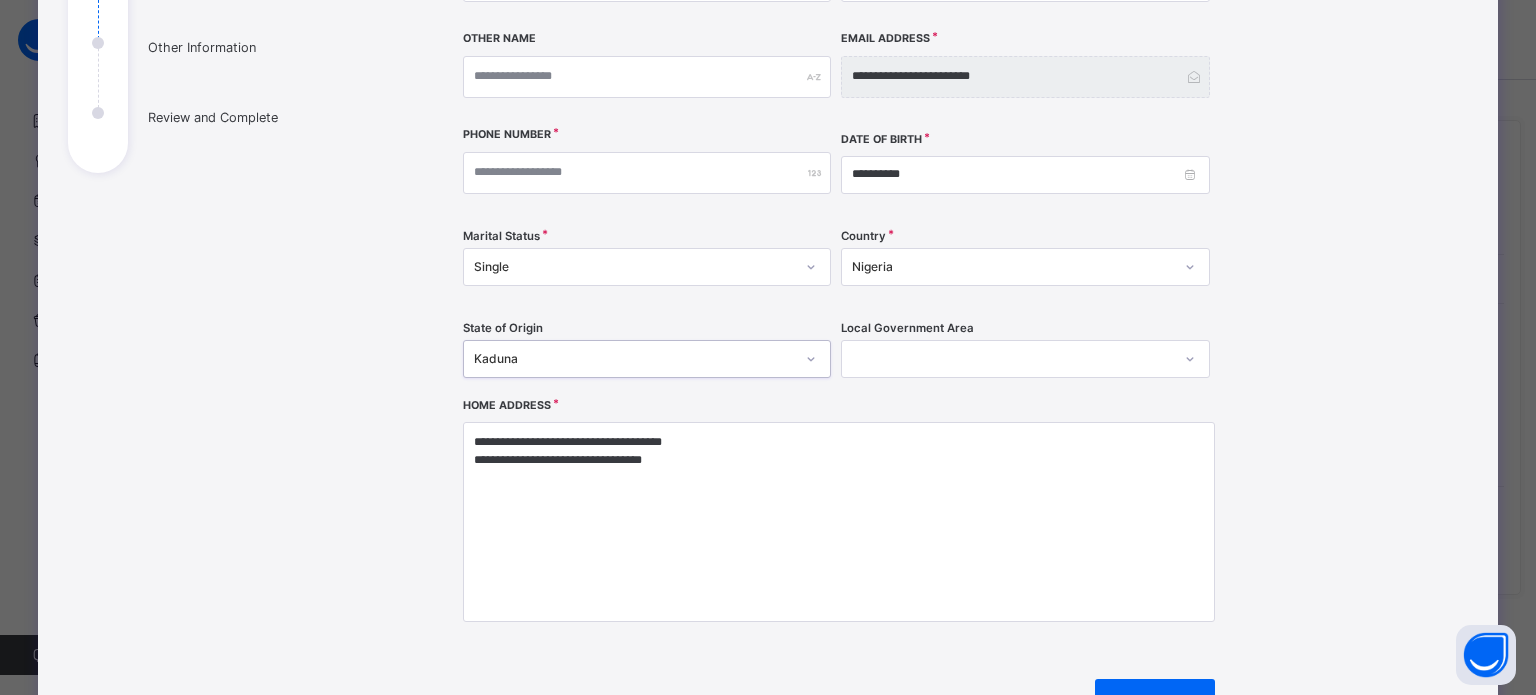 click on "Kaduna" at bounding box center (628, 358) 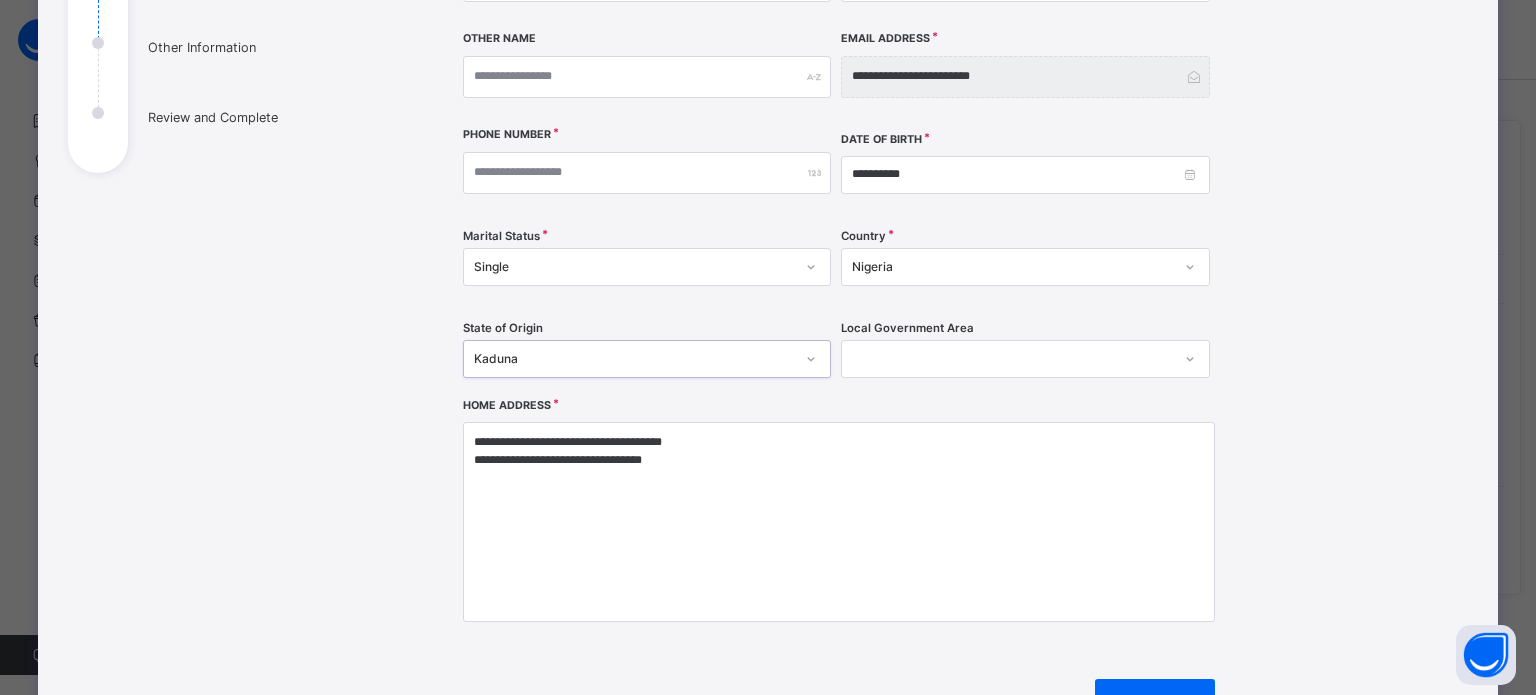 type on "*" 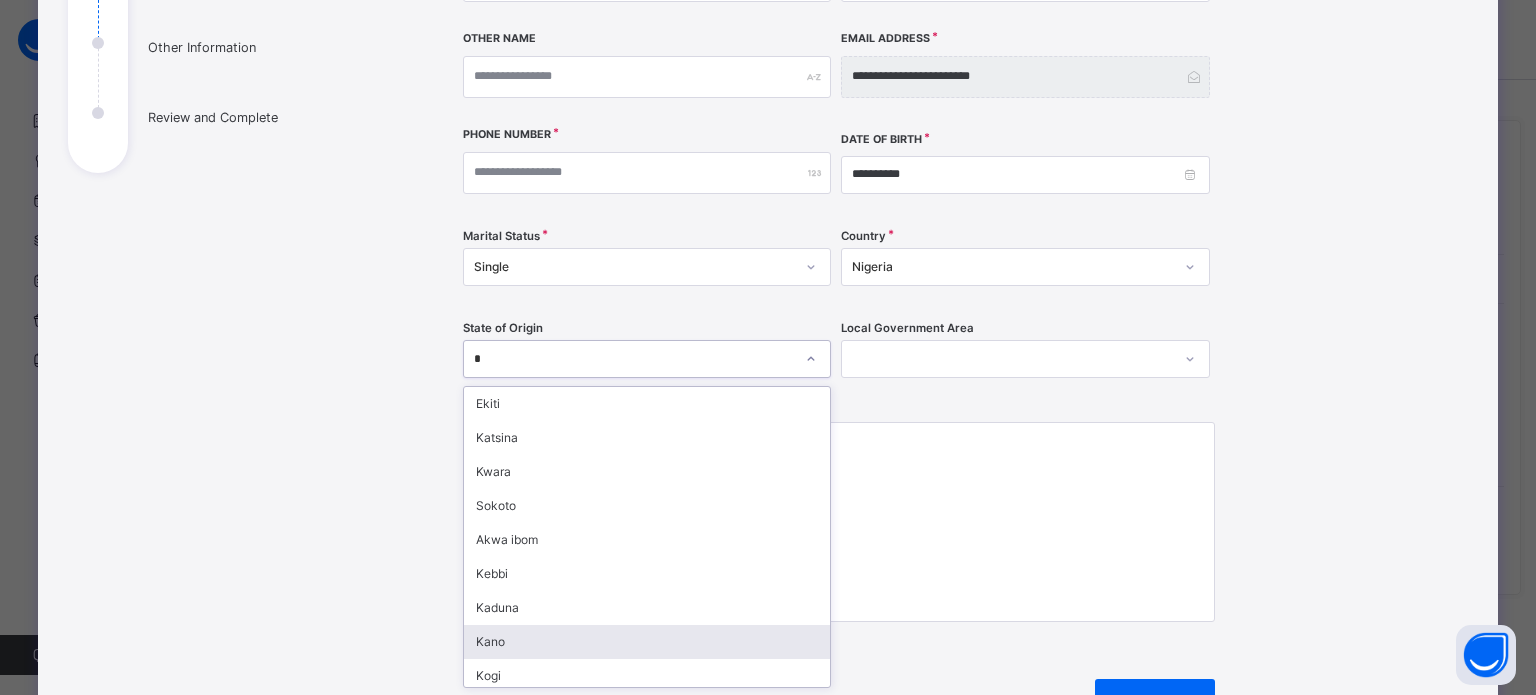 click on "Kano" at bounding box center [647, 642] 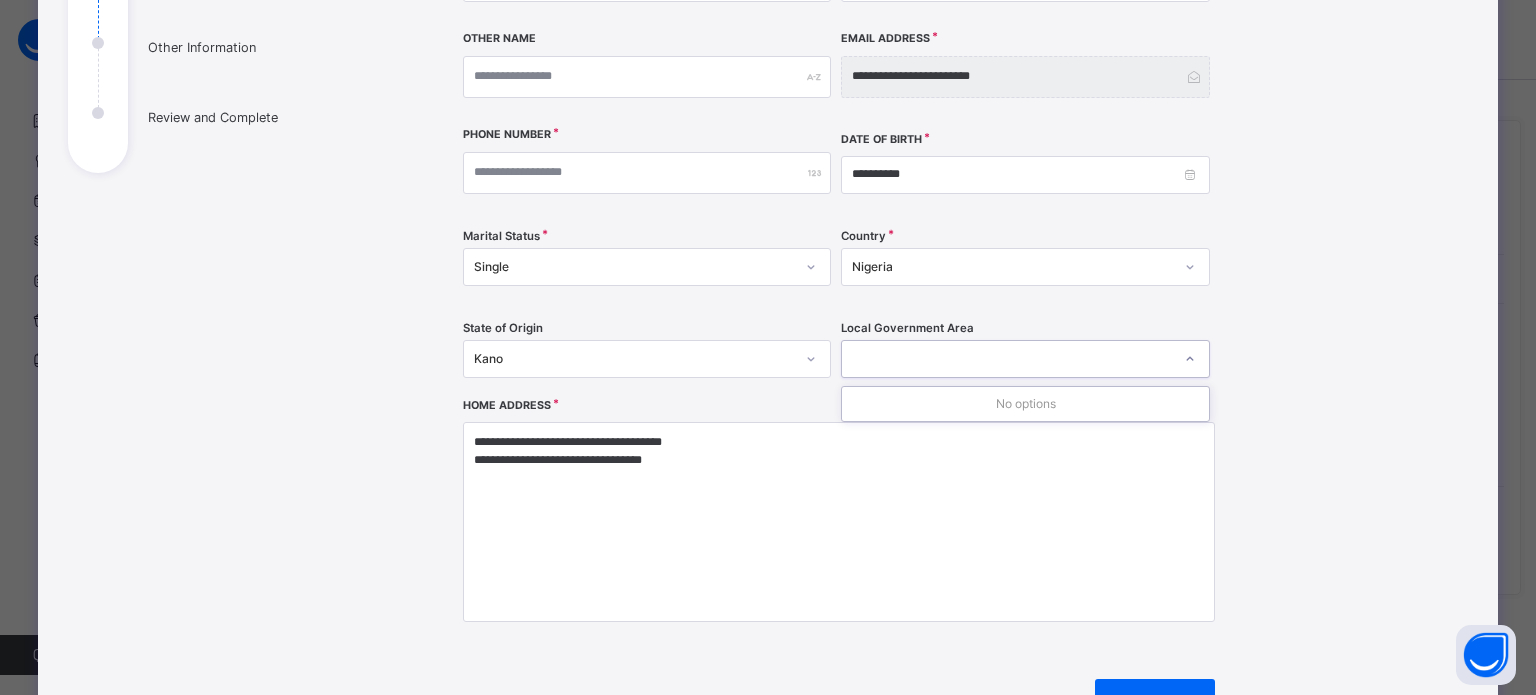 click at bounding box center (1006, 358) 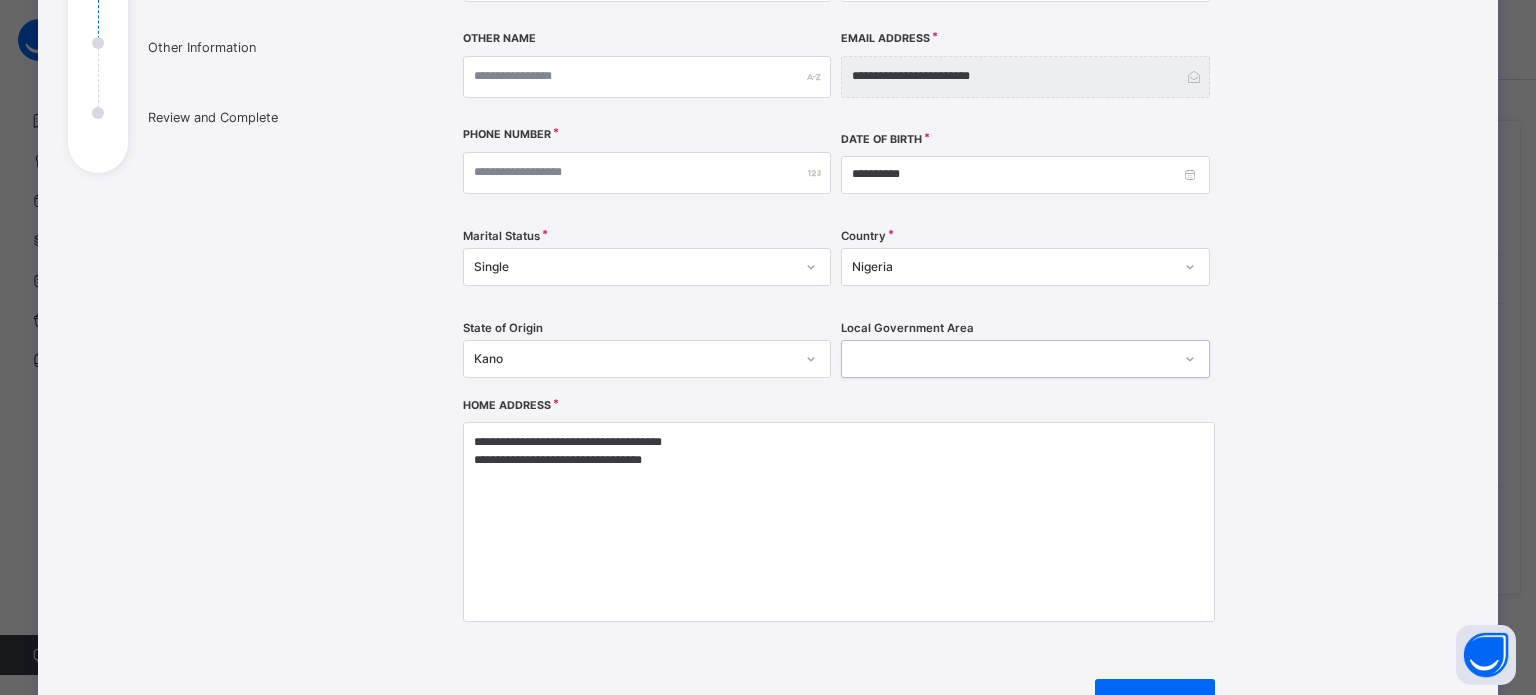 click at bounding box center [1006, 358] 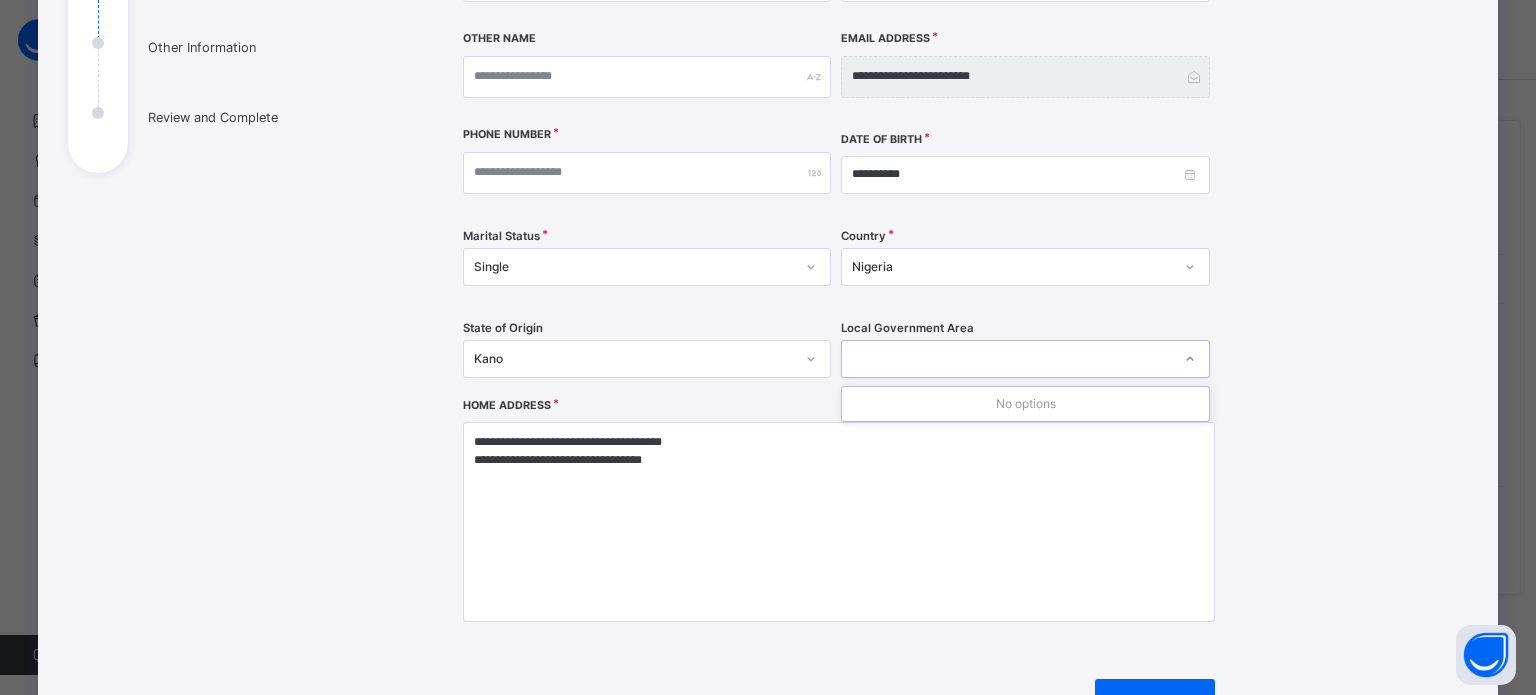 click at bounding box center (1006, 358) 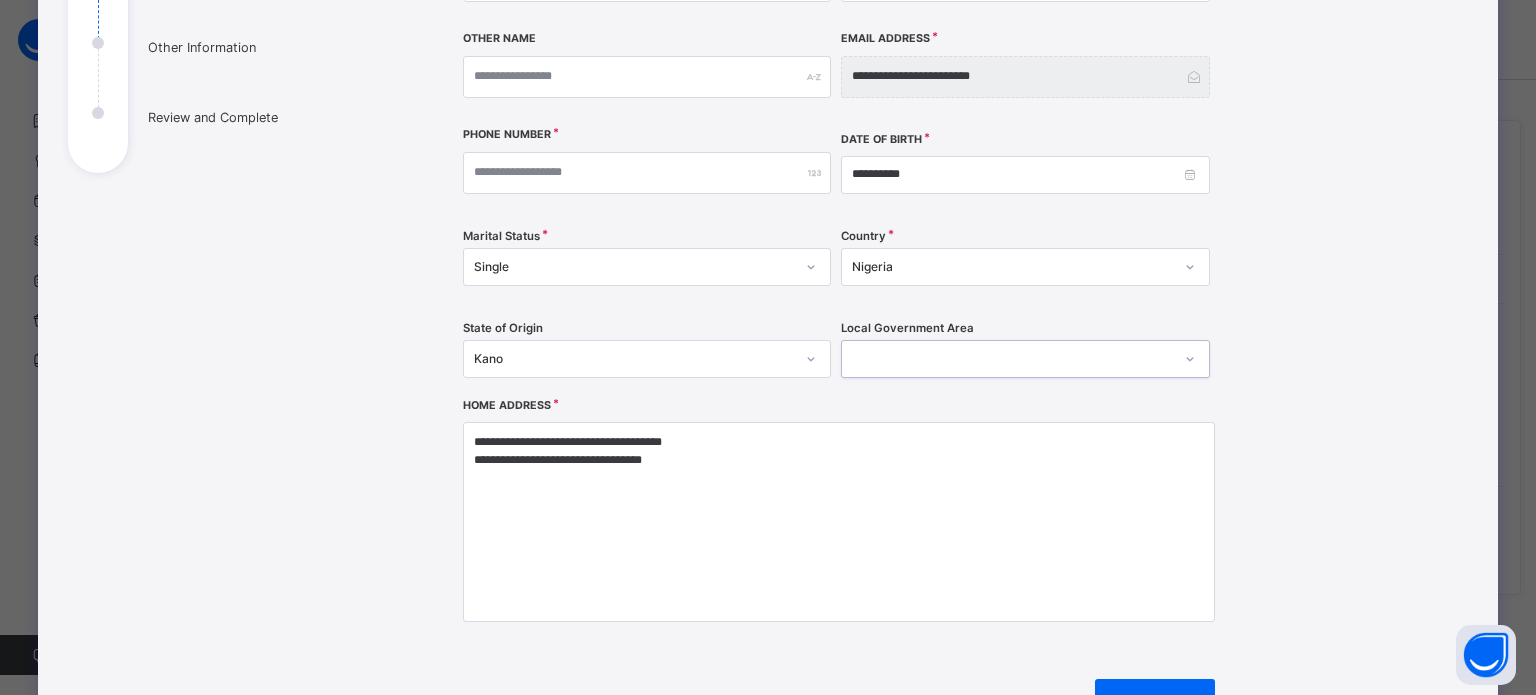 click at bounding box center (1006, 358) 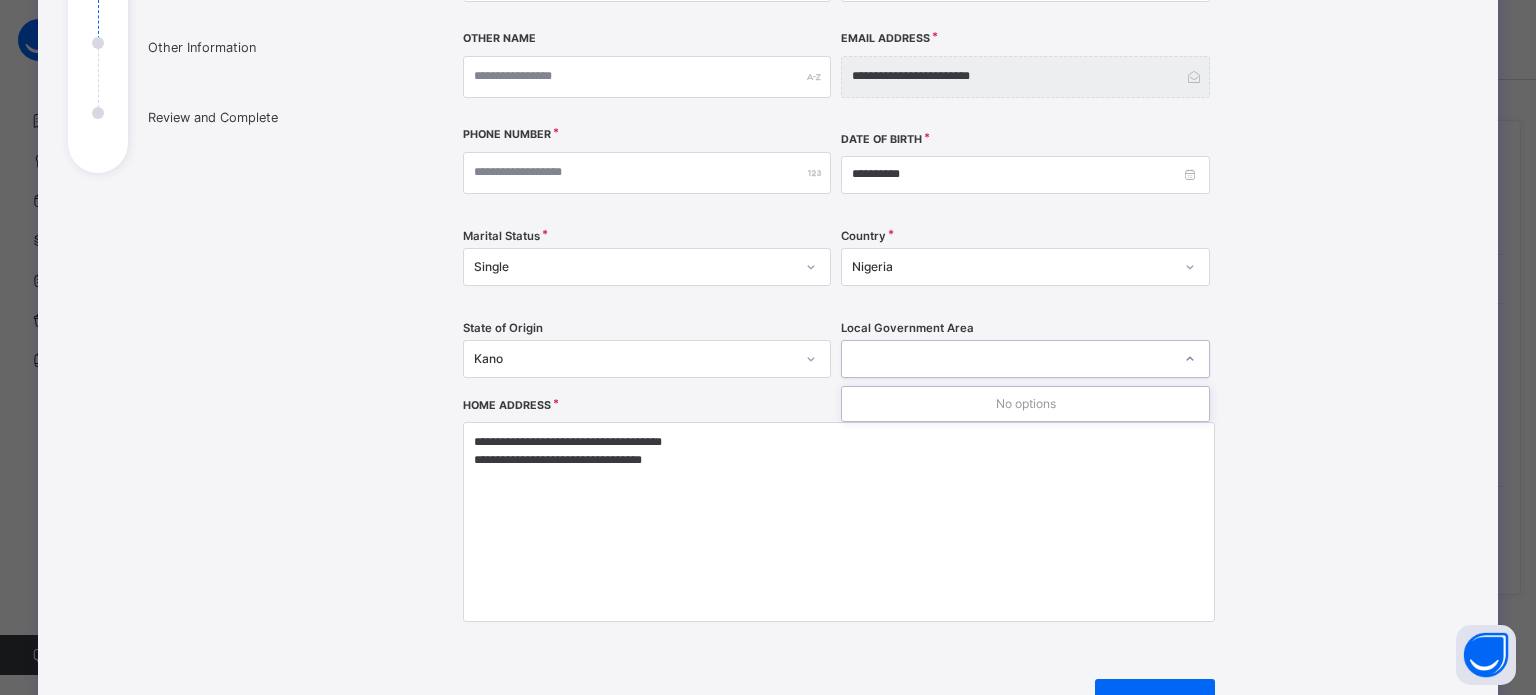 click at bounding box center [1006, 358] 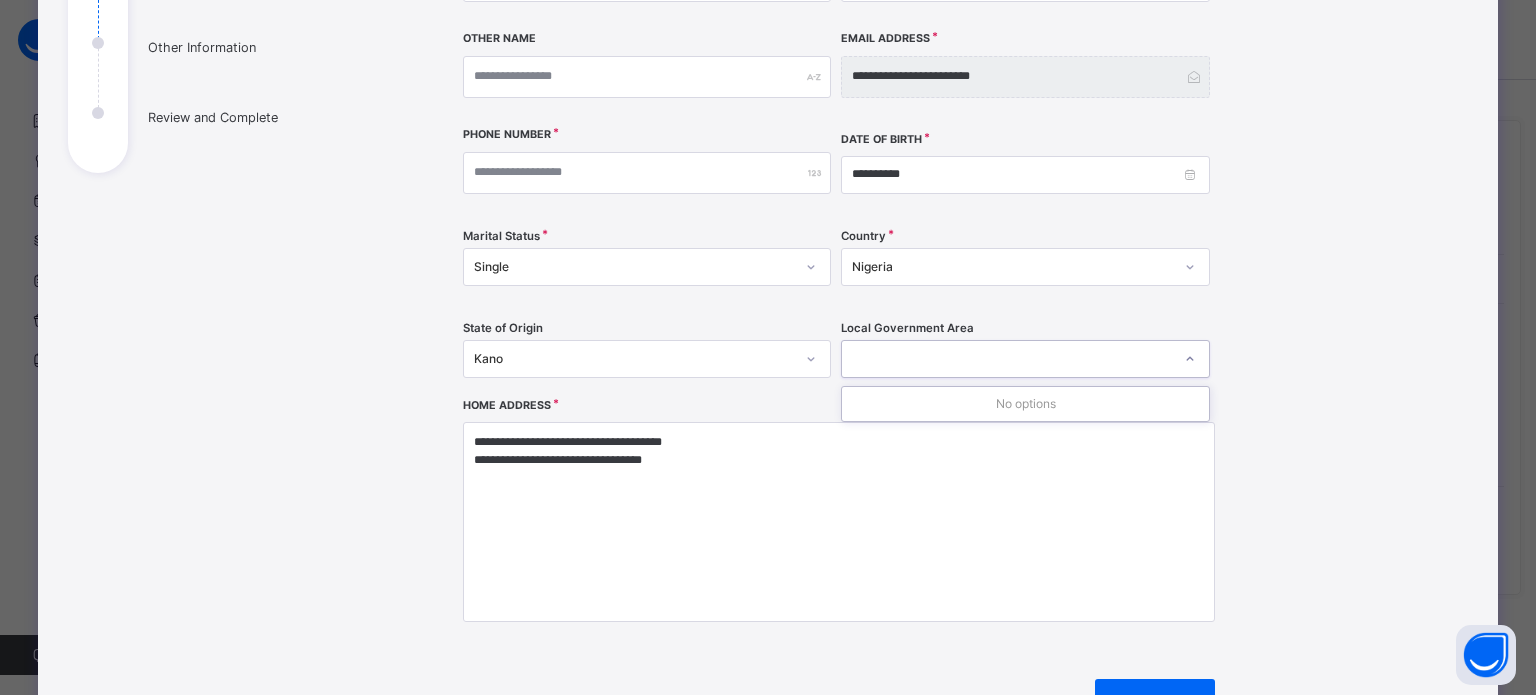 click at bounding box center [1006, 358] 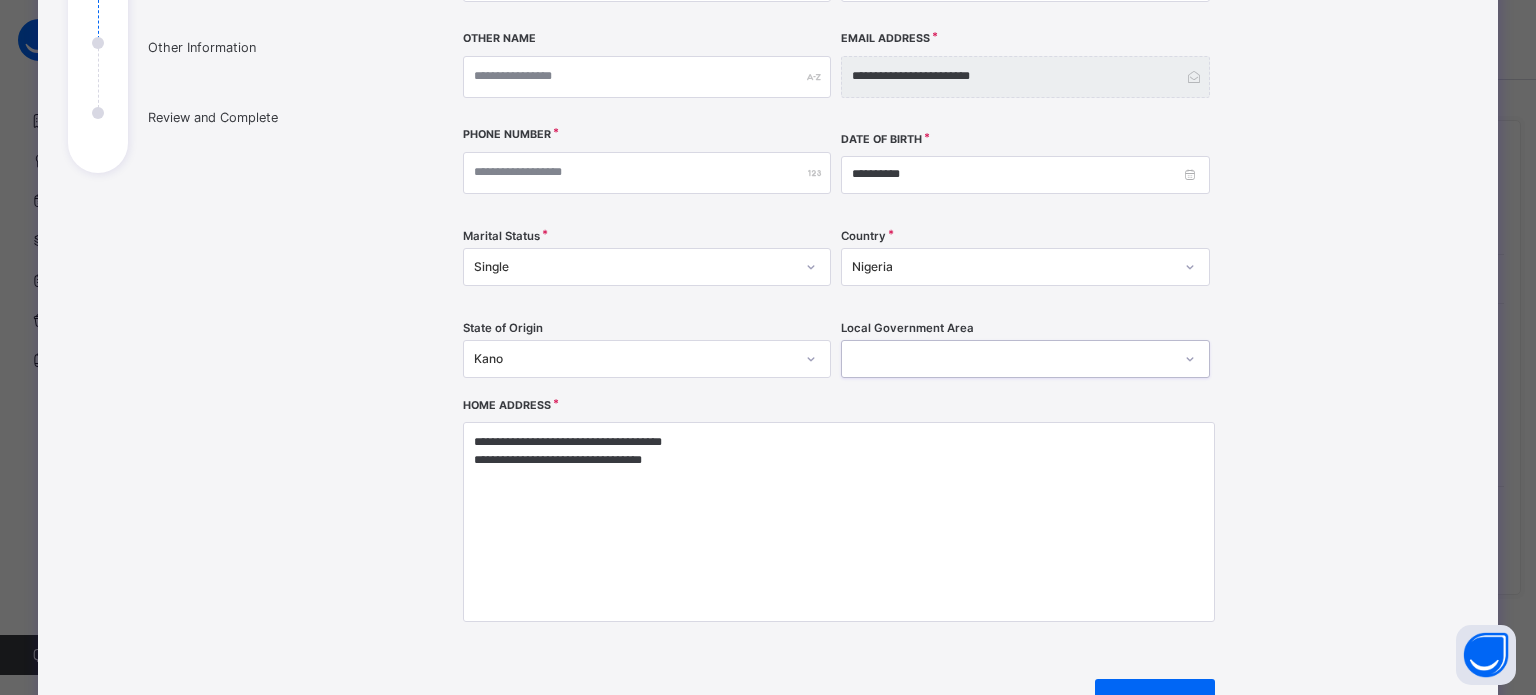 click at bounding box center [1006, 358] 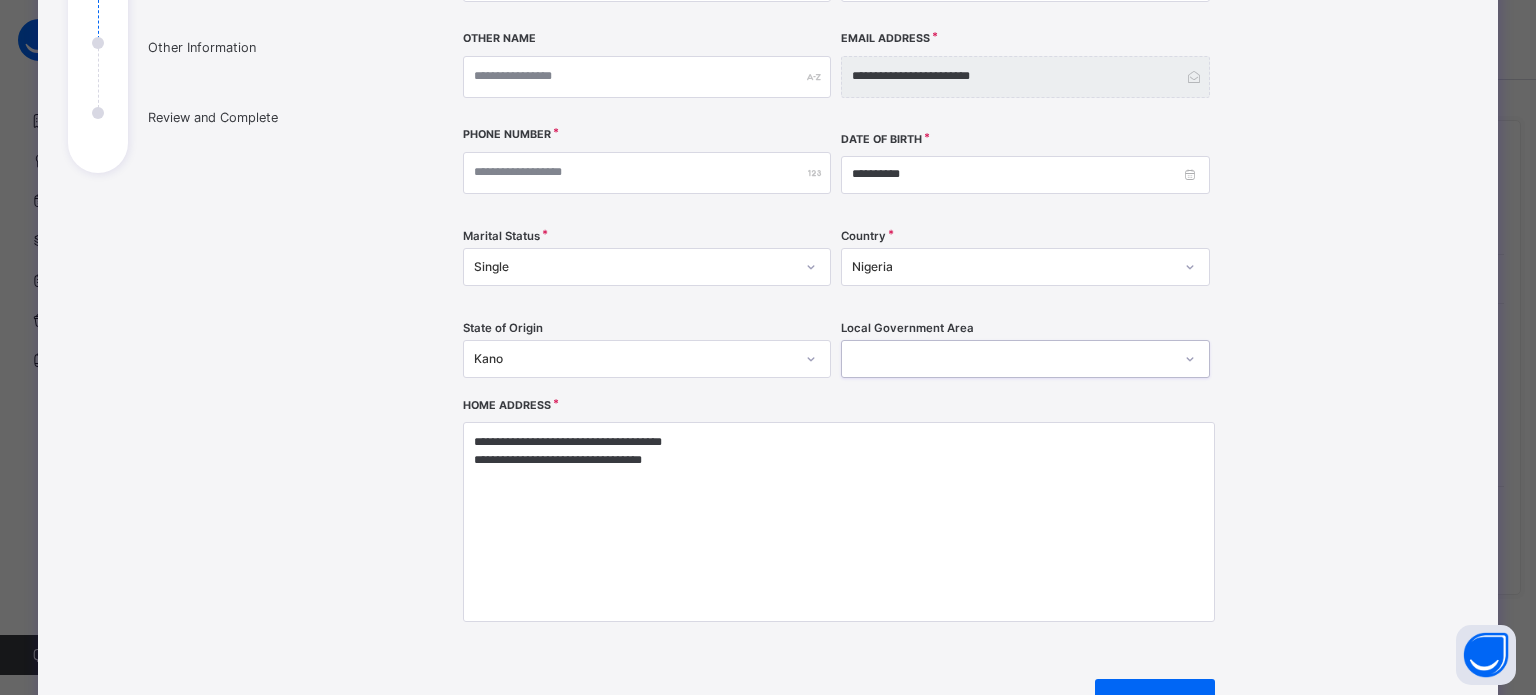 click at bounding box center [1006, 358] 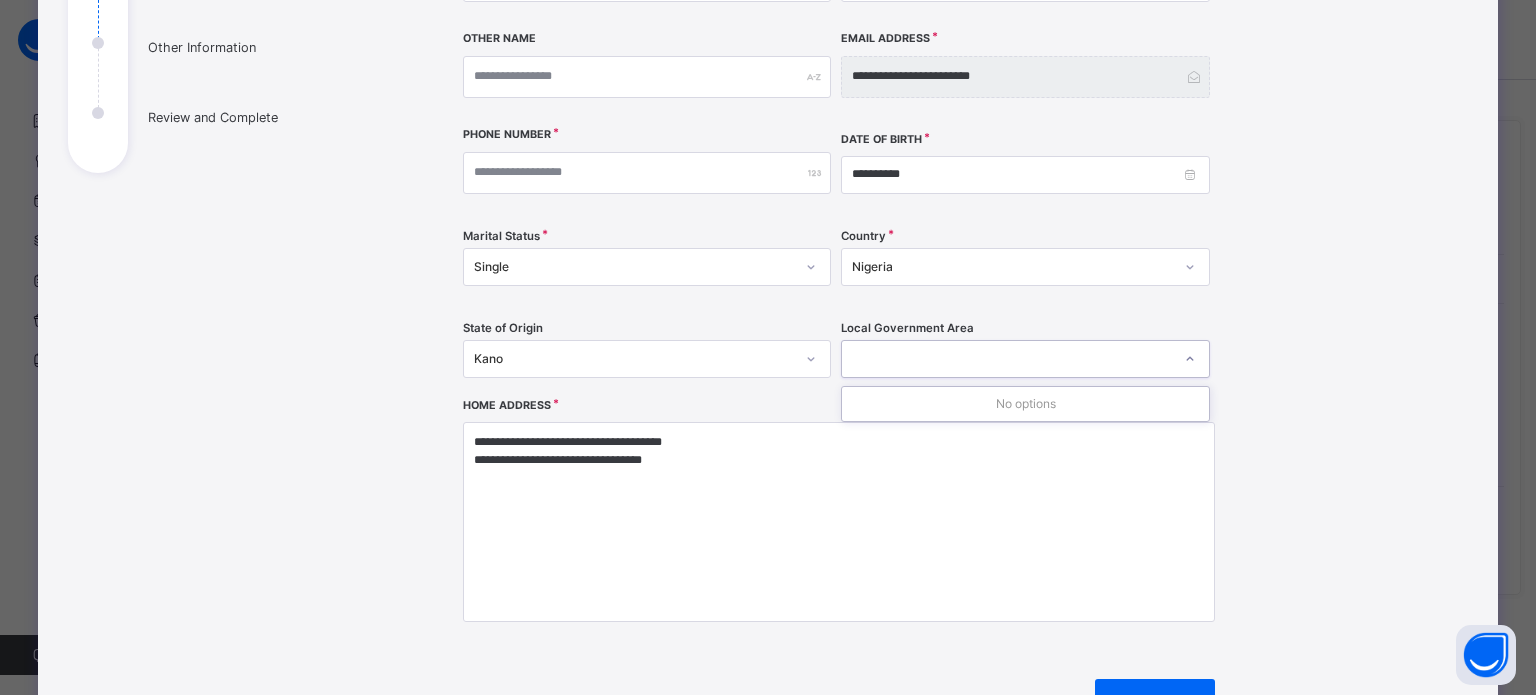 click at bounding box center [1006, 358] 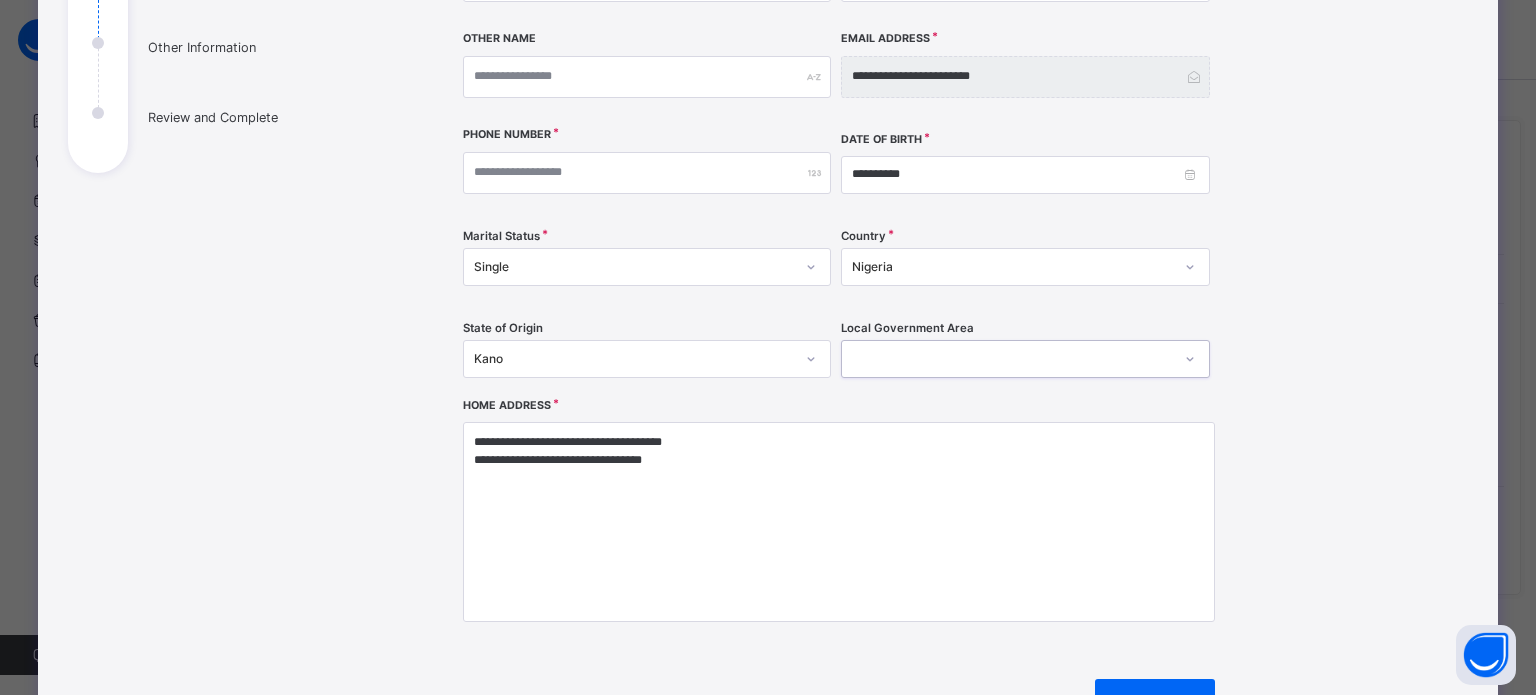 click at bounding box center (1006, 358) 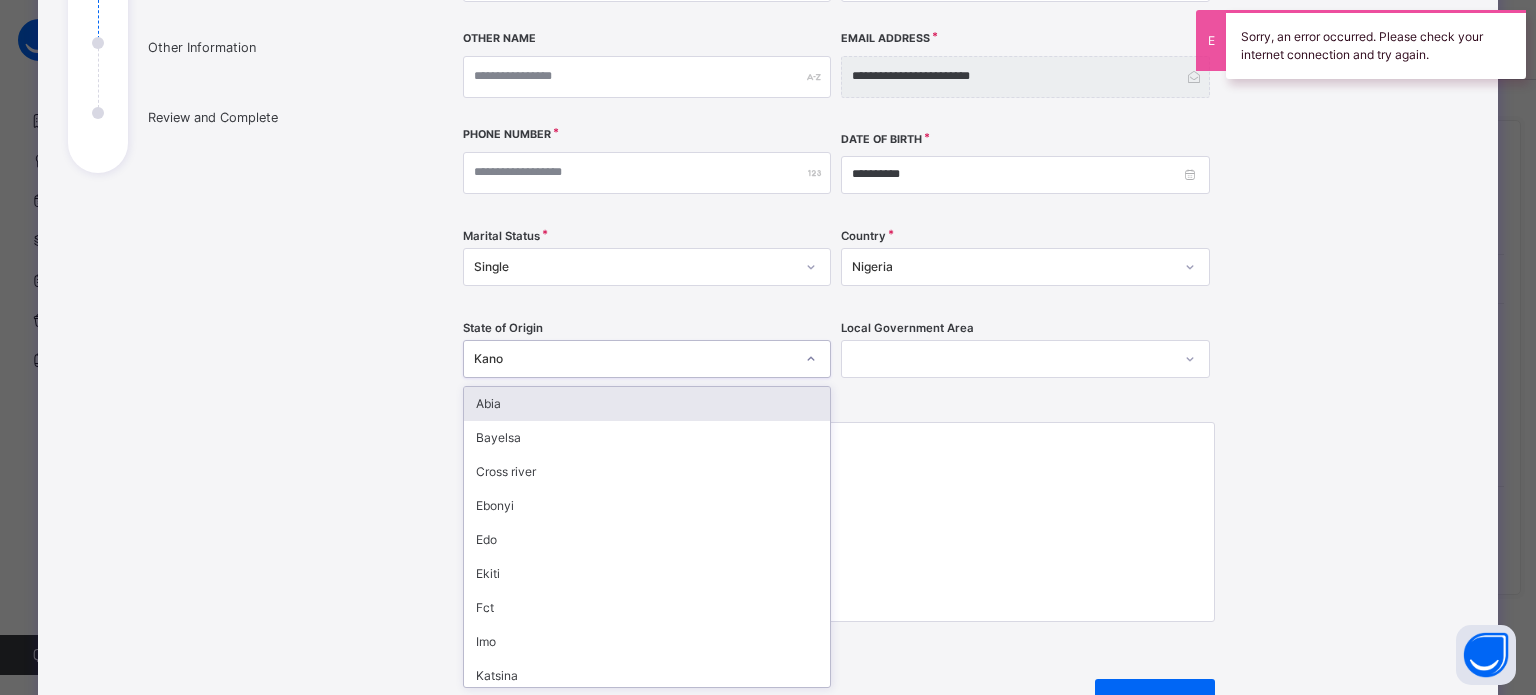 click at bounding box center (811, 359) 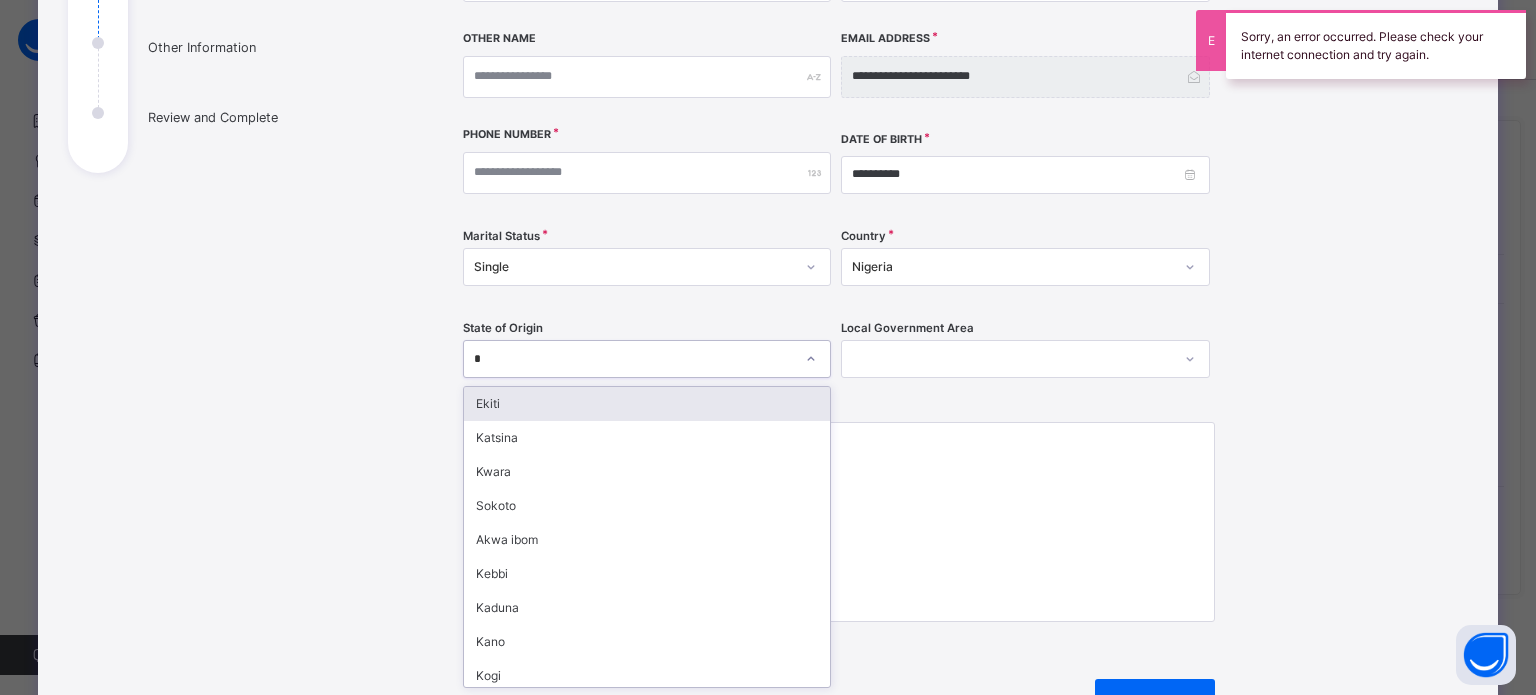 type on "**" 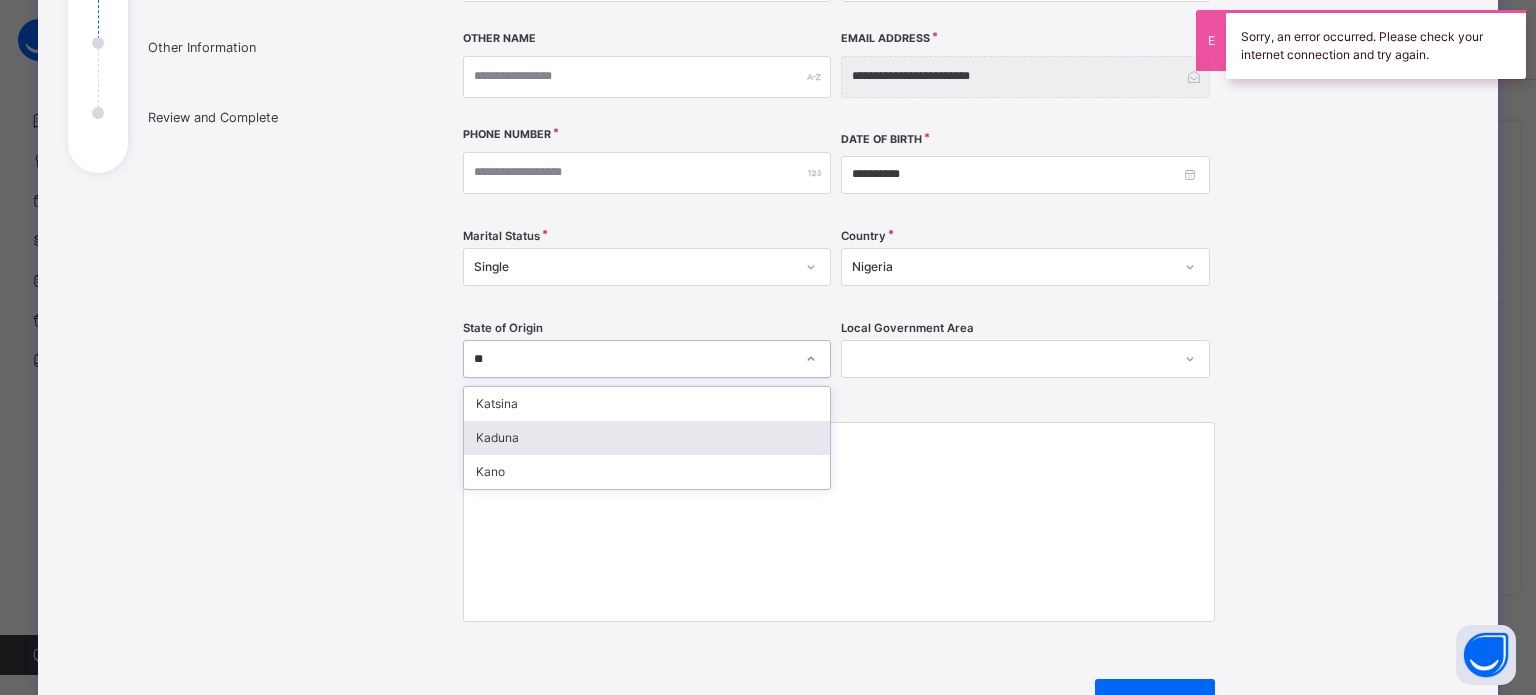 click on "Kaduna" at bounding box center (647, 438) 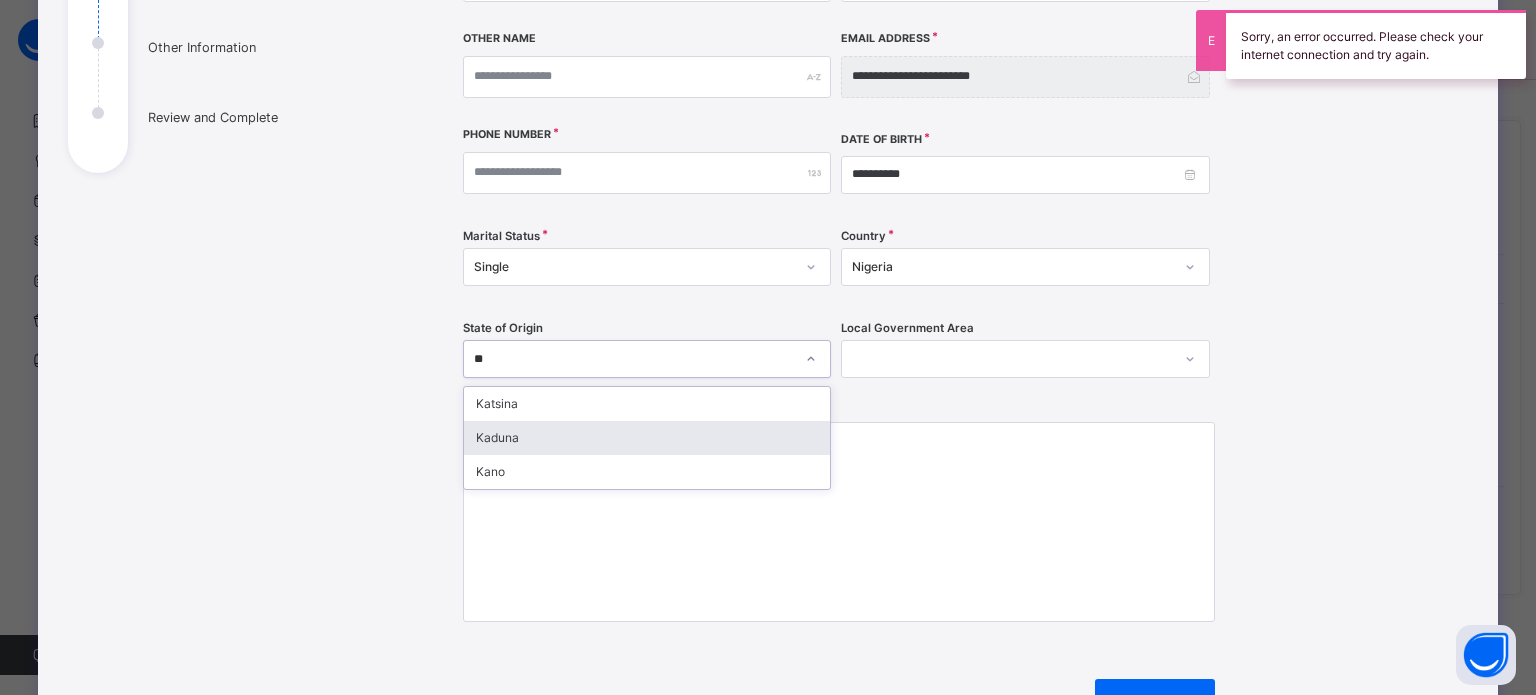 type 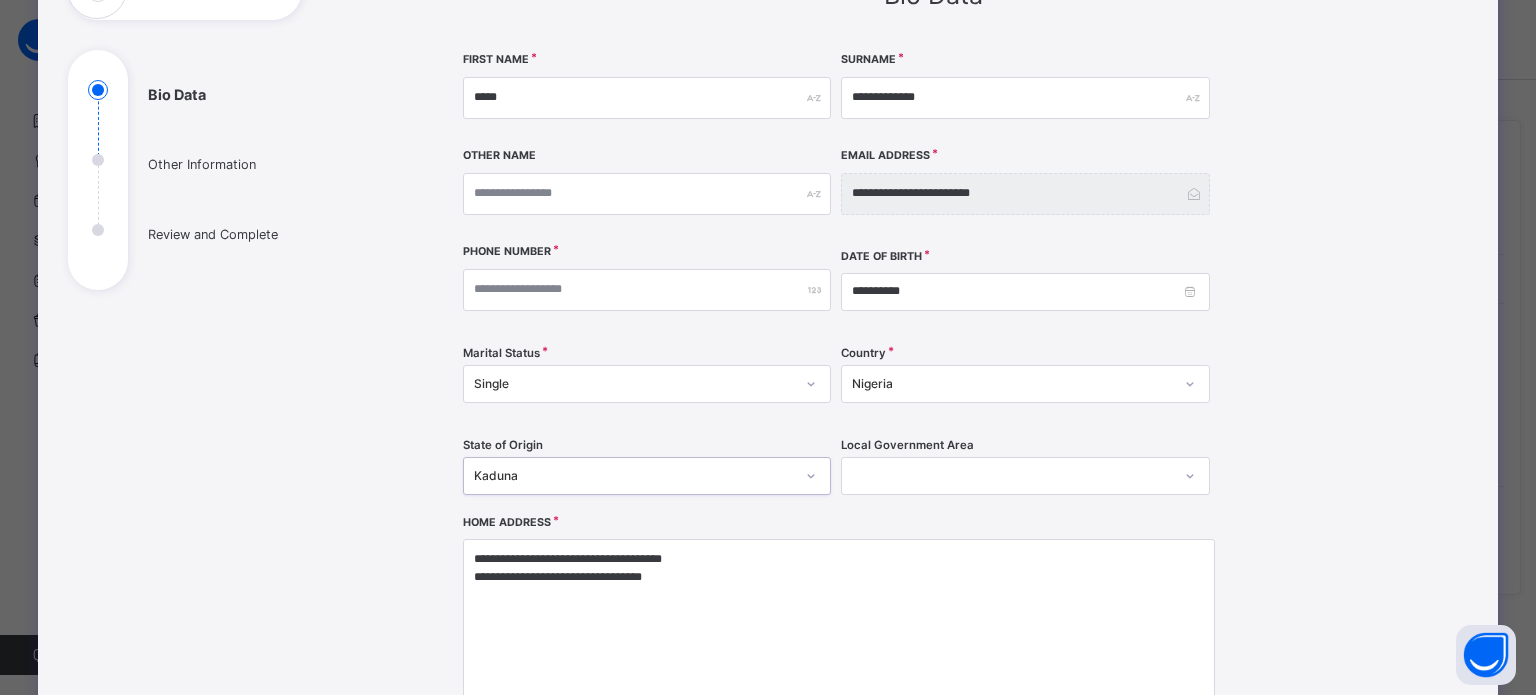scroll, scrollTop: 409, scrollLeft: 0, axis: vertical 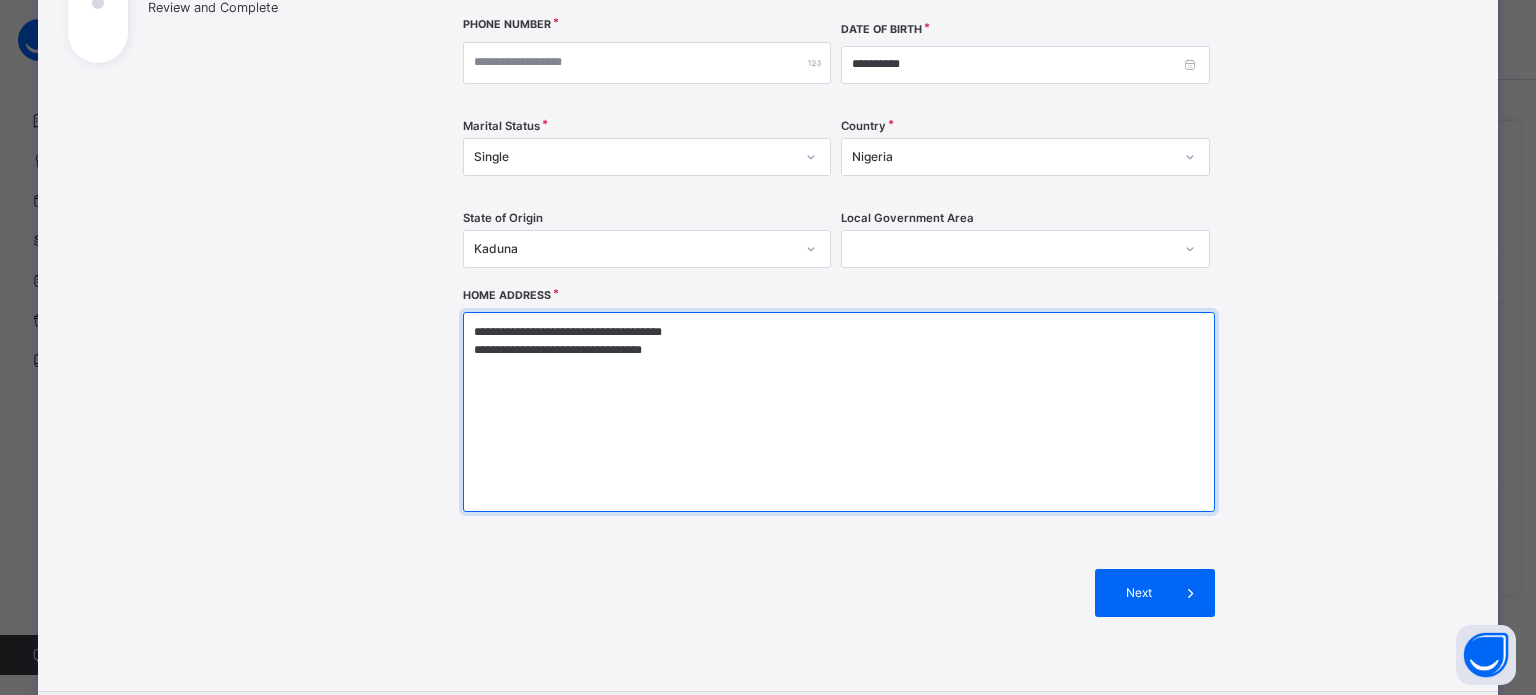 drag, startPoint x: 690, startPoint y: 355, endPoint x: 456, endPoint y: 352, distance: 234.01923 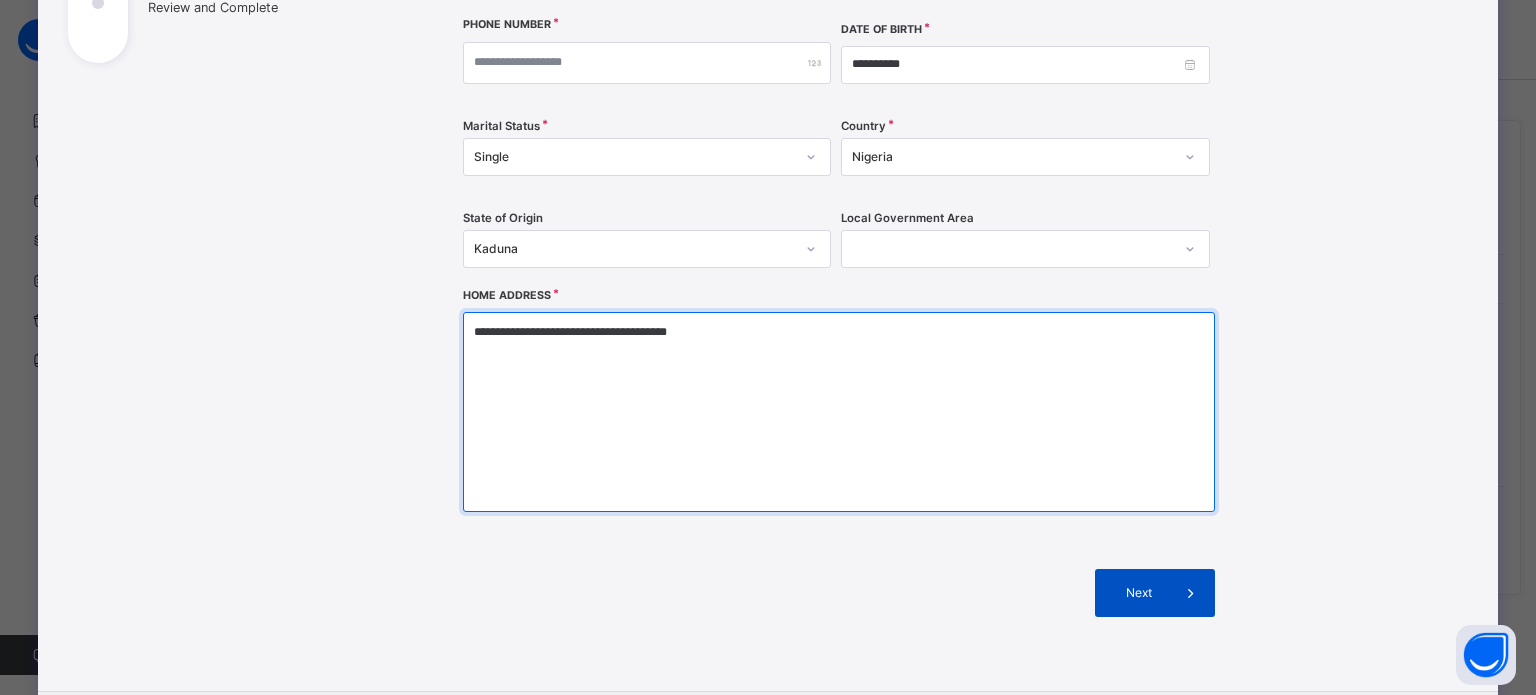 type on "**********" 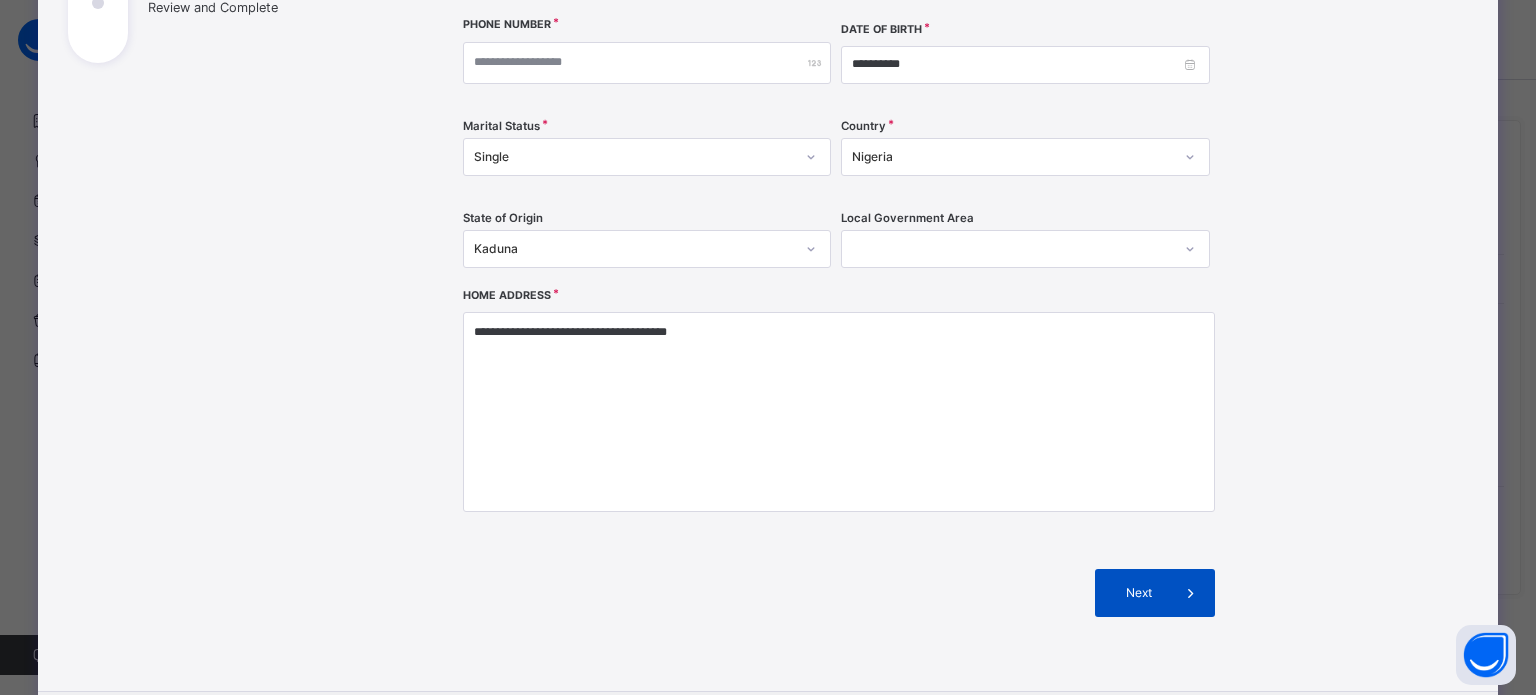 click on "Next" at bounding box center [1138, 593] 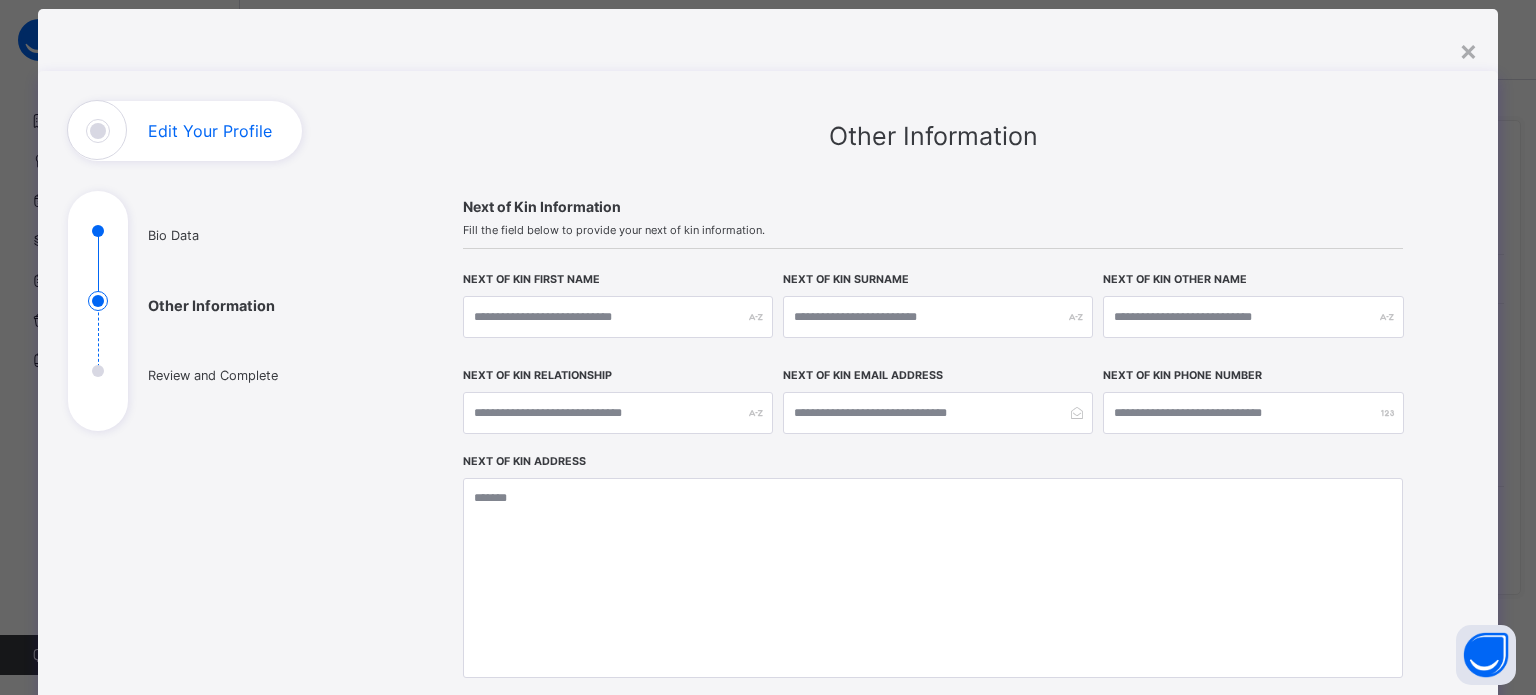scroll, scrollTop: 17, scrollLeft: 0, axis: vertical 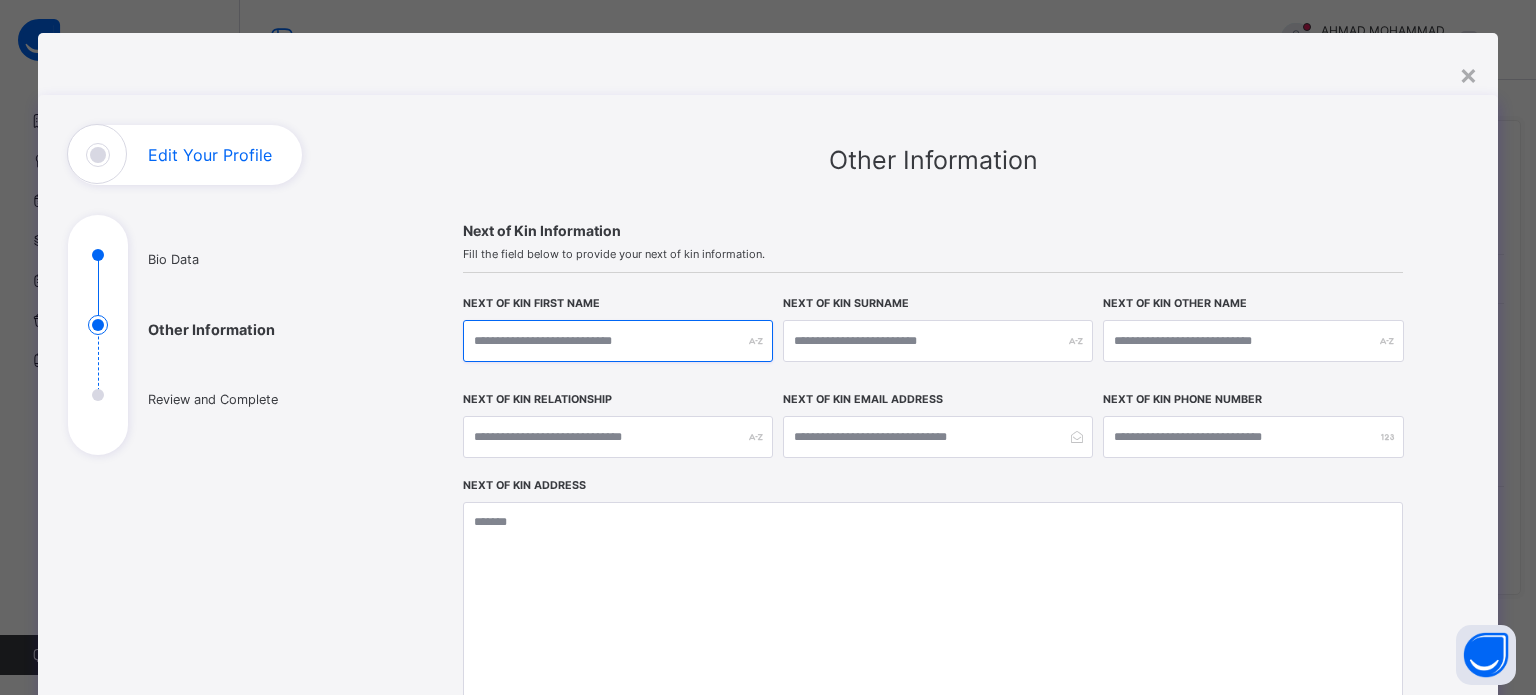 click at bounding box center [618, 341] 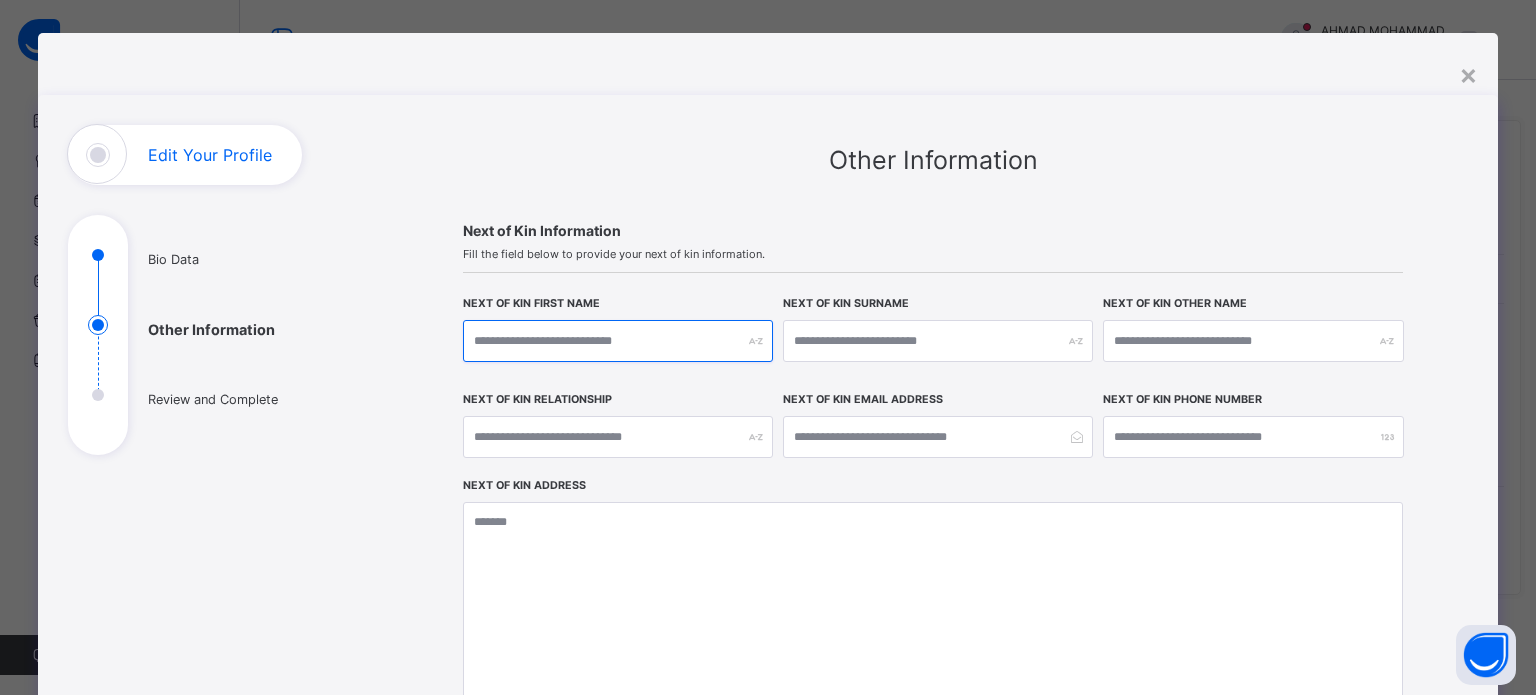 type on "**********" 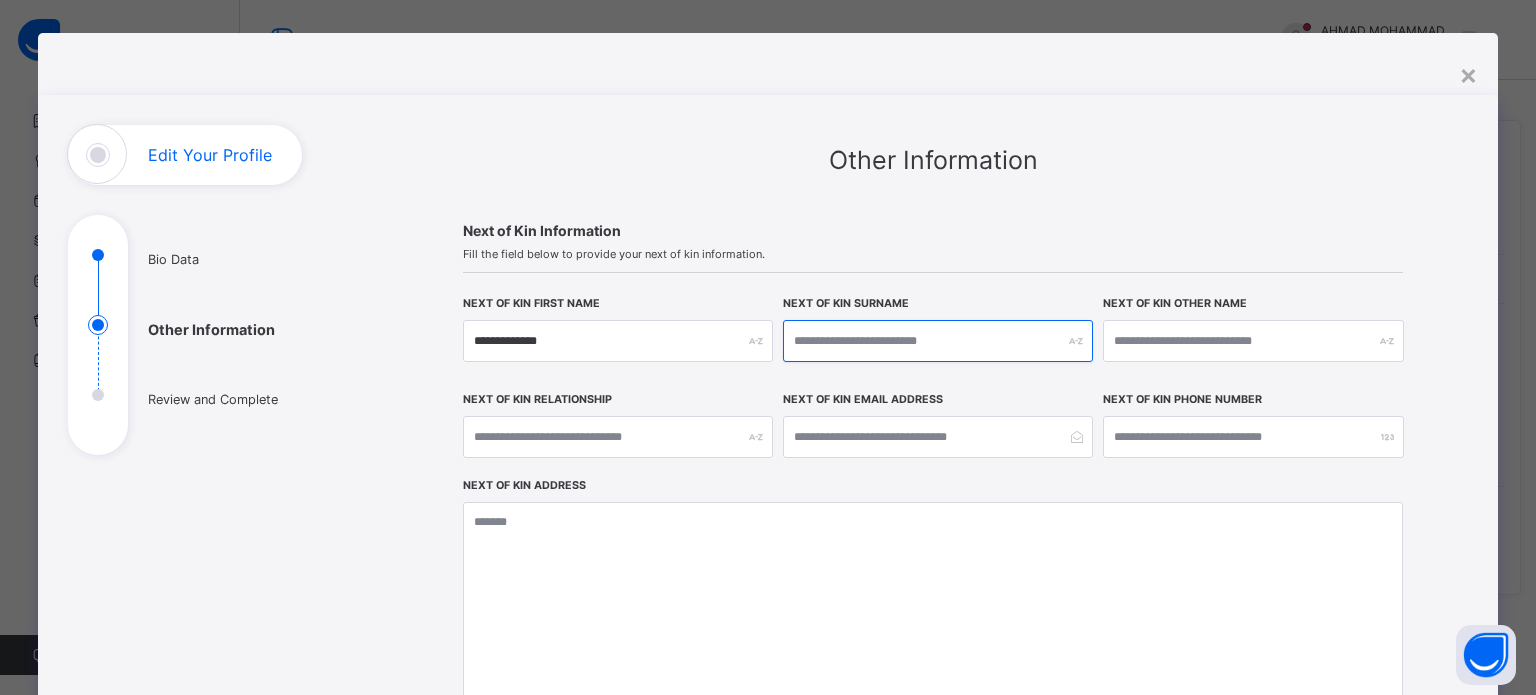 type on "*****" 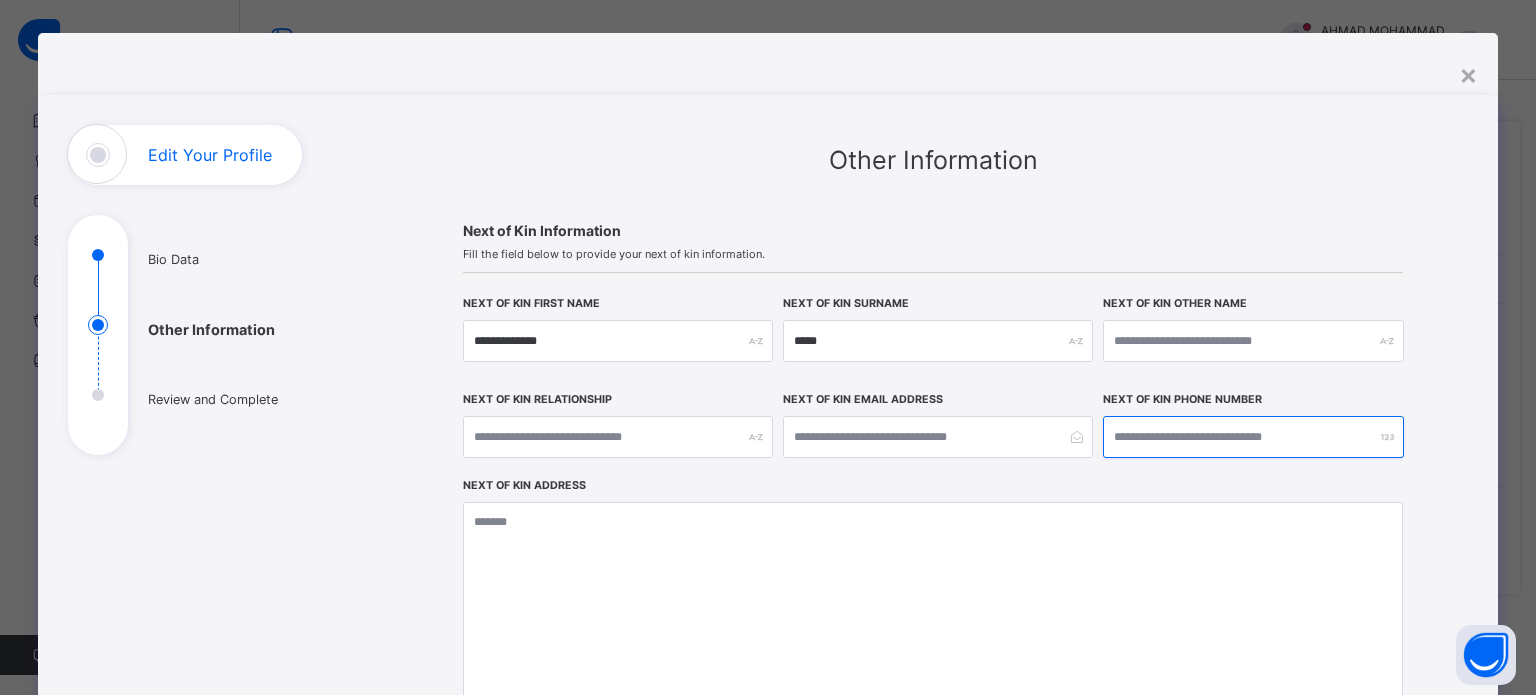type on "**********" 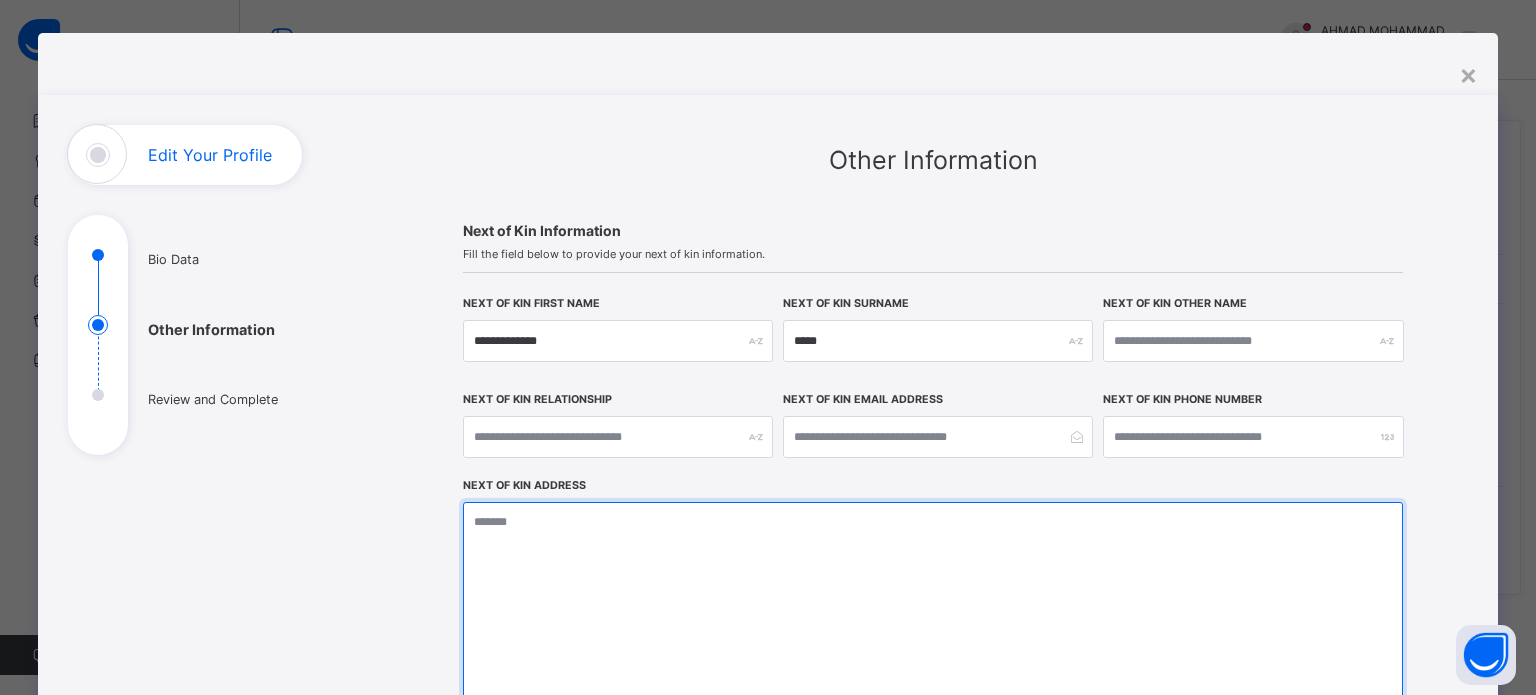 type on "**********" 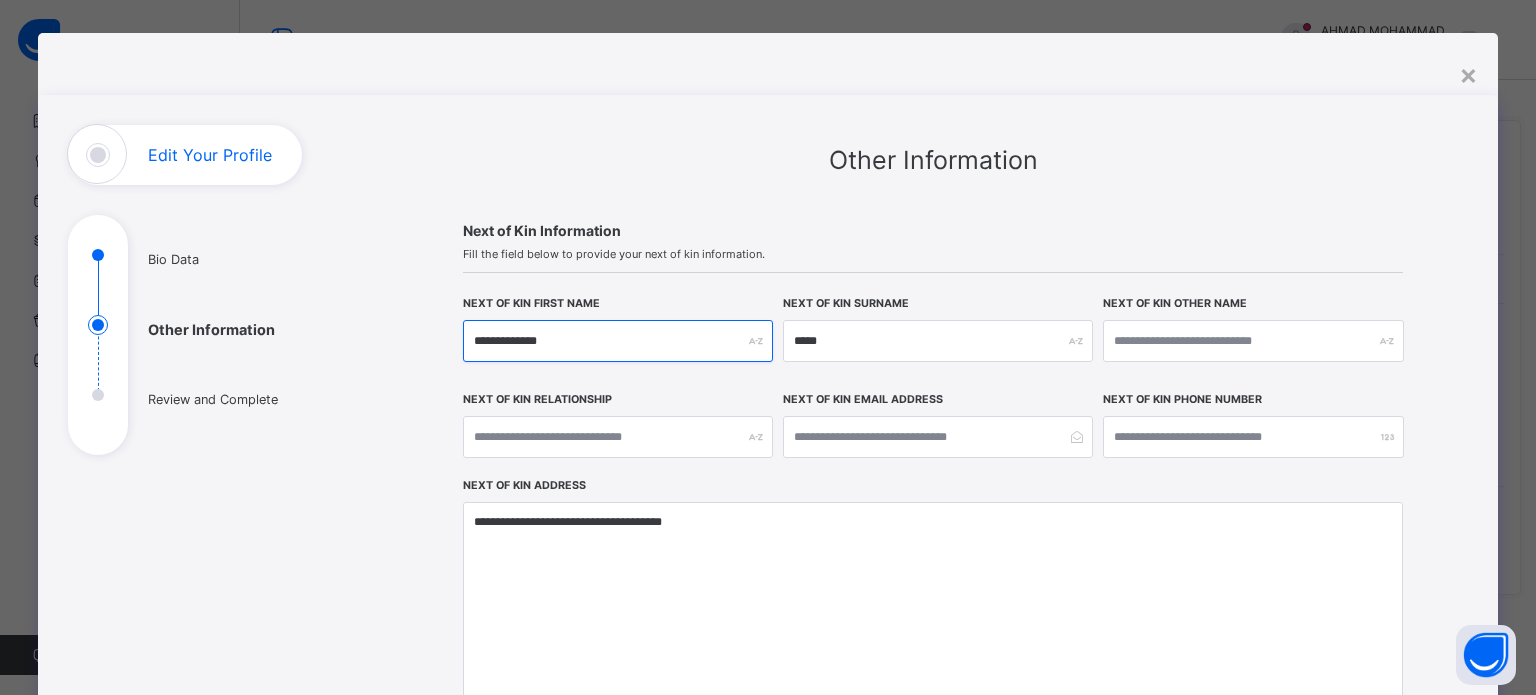 click on "**********" at bounding box center [618, 341] 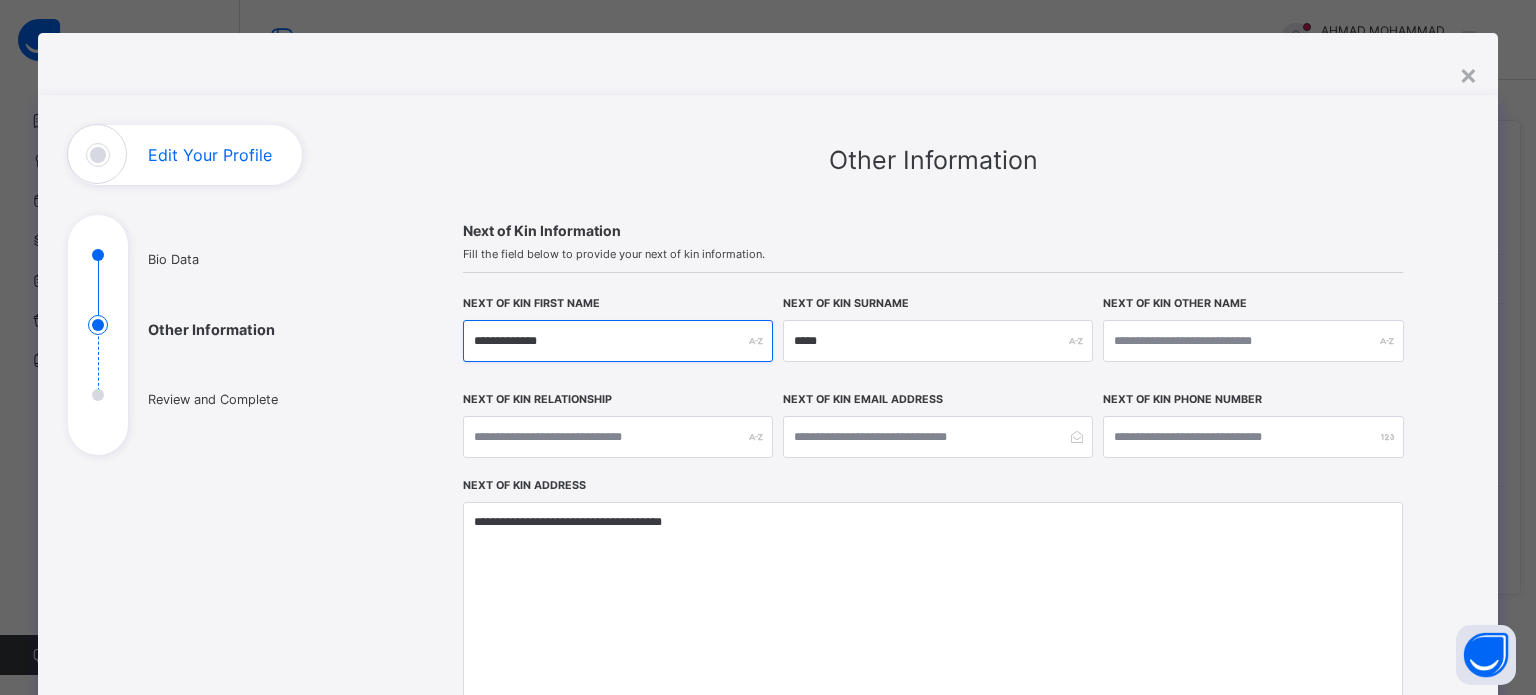 type on "**********" 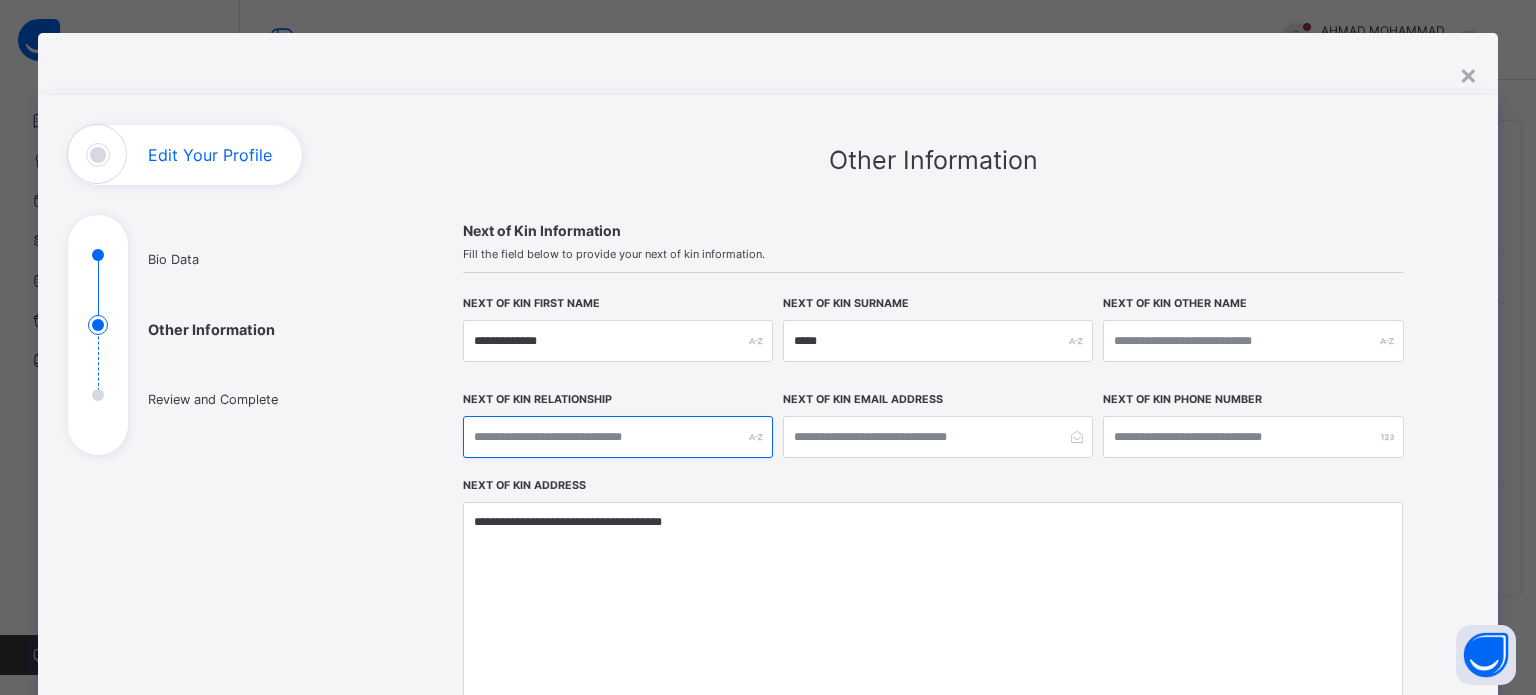 click at bounding box center [618, 437] 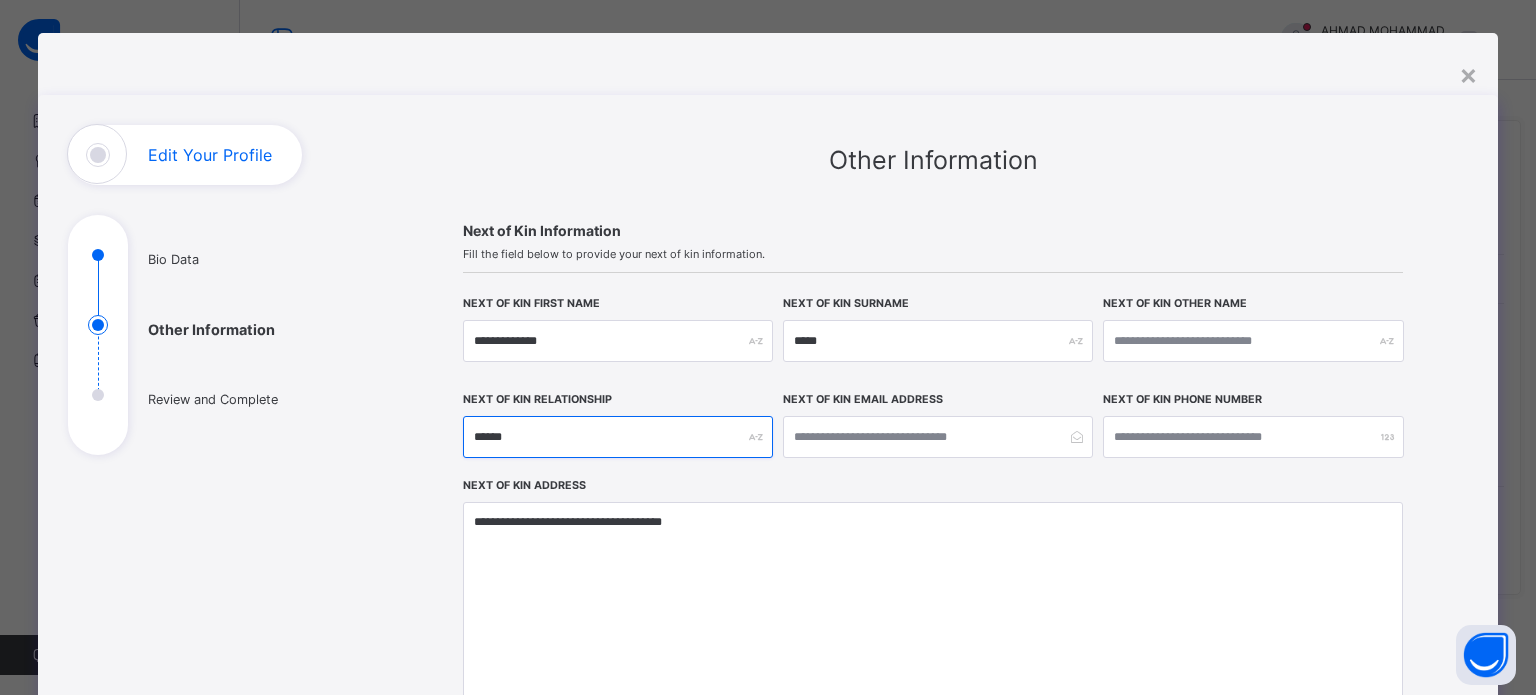 type on "******" 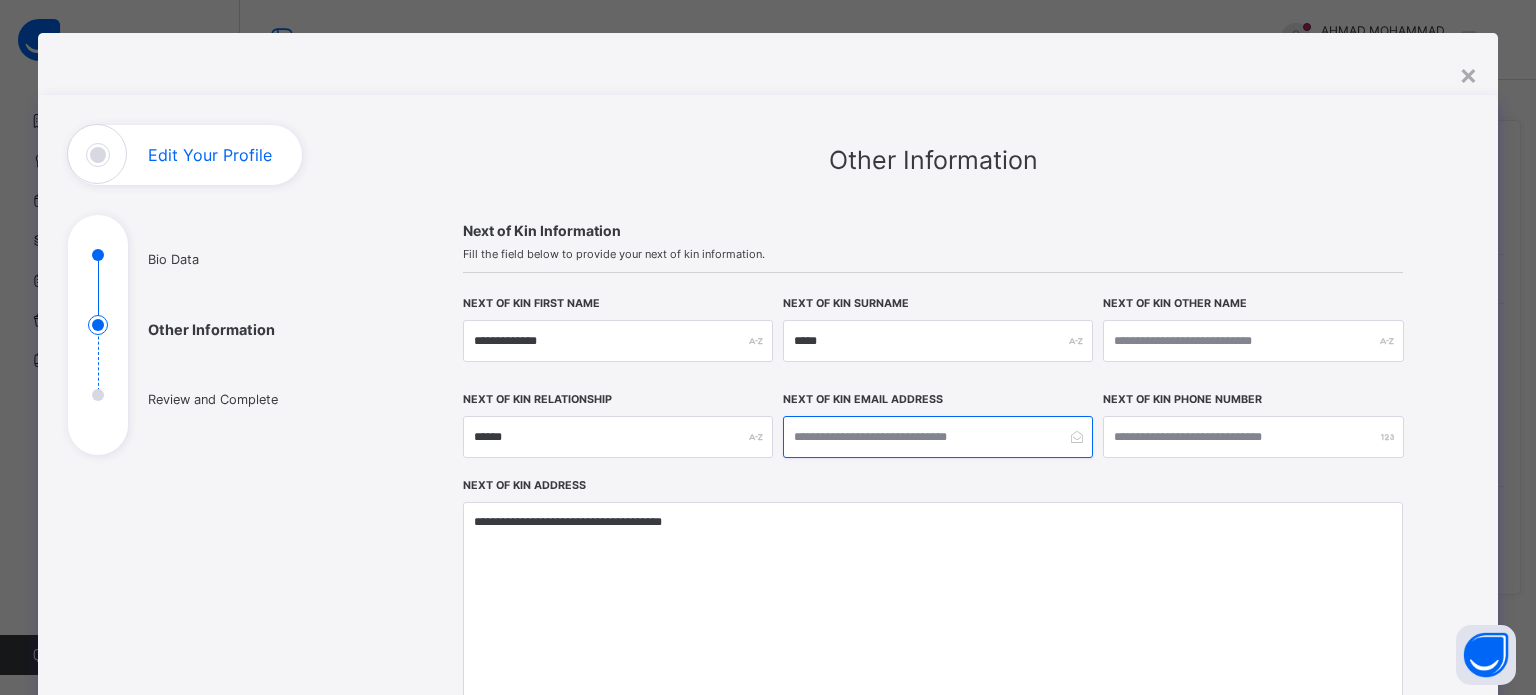 click at bounding box center [938, 437] 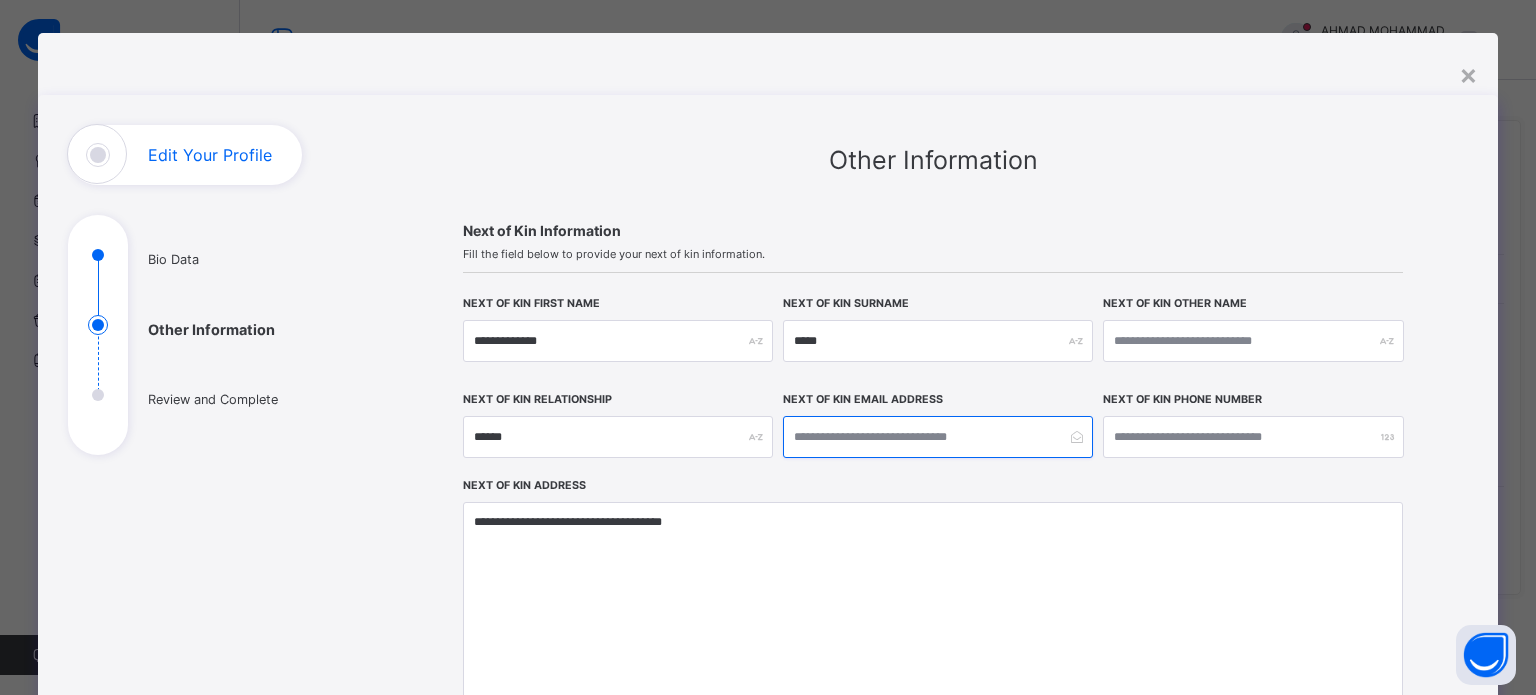 type on "**********" 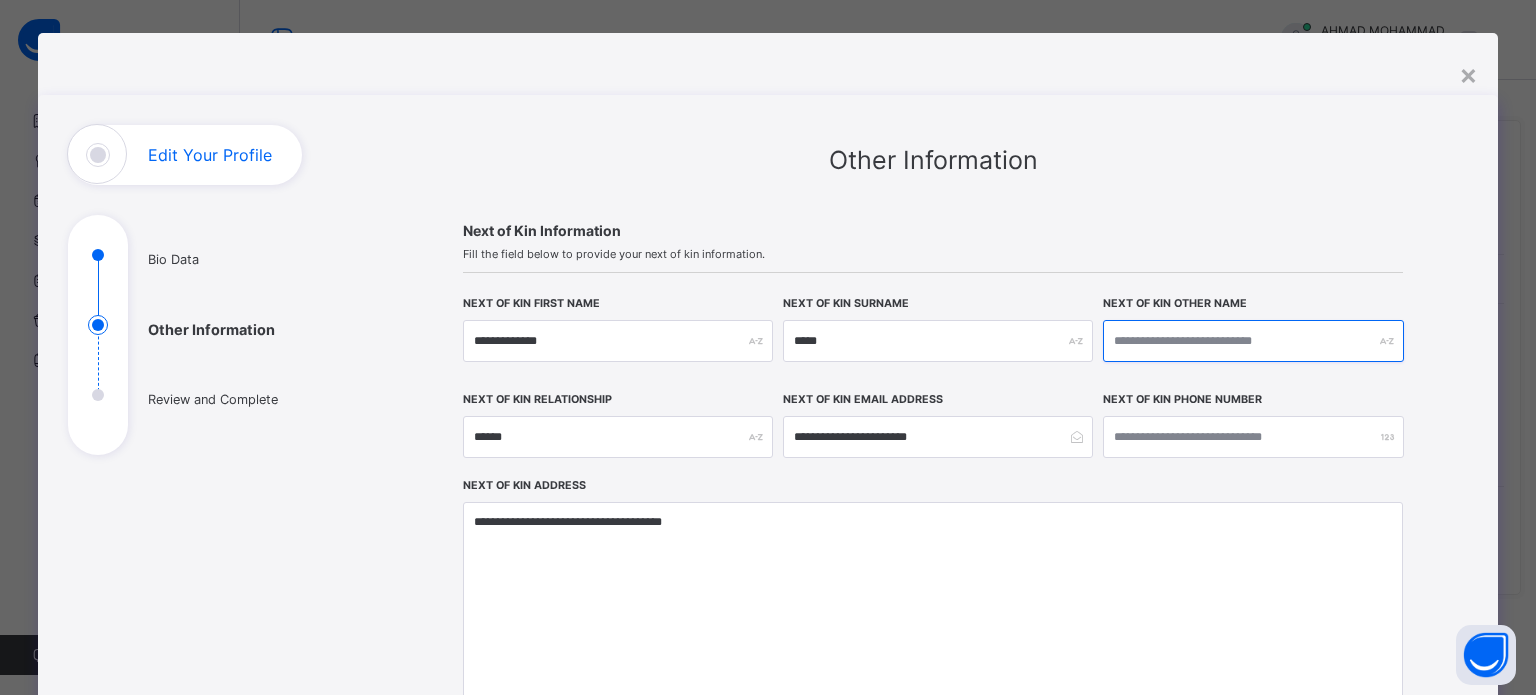 click at bounding box center (1253, 341) 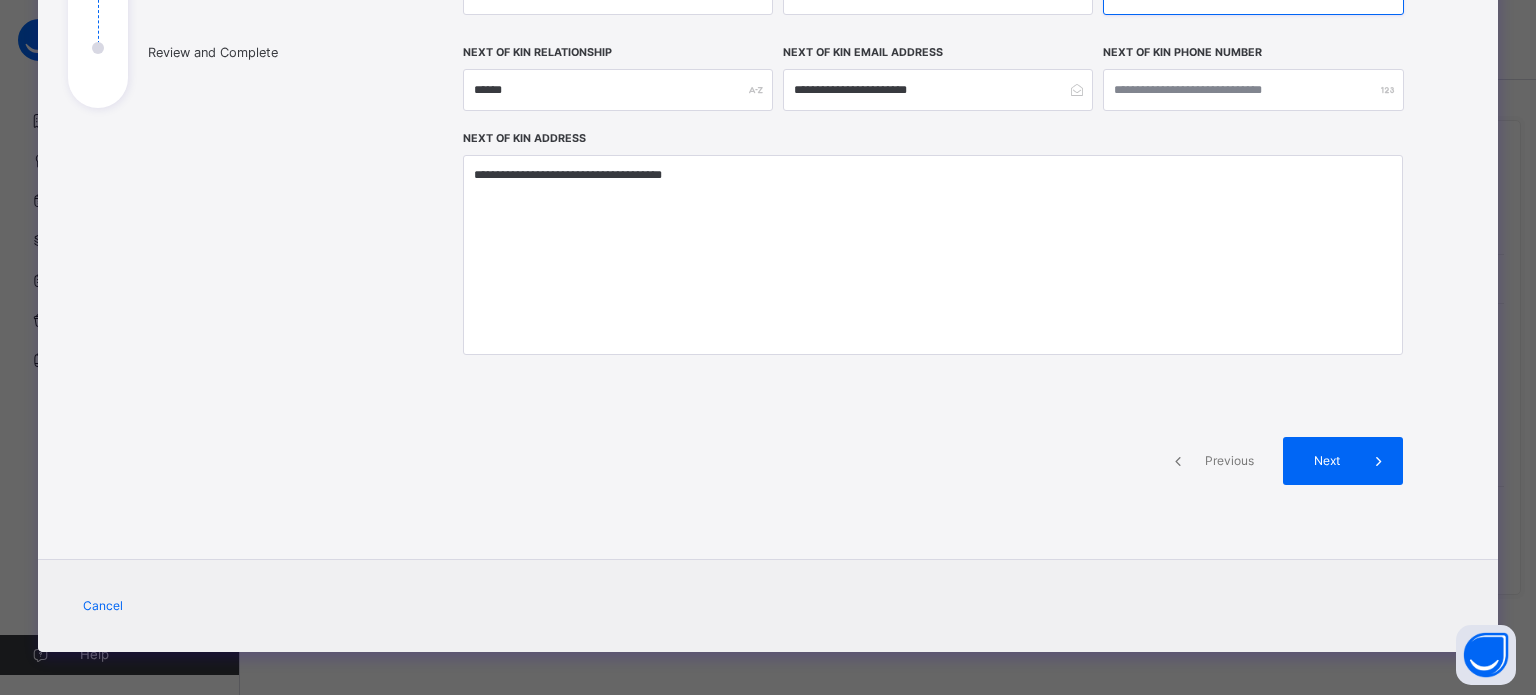 scroll, scrollTop: 368, scrollLeft: 0, axis: vertical 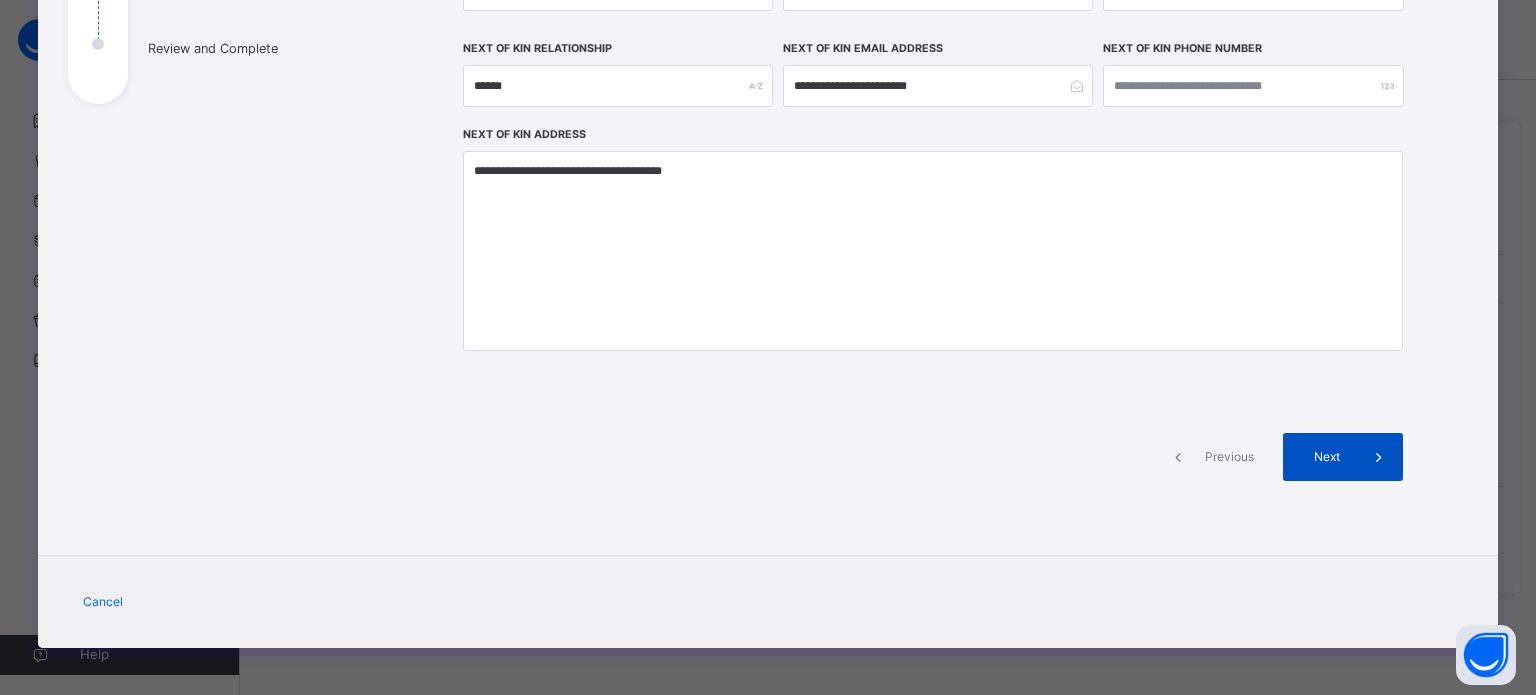 click at bounding box center (1379, 457) 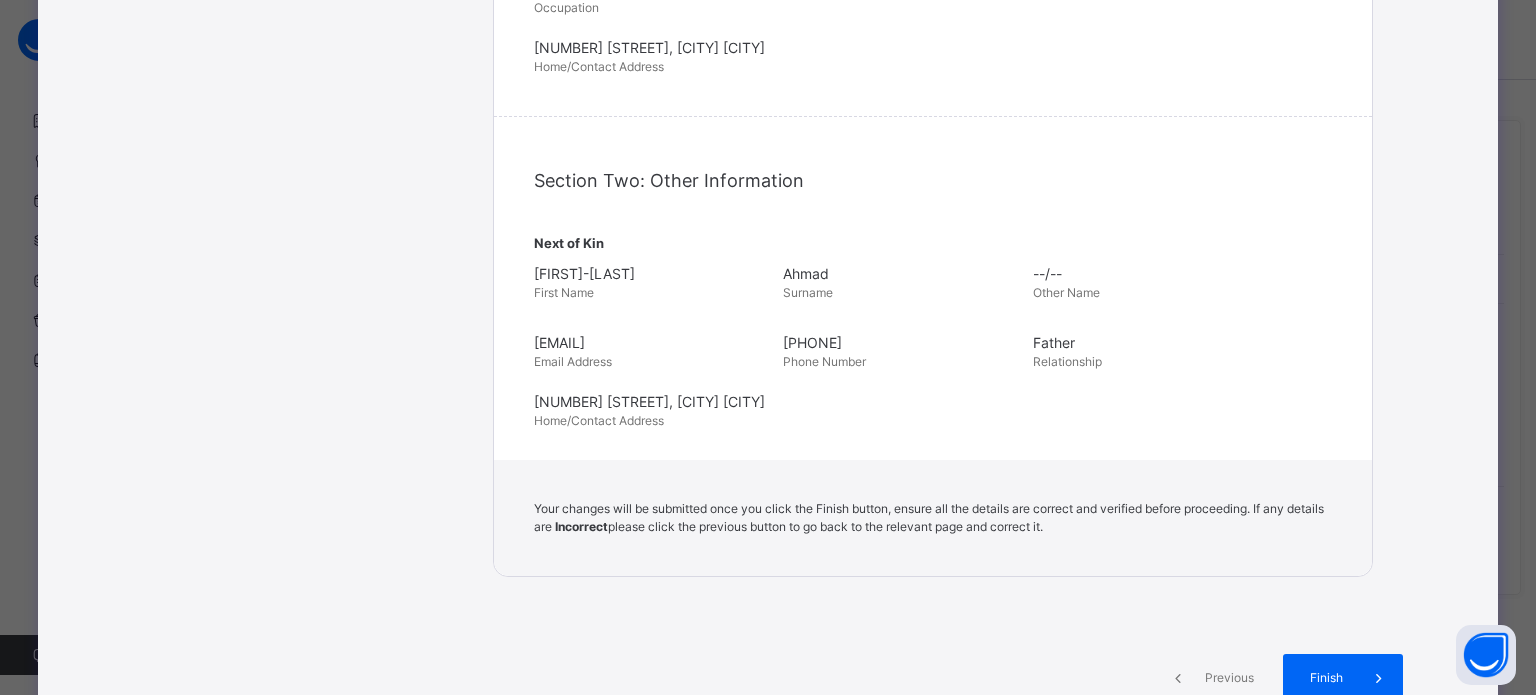 scroll, scrollTop: 641, scrollLeft: 0, axis: vertical 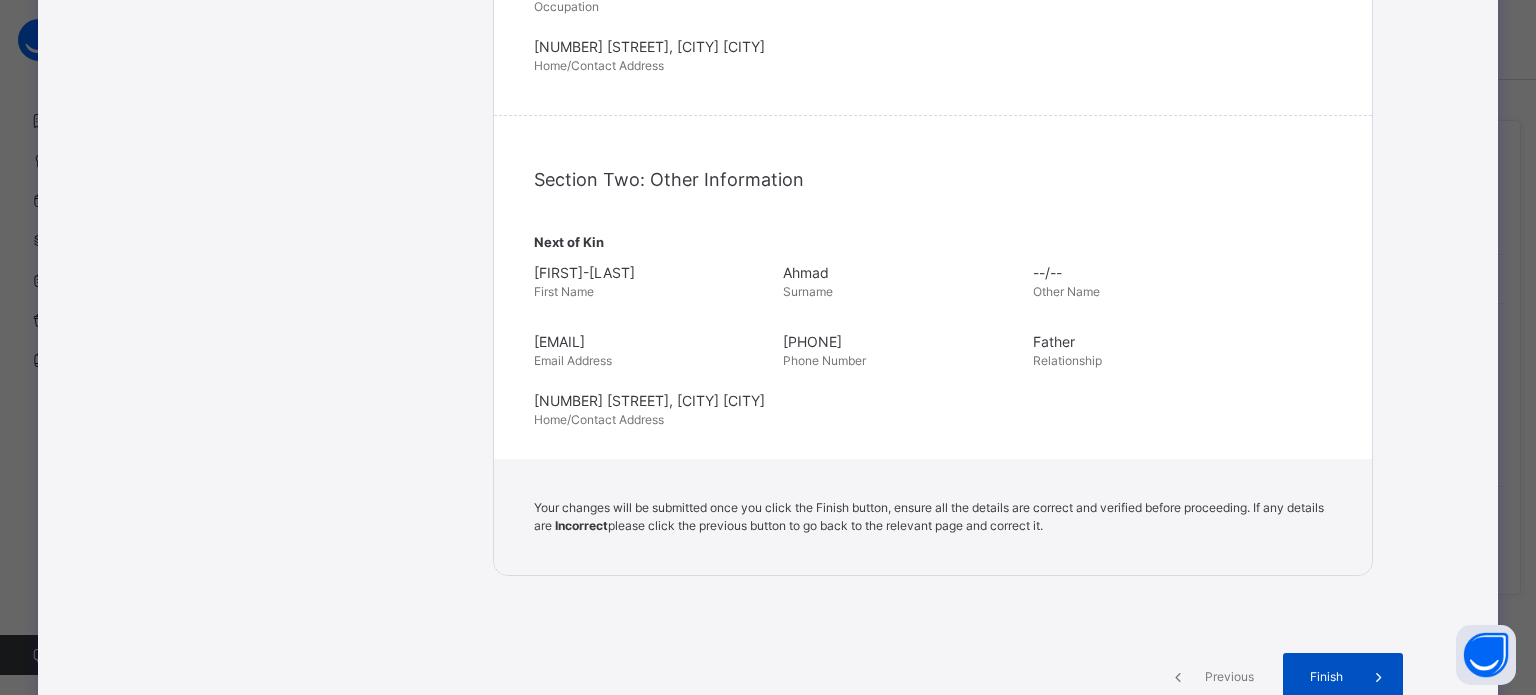 click on "Finish" at bounding box center [1326, 677] 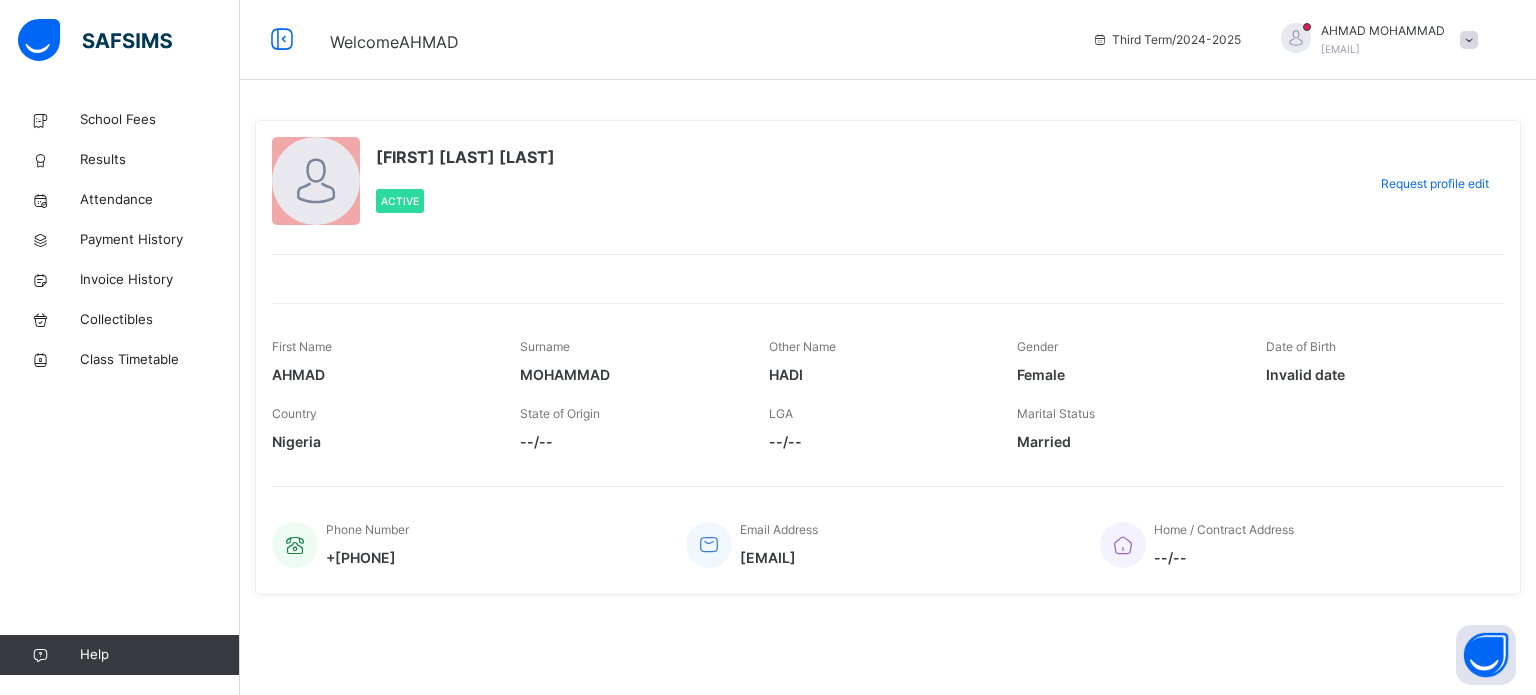 click at bounding box center [316, 181] 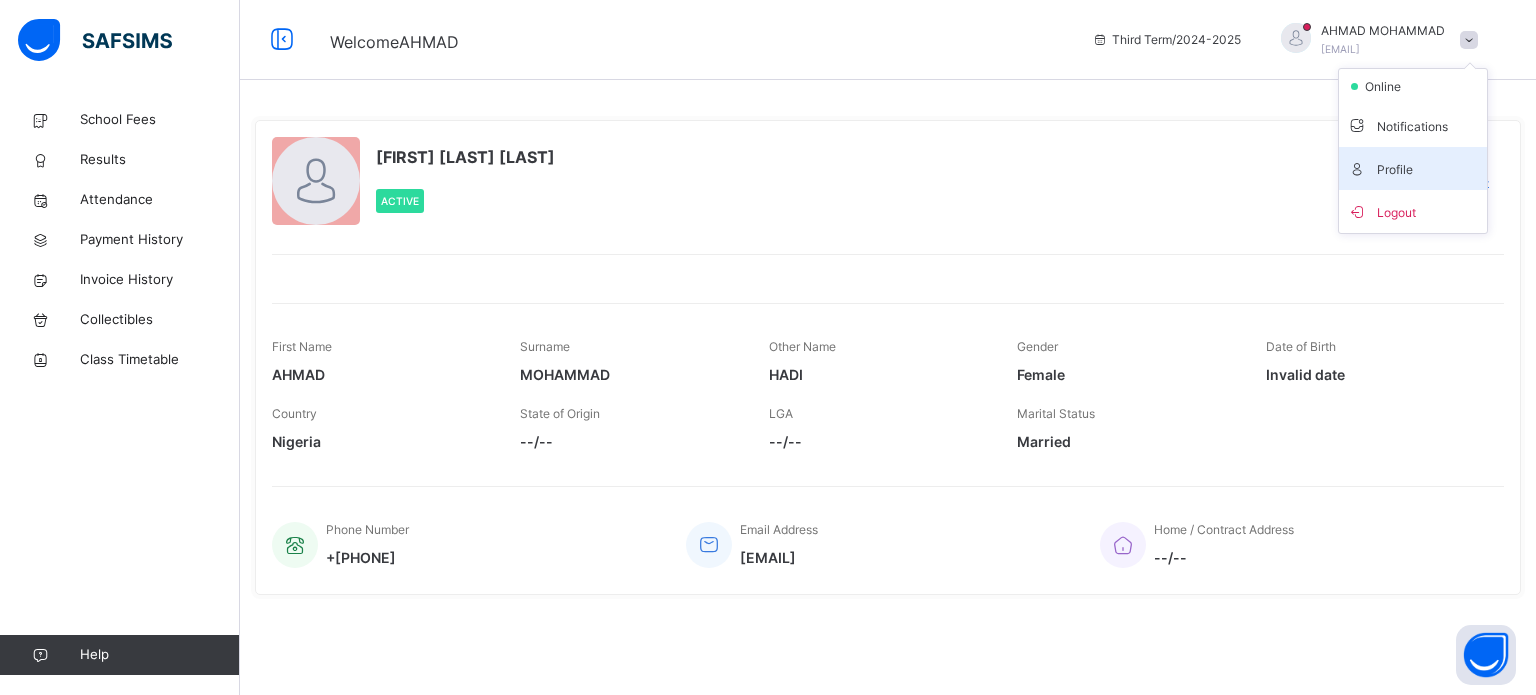 click on "Profile" at bounding box center [1413, 168] 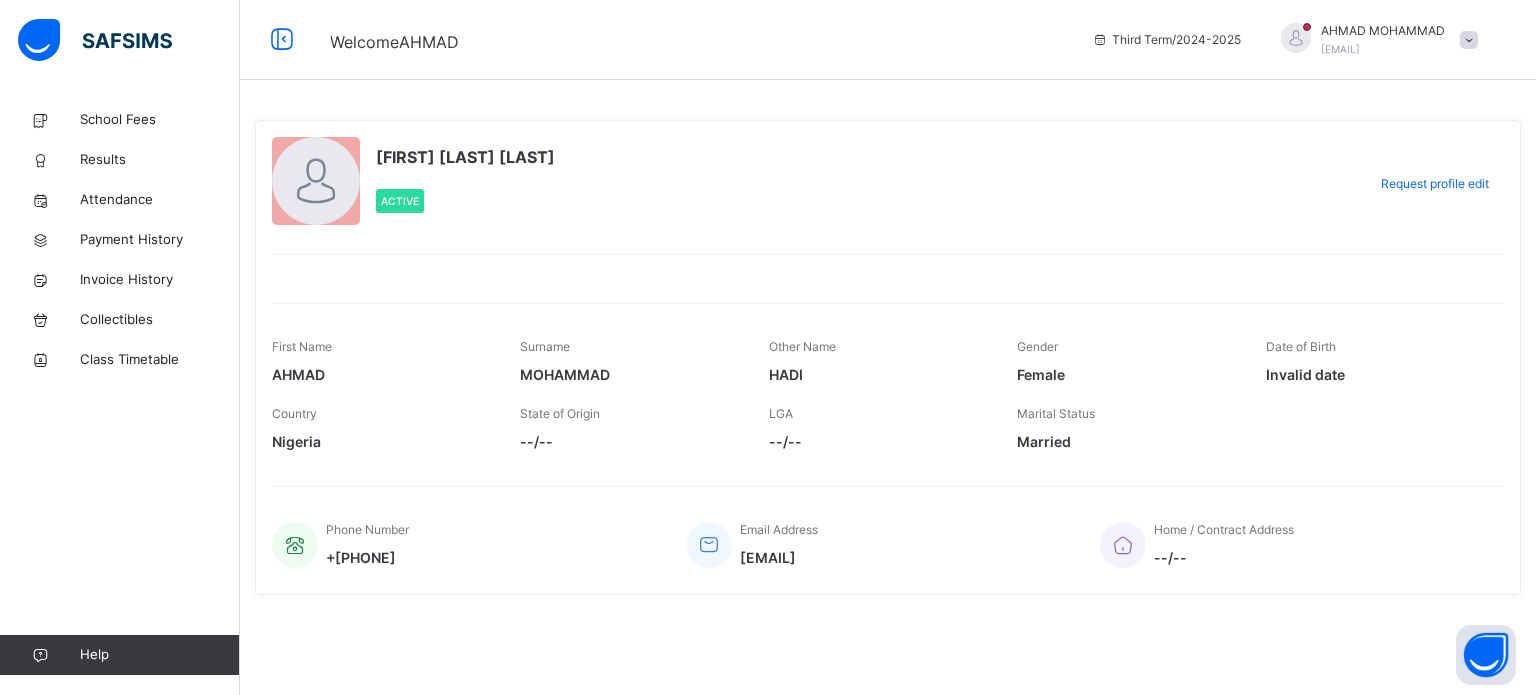 click at bounding box center (1296, 38) 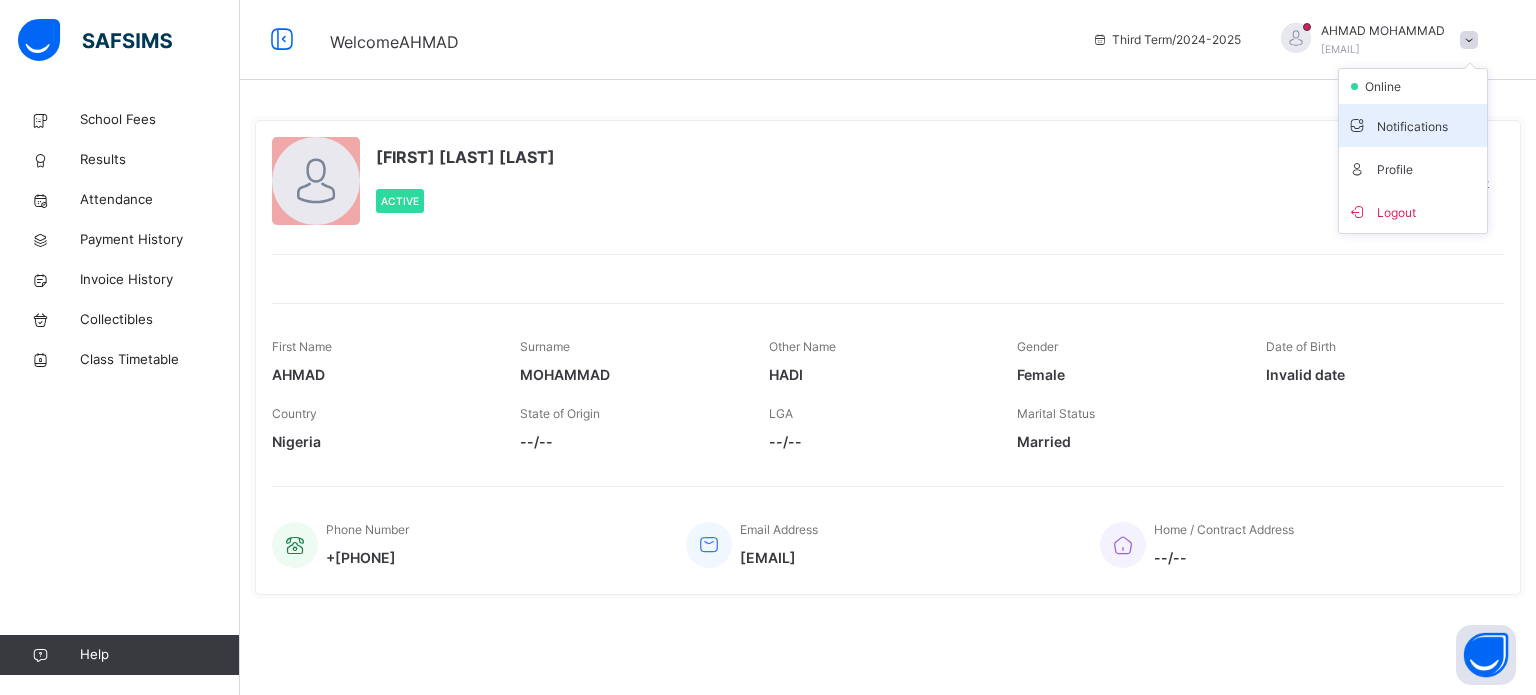 click on "Notifications" at bounding box center [1413, 125] 